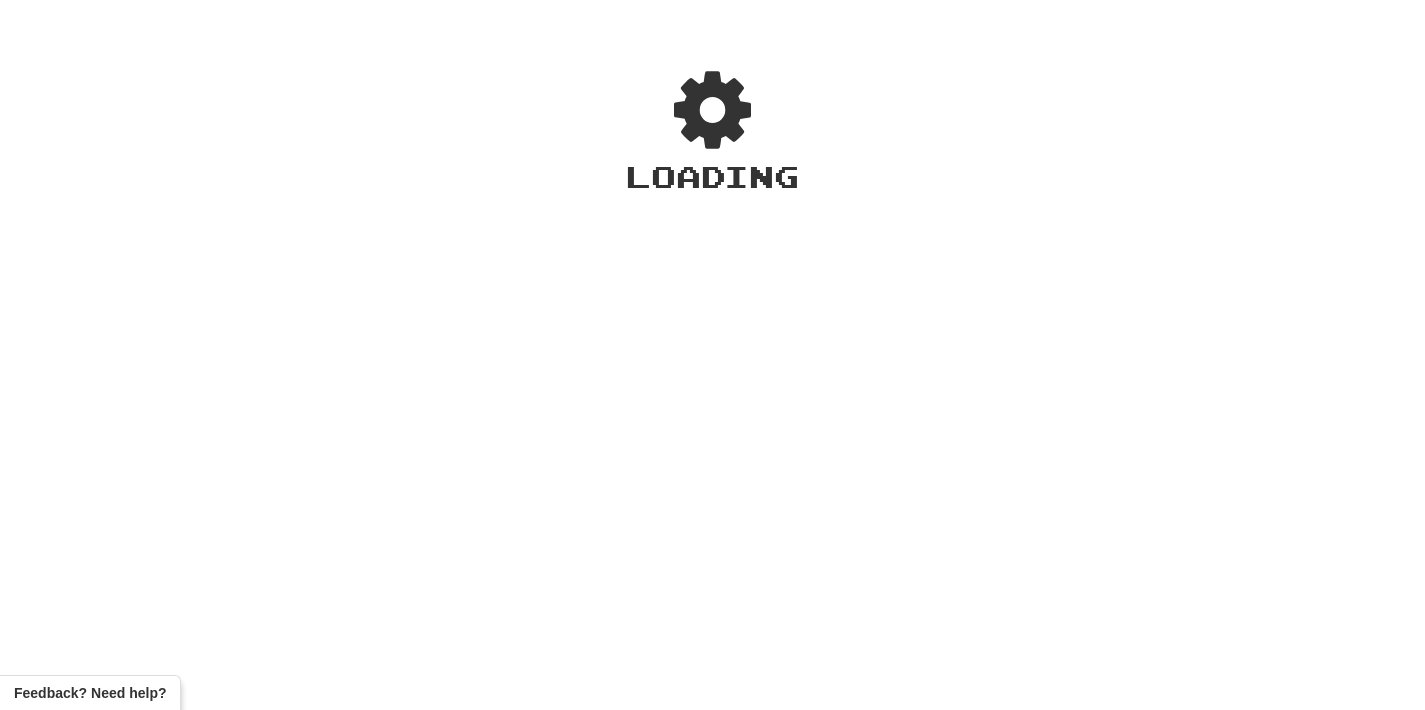 scroll, scrollTop: 0, scrollLeft: 0, axis: both 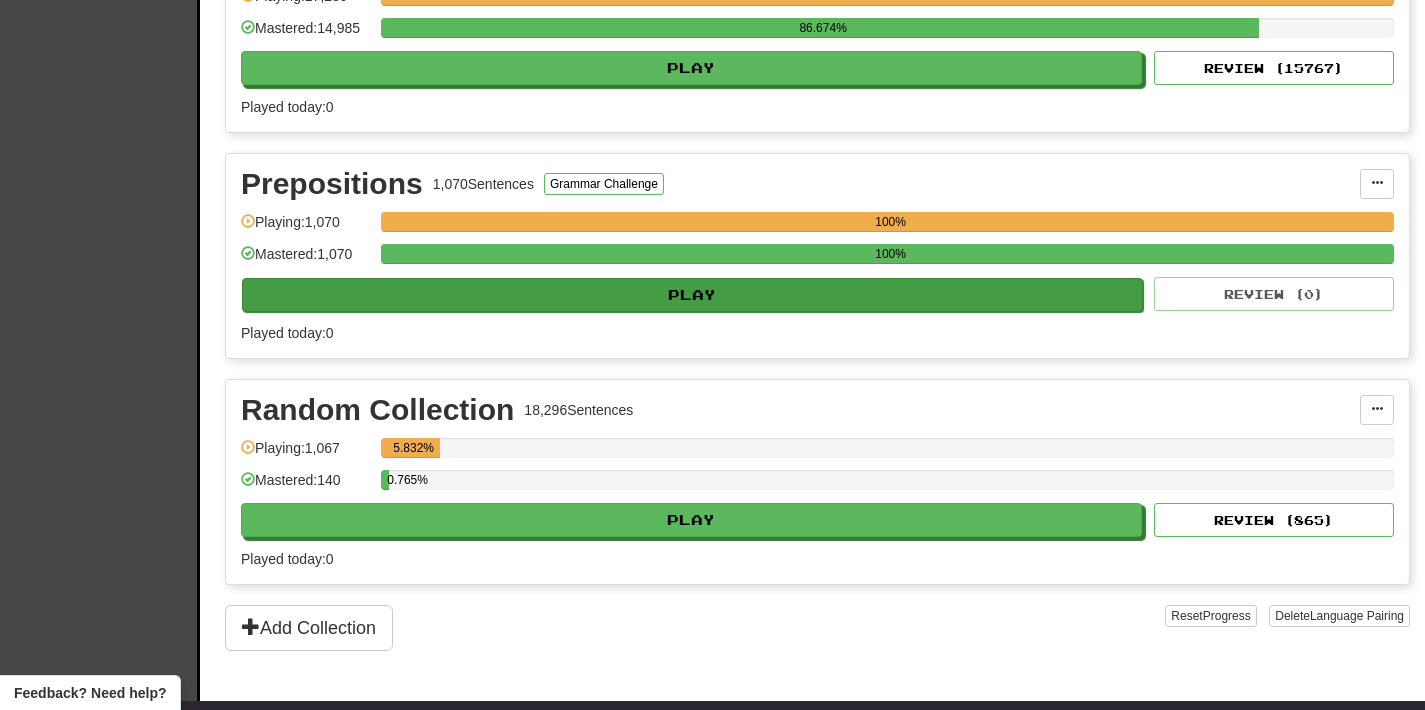 click on "Play" at bounding box center (692, 295) 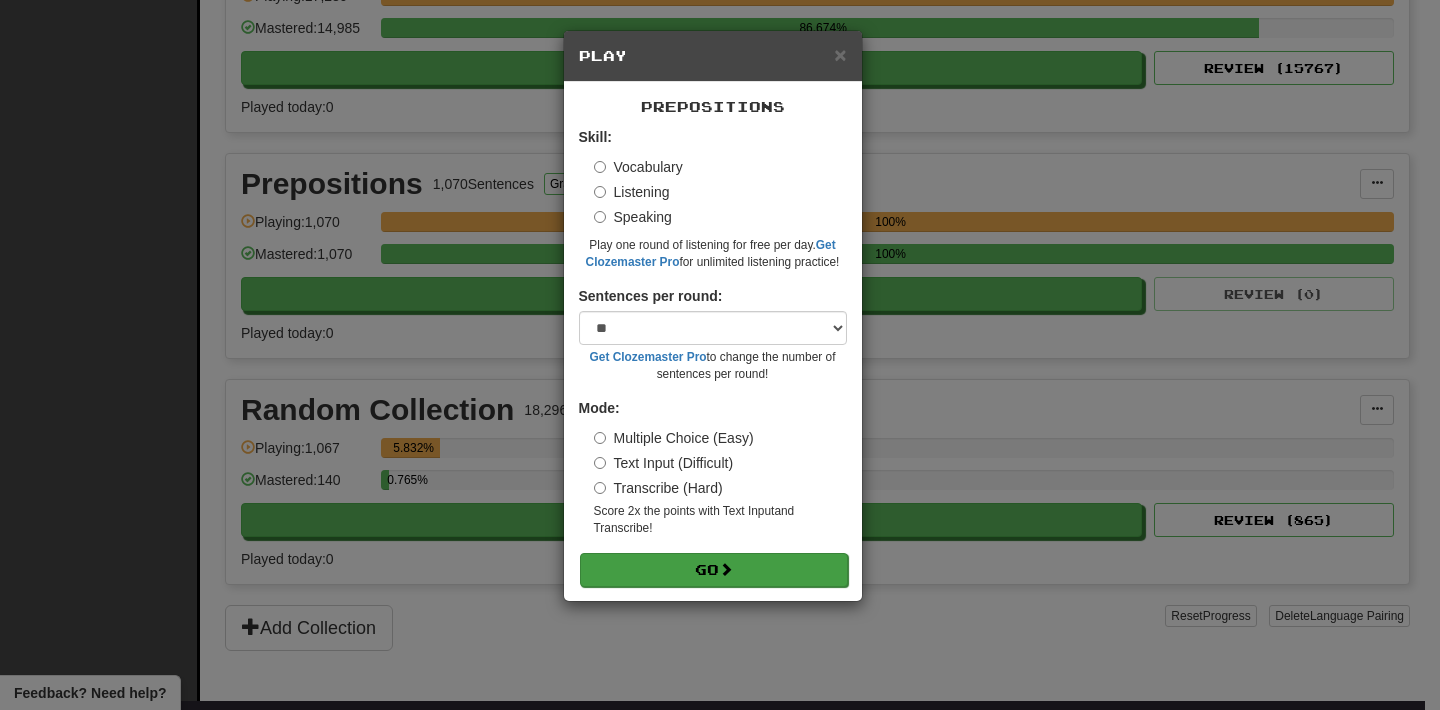 click on "Go" at bounding box center [714, 570] 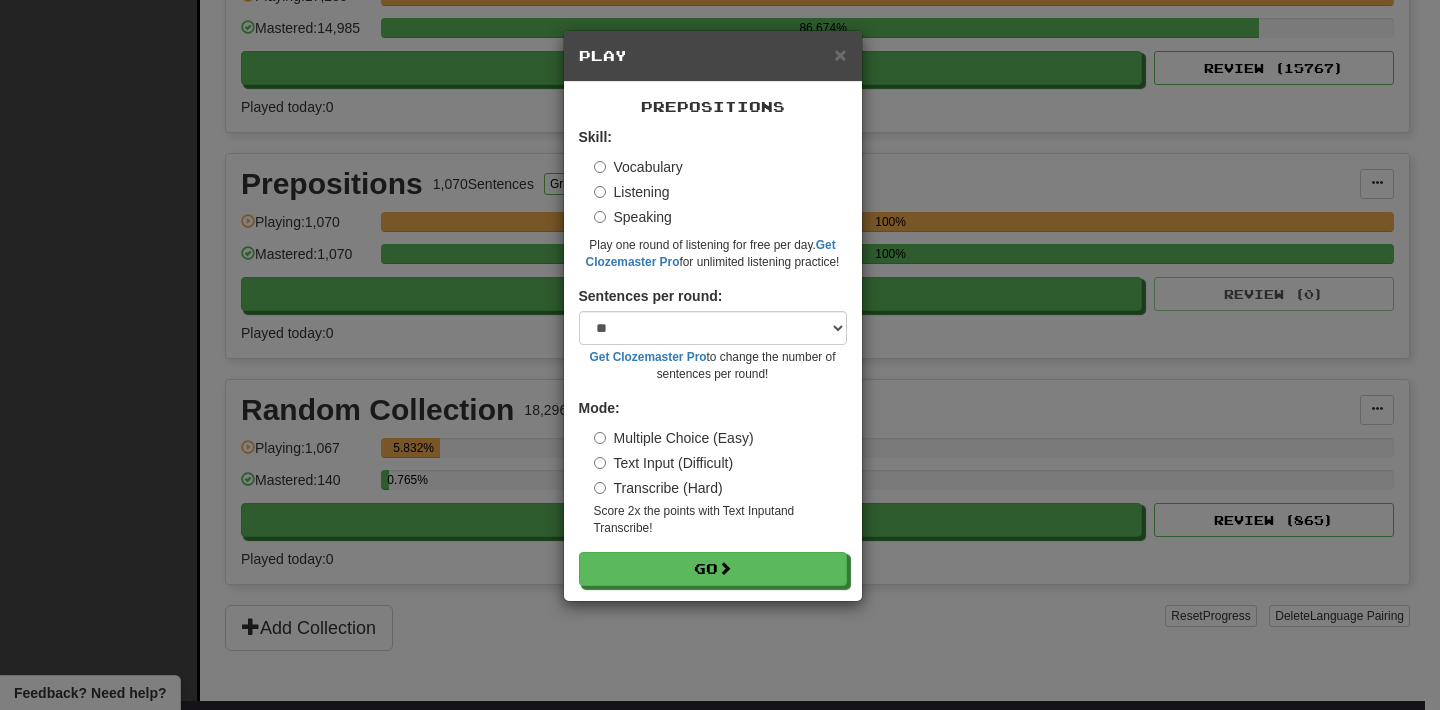 click on "× Play Prepositions Skill: Vocabulary Listening Speaking Play one round of listening for free per day.  Get Clozemaster Pro  for unlimited listening practice! Sentences per round: * ** ** ** ** ** *** ******** Get Clozemaster Pro  to change the number of sentences per round! Mode: Multiple Choice (Easy) Text Input (Difficult) Transcribe (Hard) Score 2x the points with Text Input  and Transcribe ! Go" at bounding box center (720, 355) 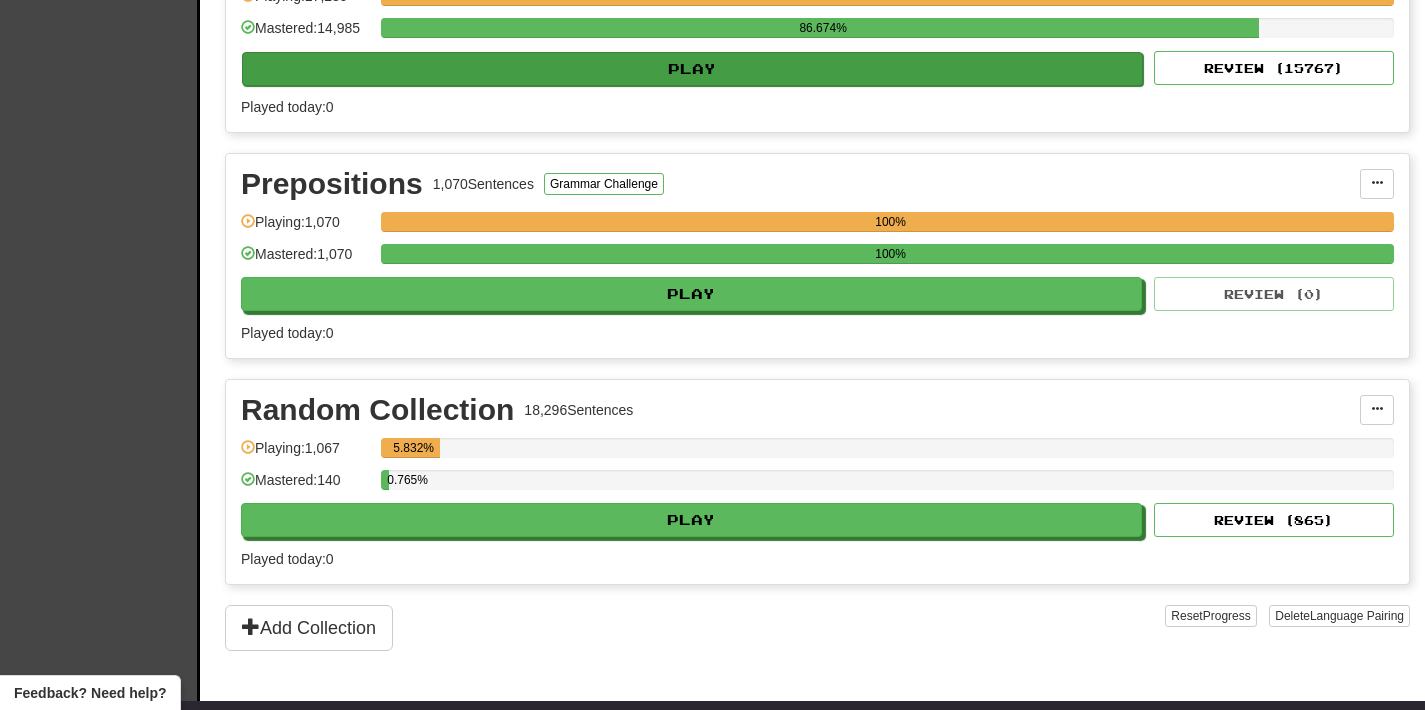 click on "Play" at bounding box center [692, 69] 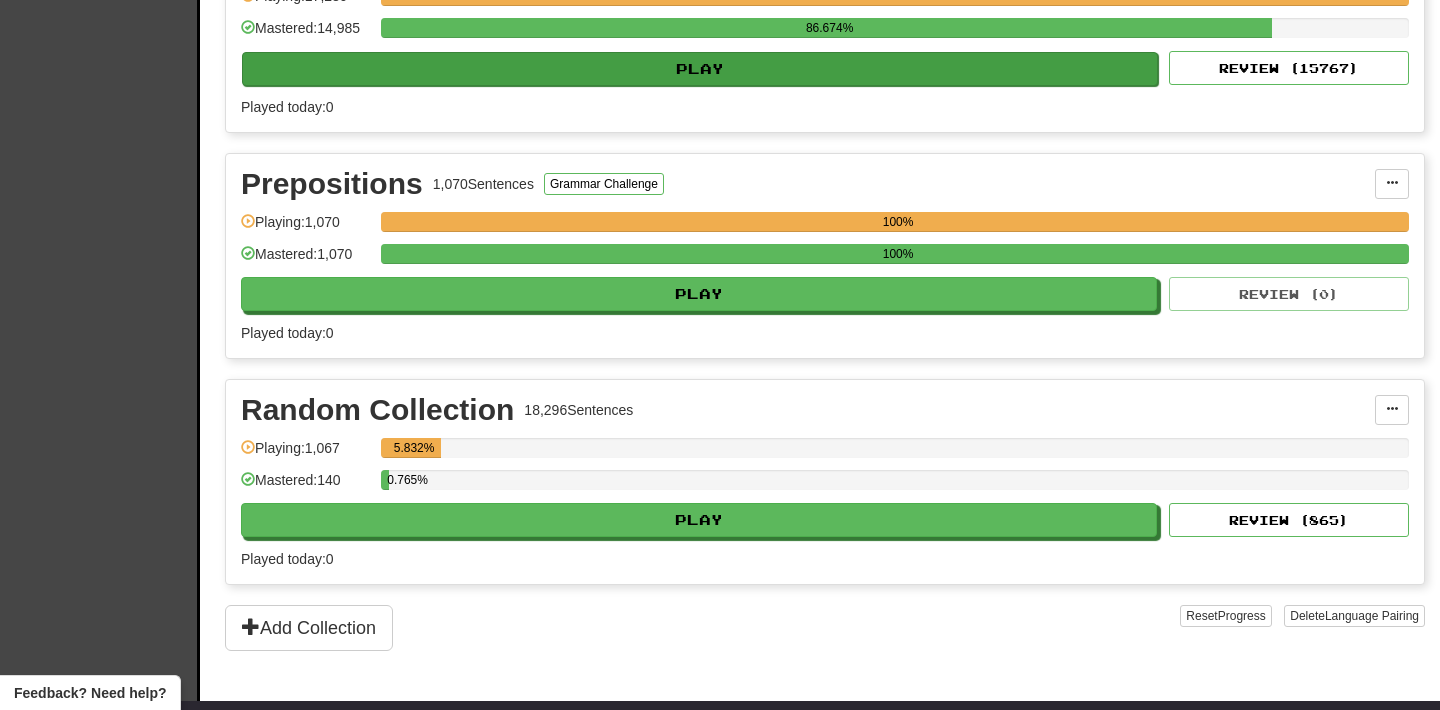 select on "**" 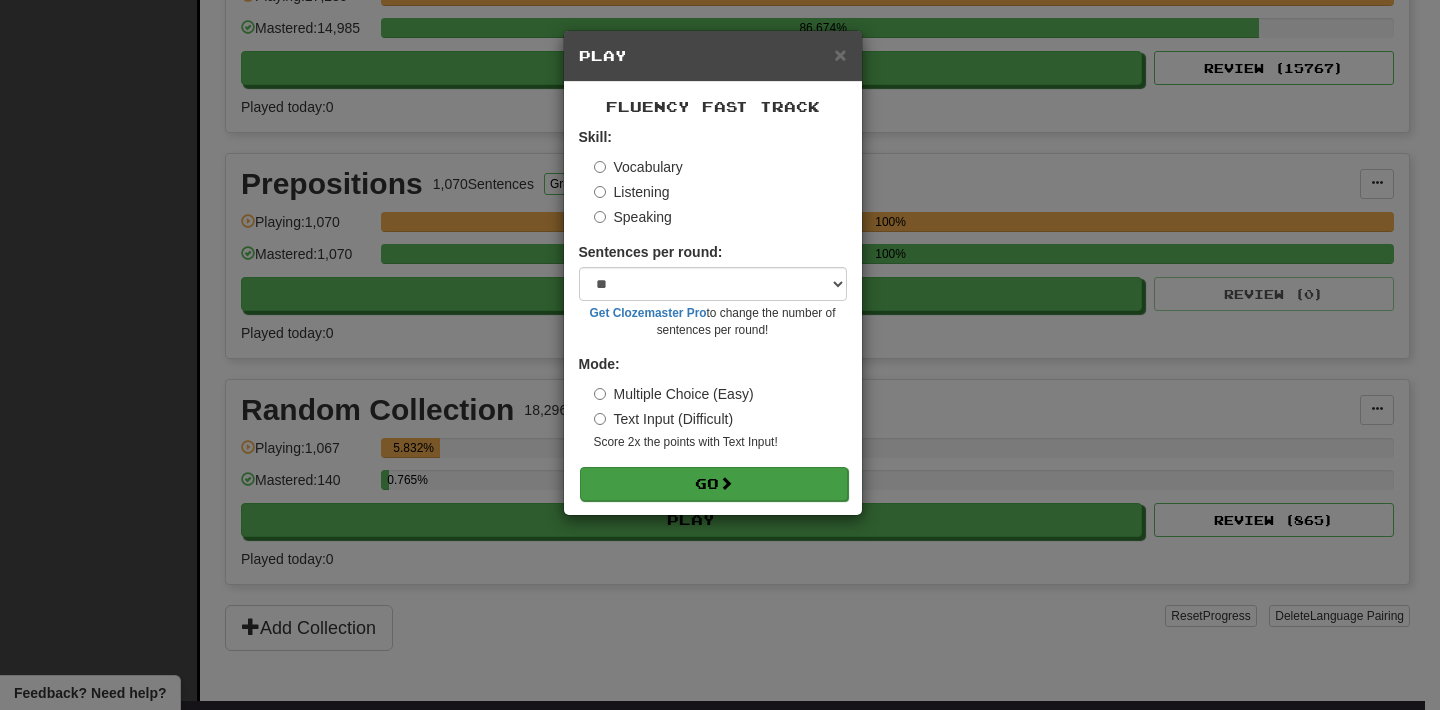 click on "Go" at bounding box center (714, 484) 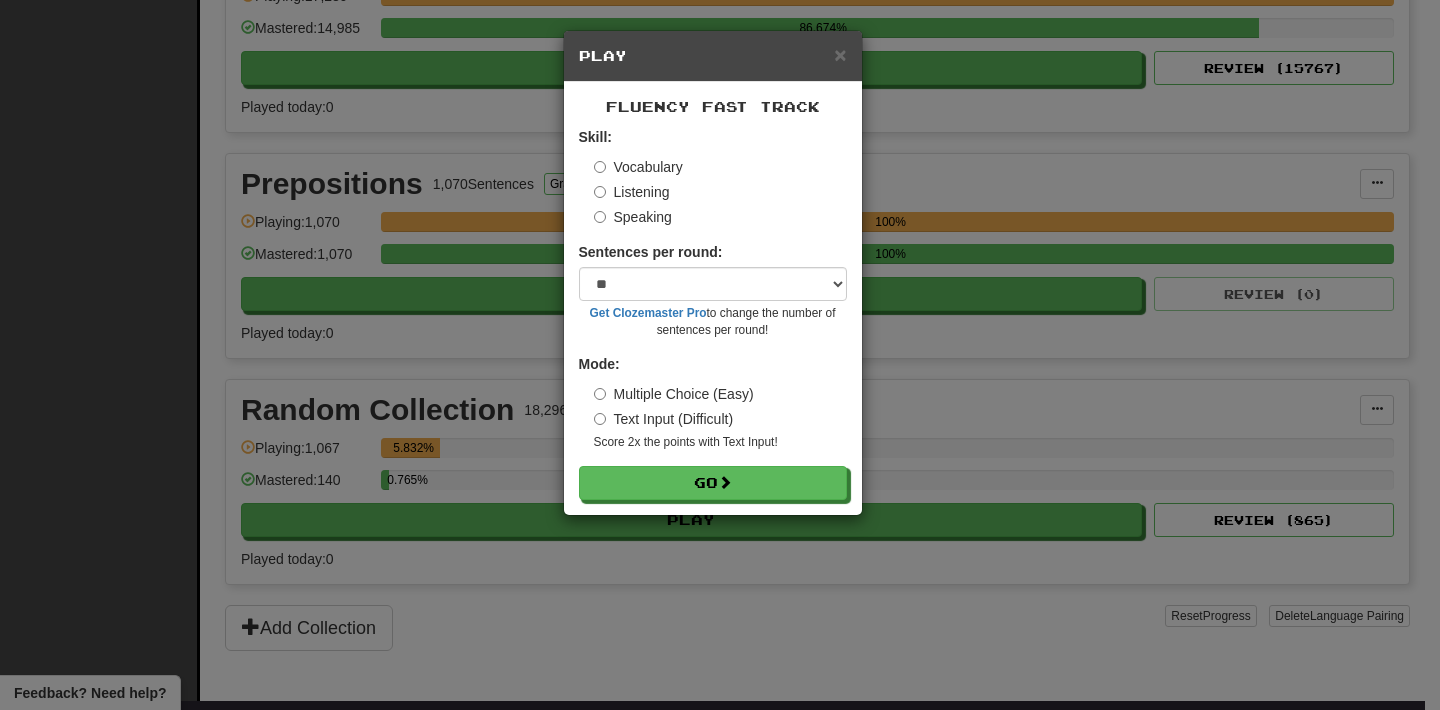 click on "× Play Fluency Fast Track Skill: Vocabulary Listening Speaking Sentences per round: * ** ** ** ** ** *** ******** Get Clozemaster Pro  to change the number of sentences per round! Mode: Multiple Choice (Easy) Text Input (Difficult) Score 2x the points with Text Input ! Go" at bounding box center [720, 355] 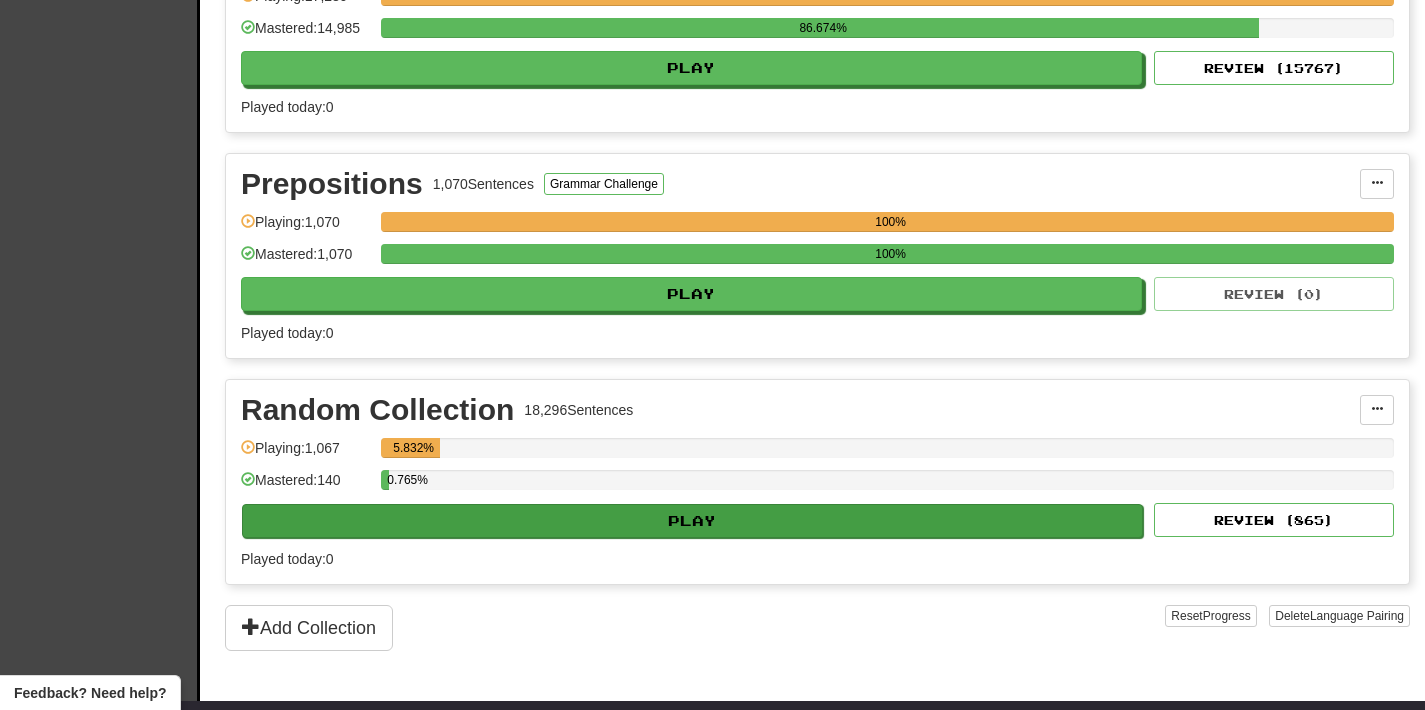 click on "Play" at bounding box center [692, 521] 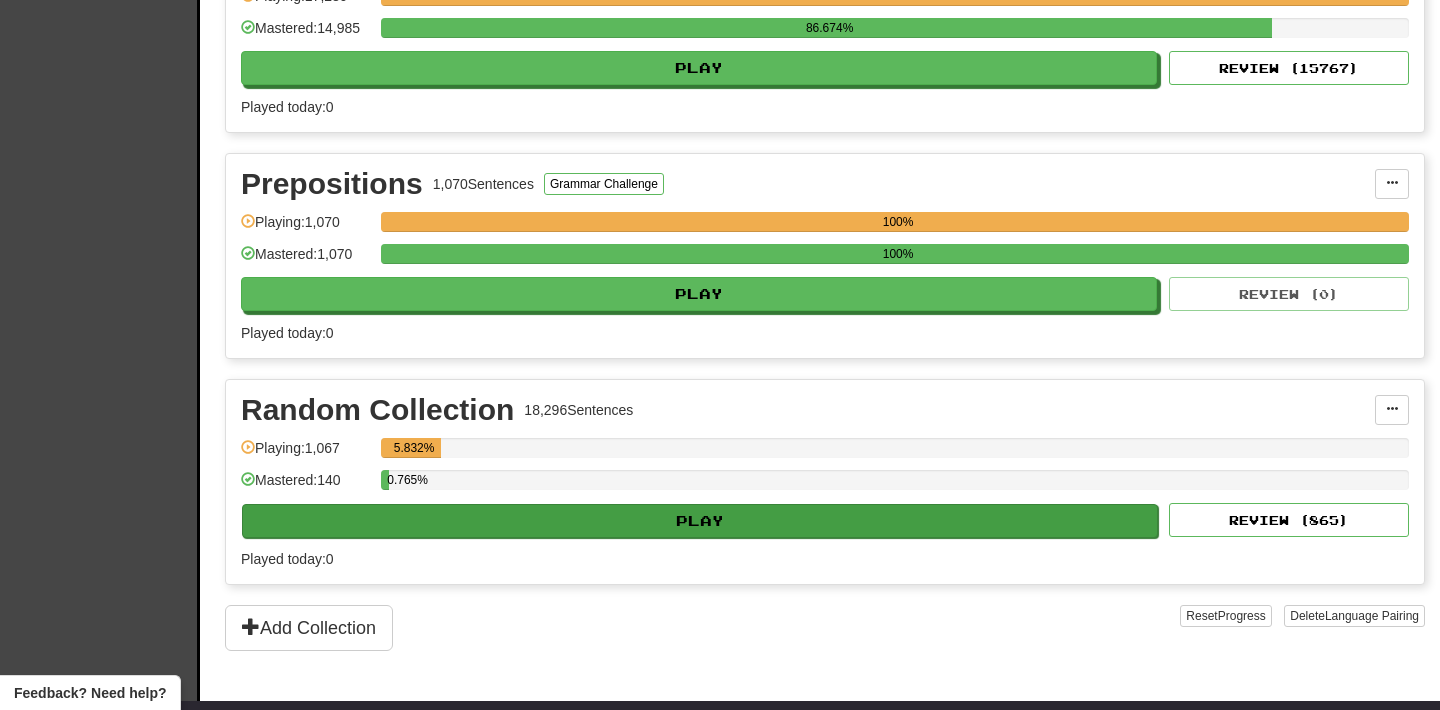 select on "**" 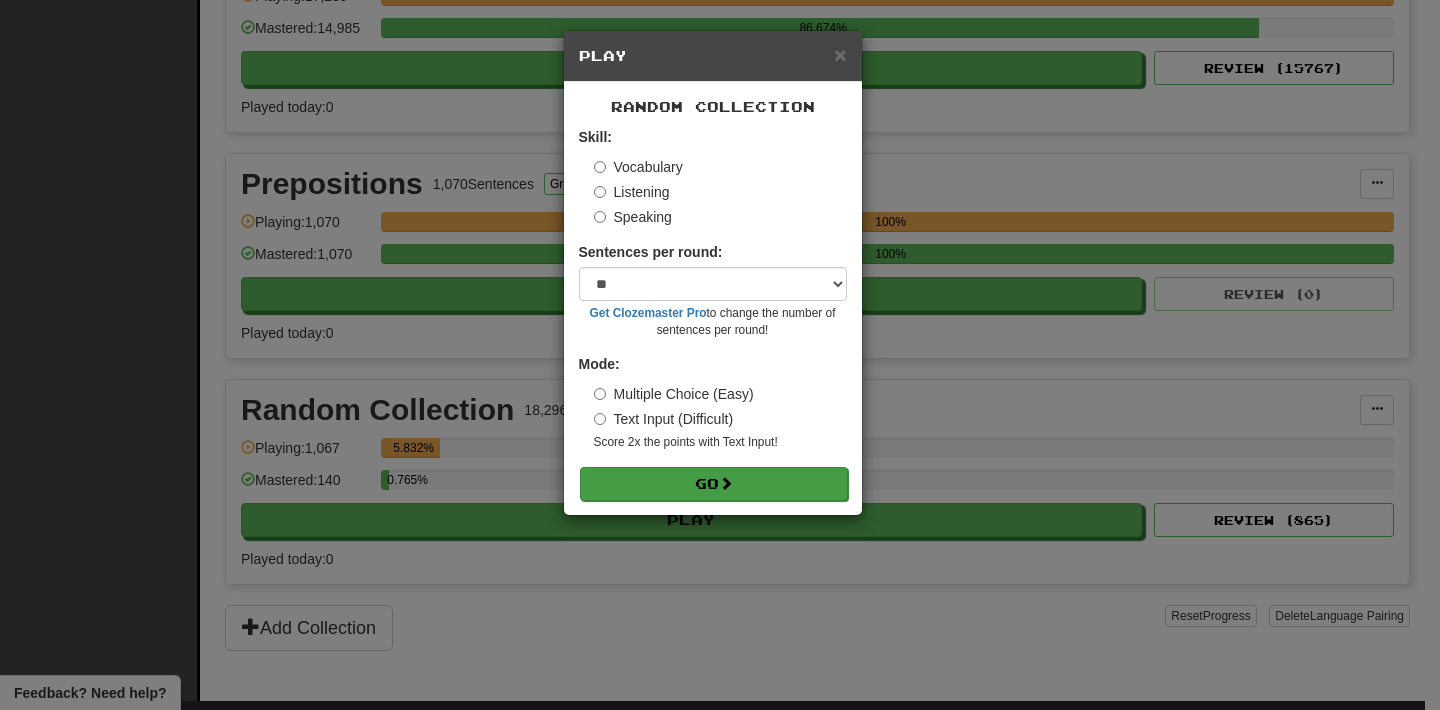 click on "Go" at bounding box center (714, 484) 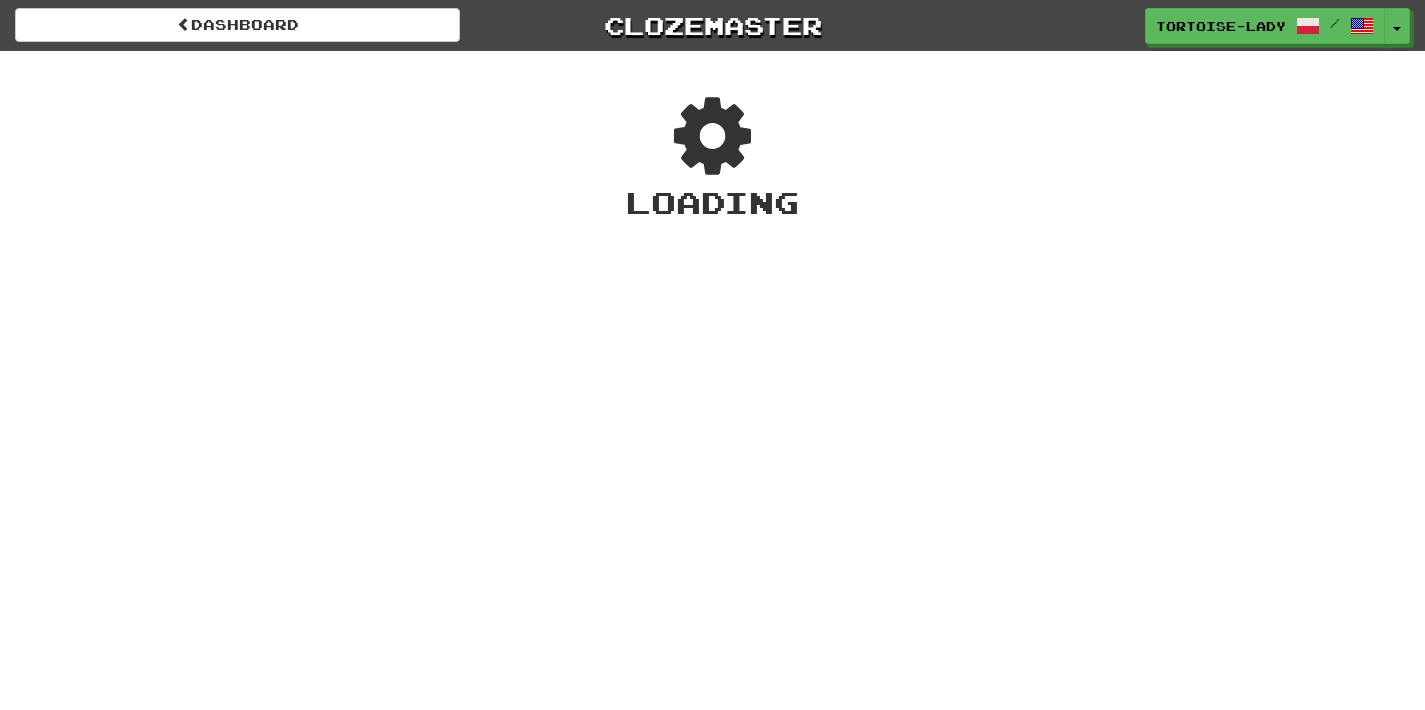 scroll, scrollTop: 0, scrollLeft: 0, axis: both 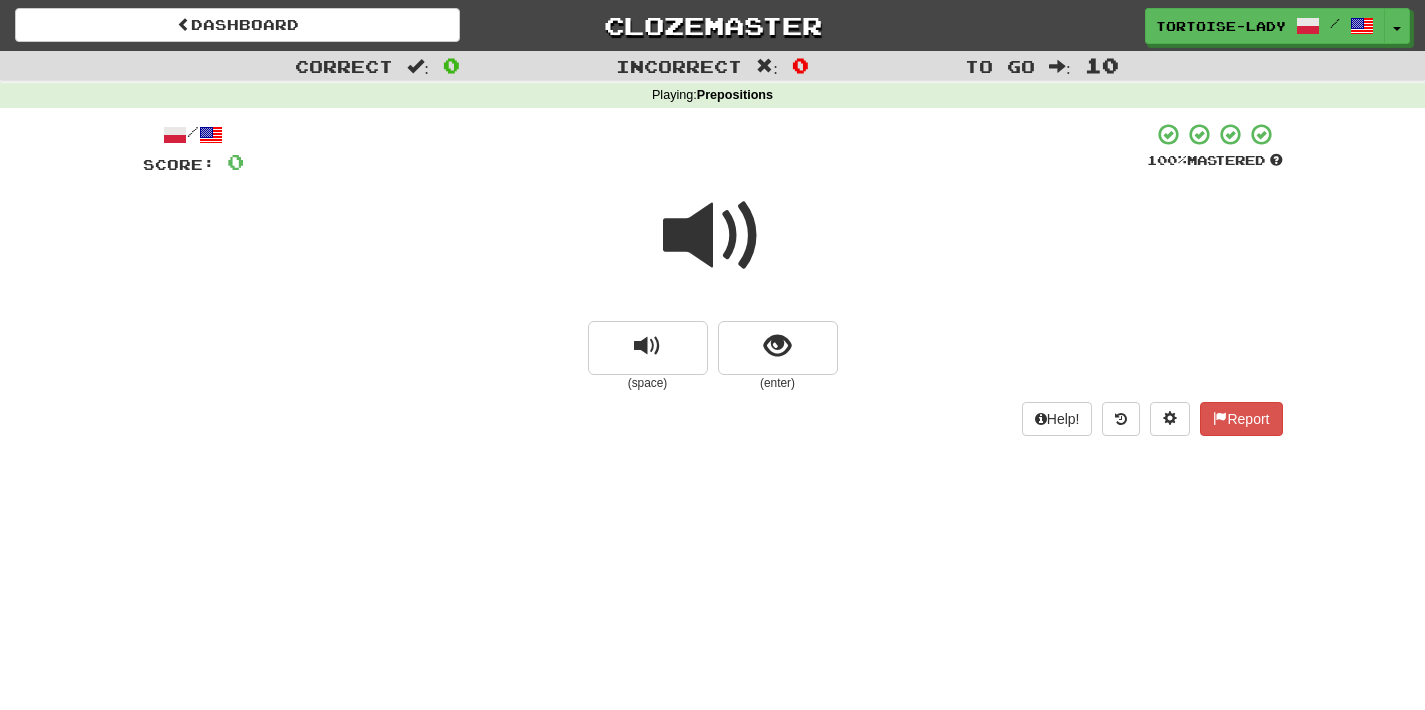 click at bounding box center (713, 236) 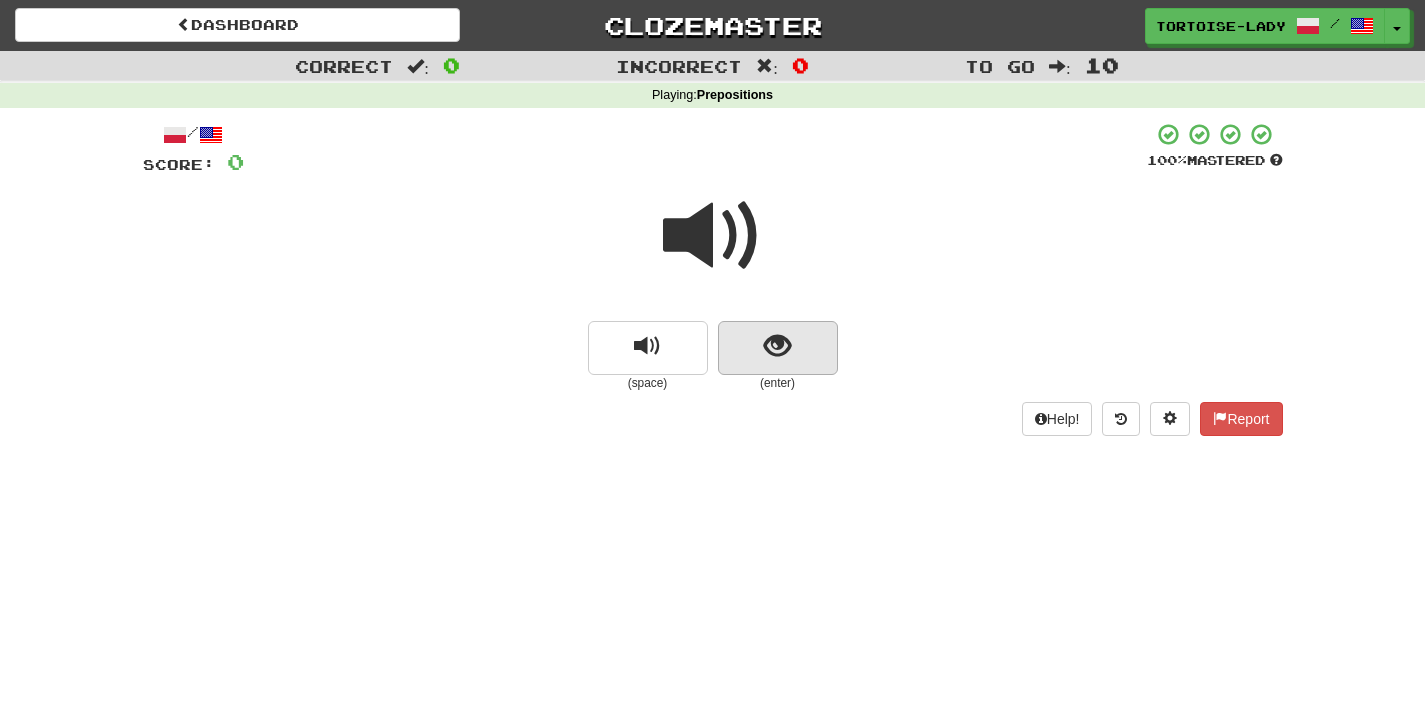 click at bounding box center (777, 346) 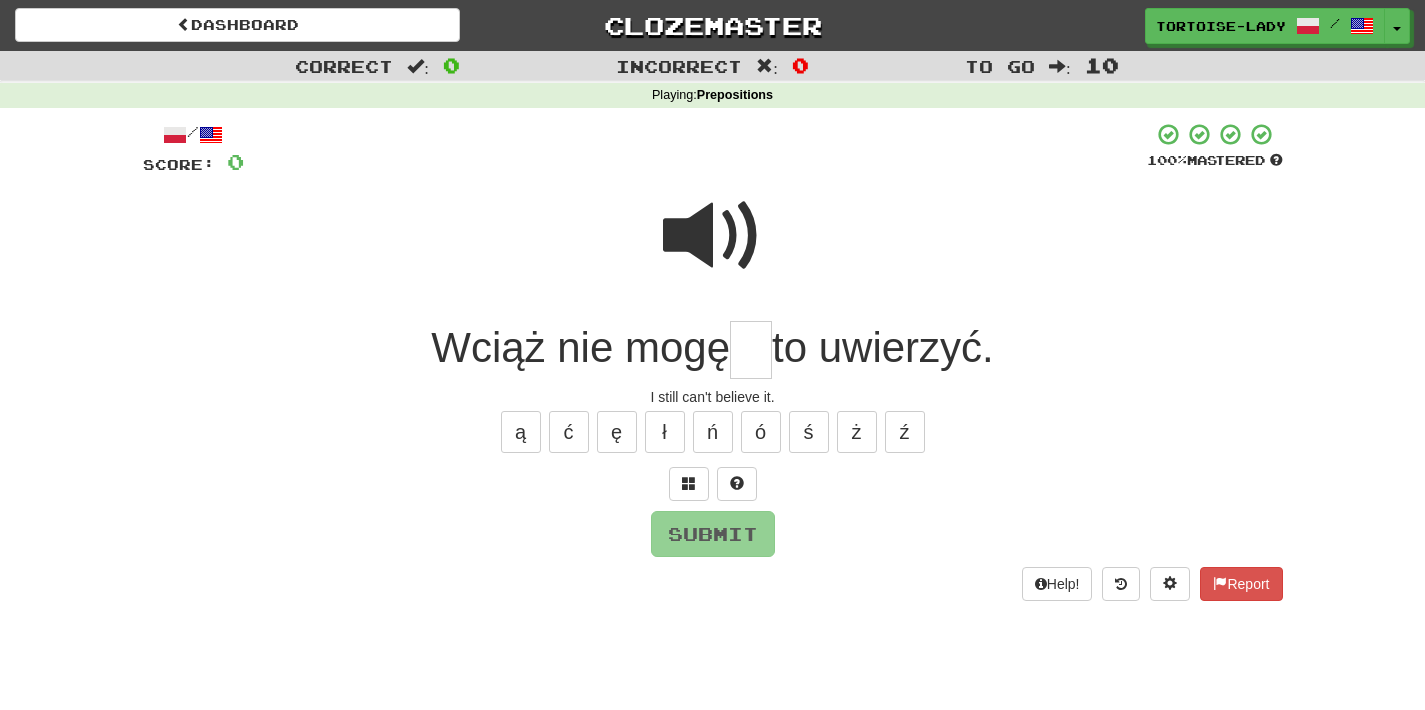 click at bounding box center (713, 236) 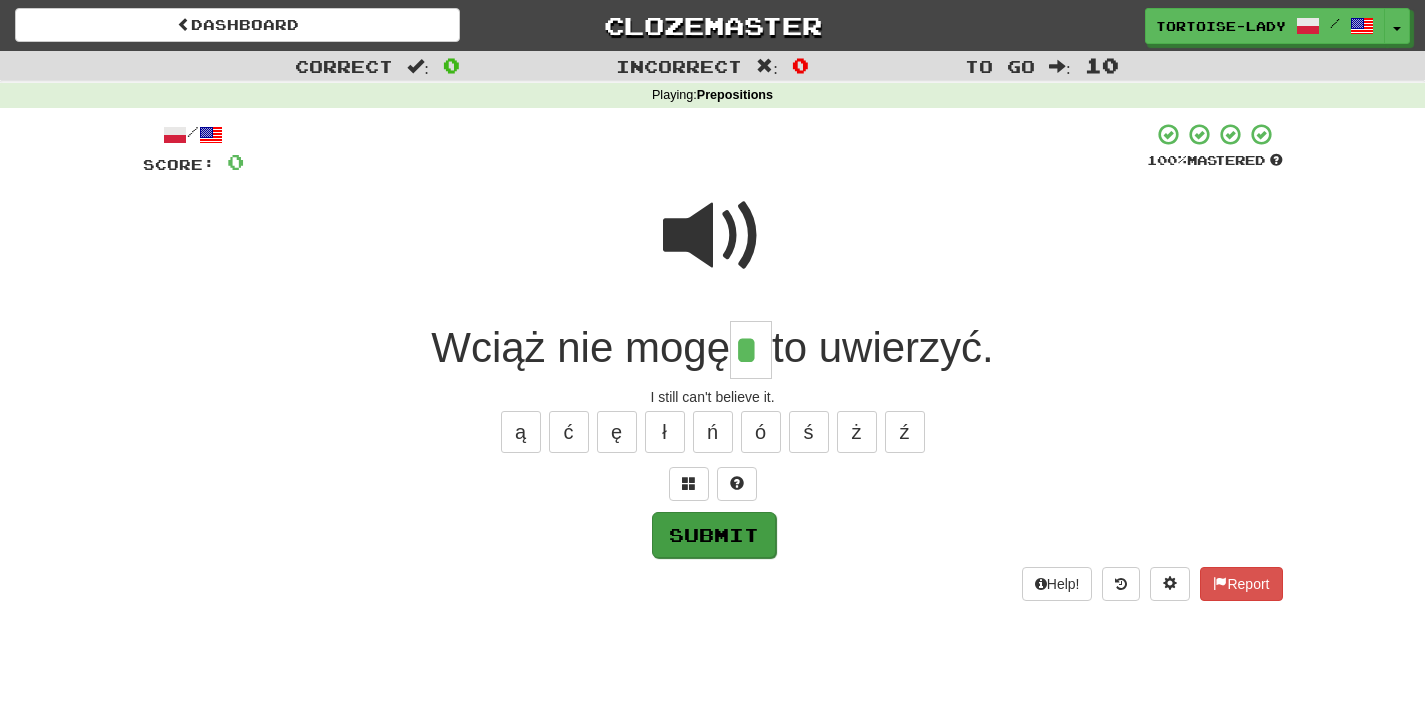 type on "*" 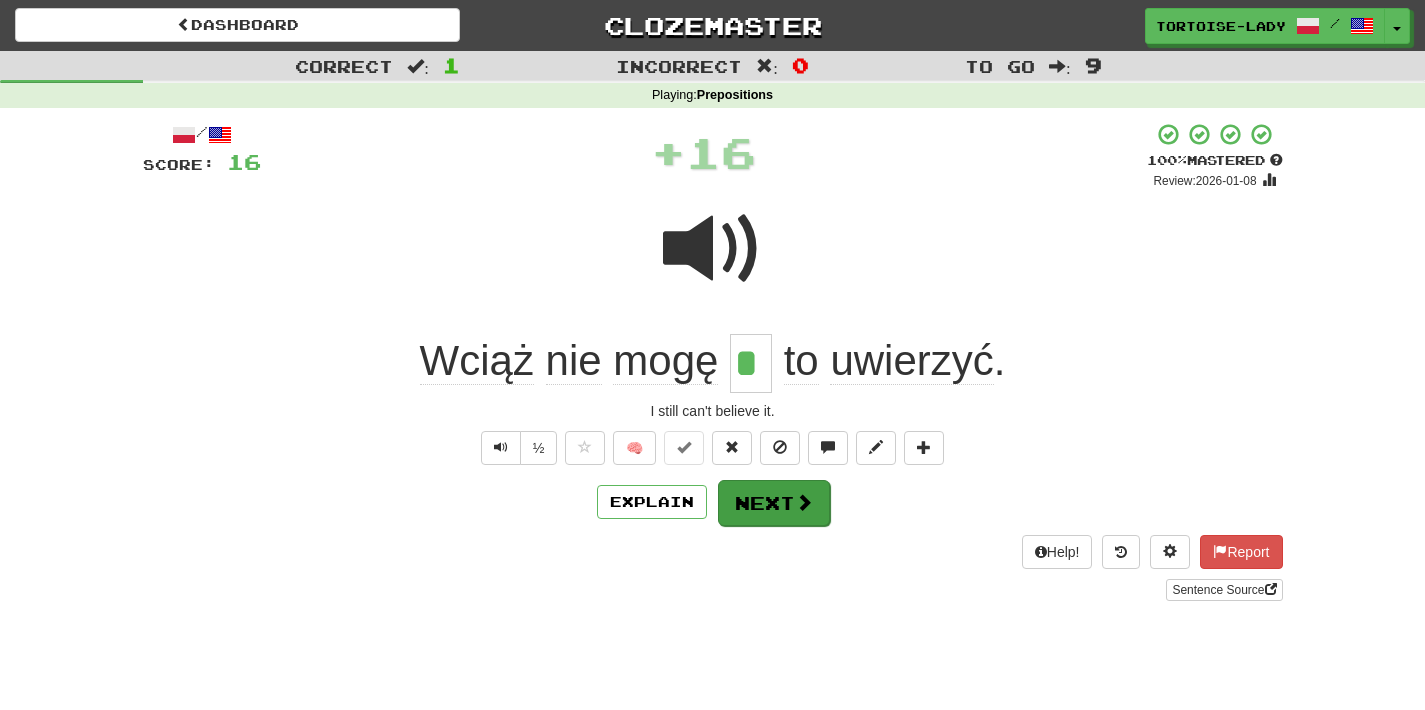 click on "Next" at bounding box center (774, 503) 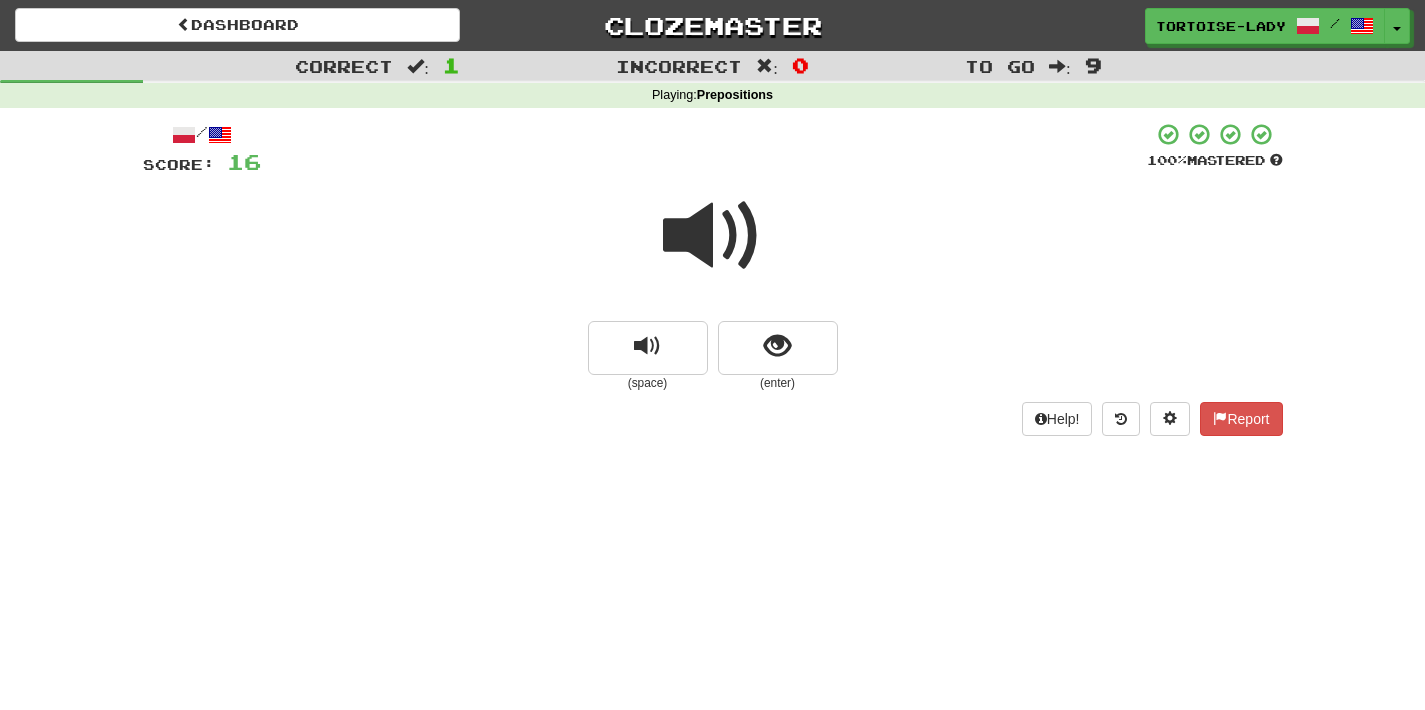 click at bounding box center [713, 236] 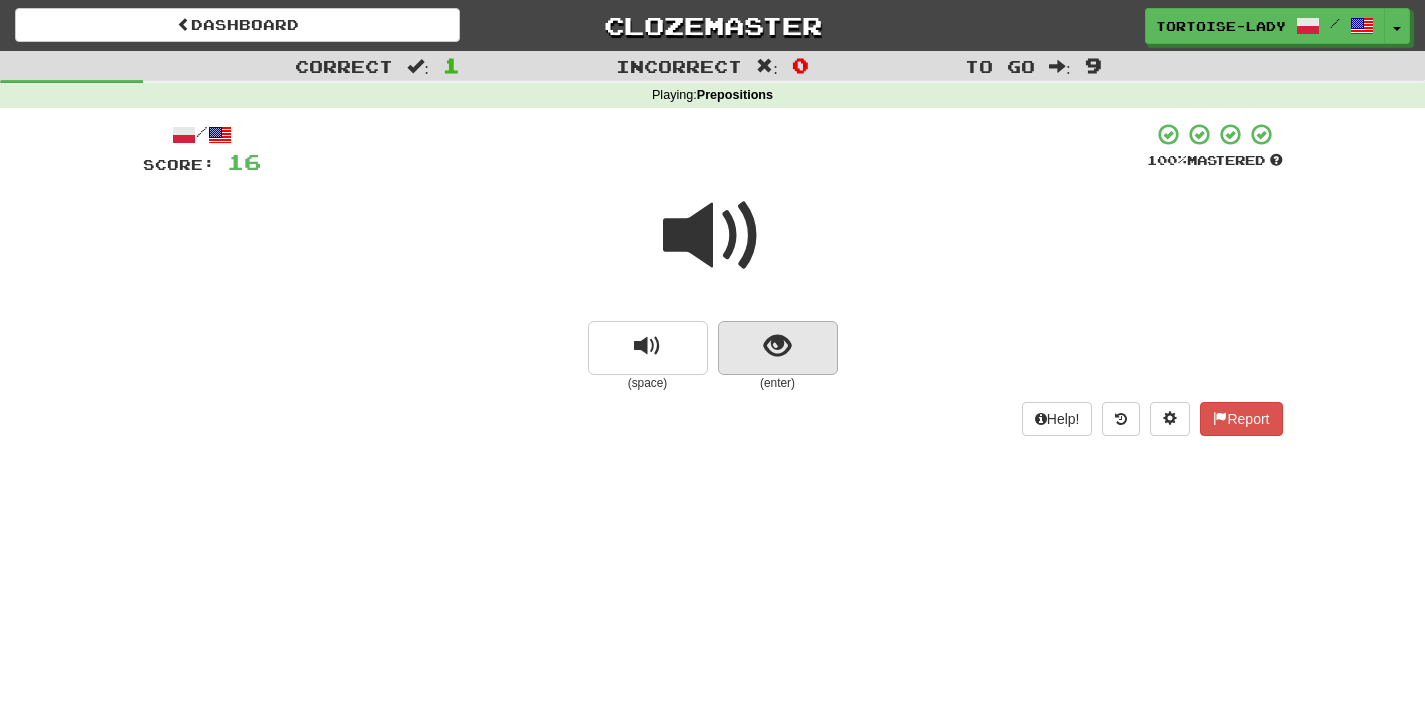 click at bounding box center (777, 346) 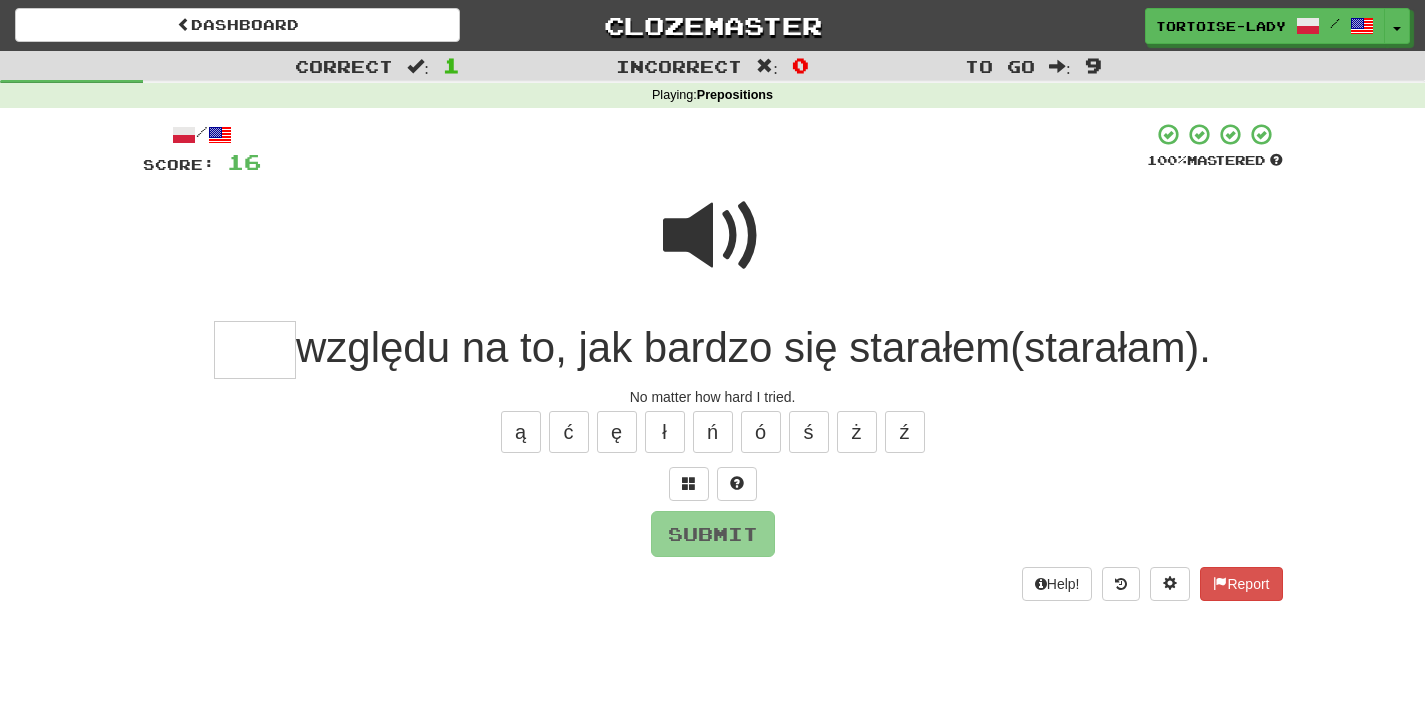 type on "*" 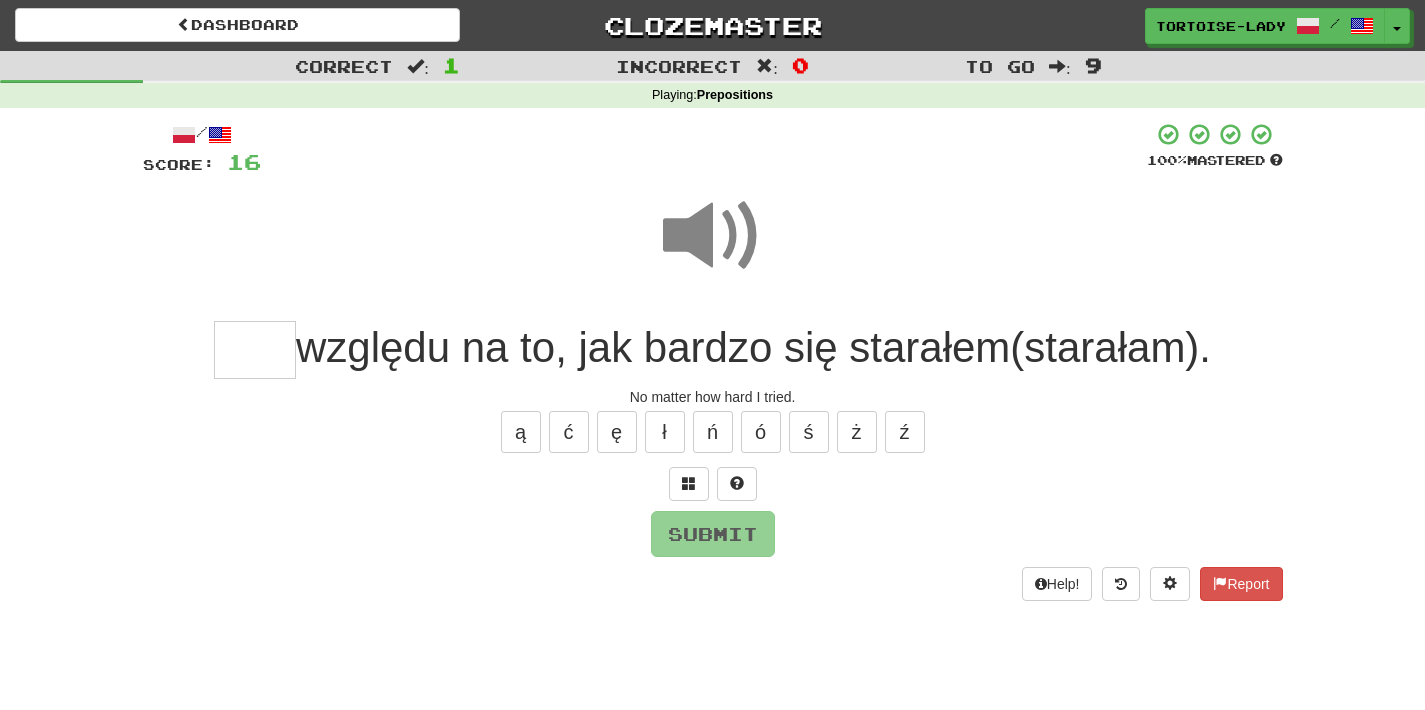 click at bounding box center (255, 350) 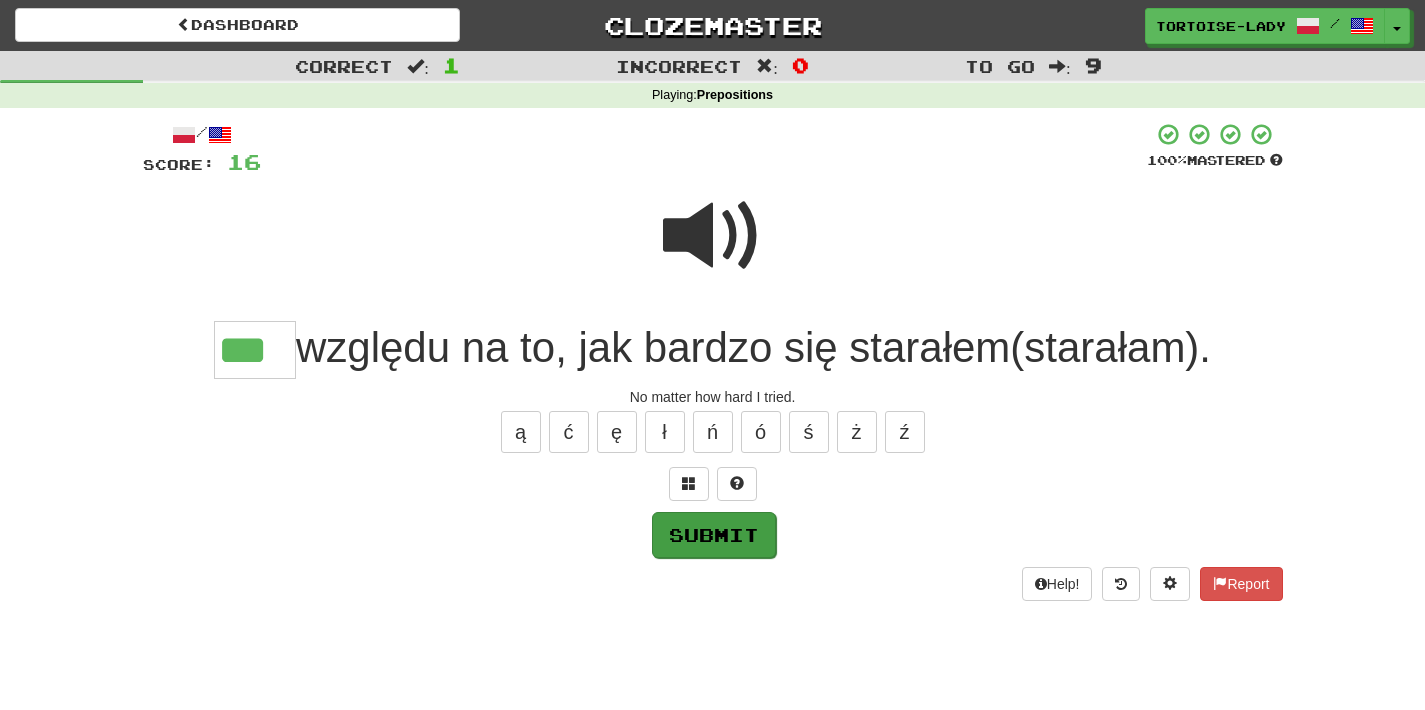 click on "Submit" at bounding box center [714, 535] 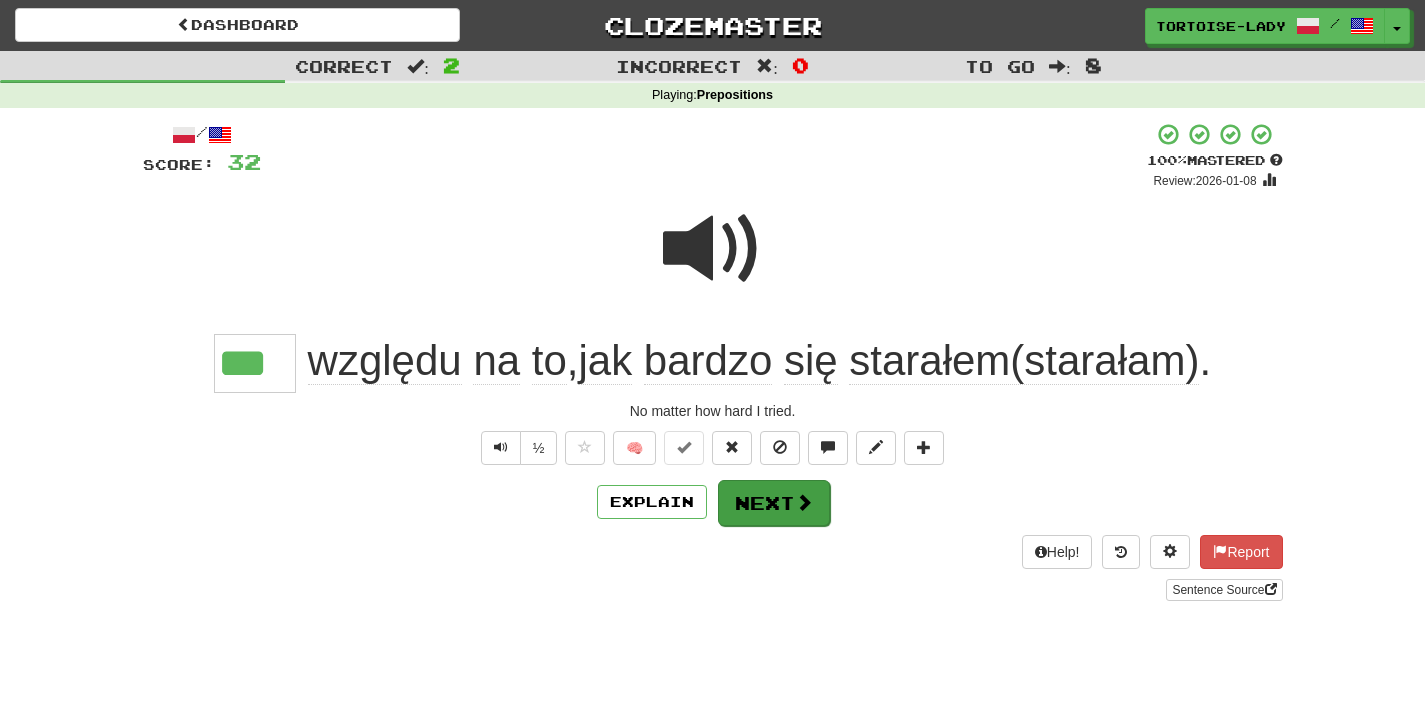 click on "Next" at bounding box center (774, 503) 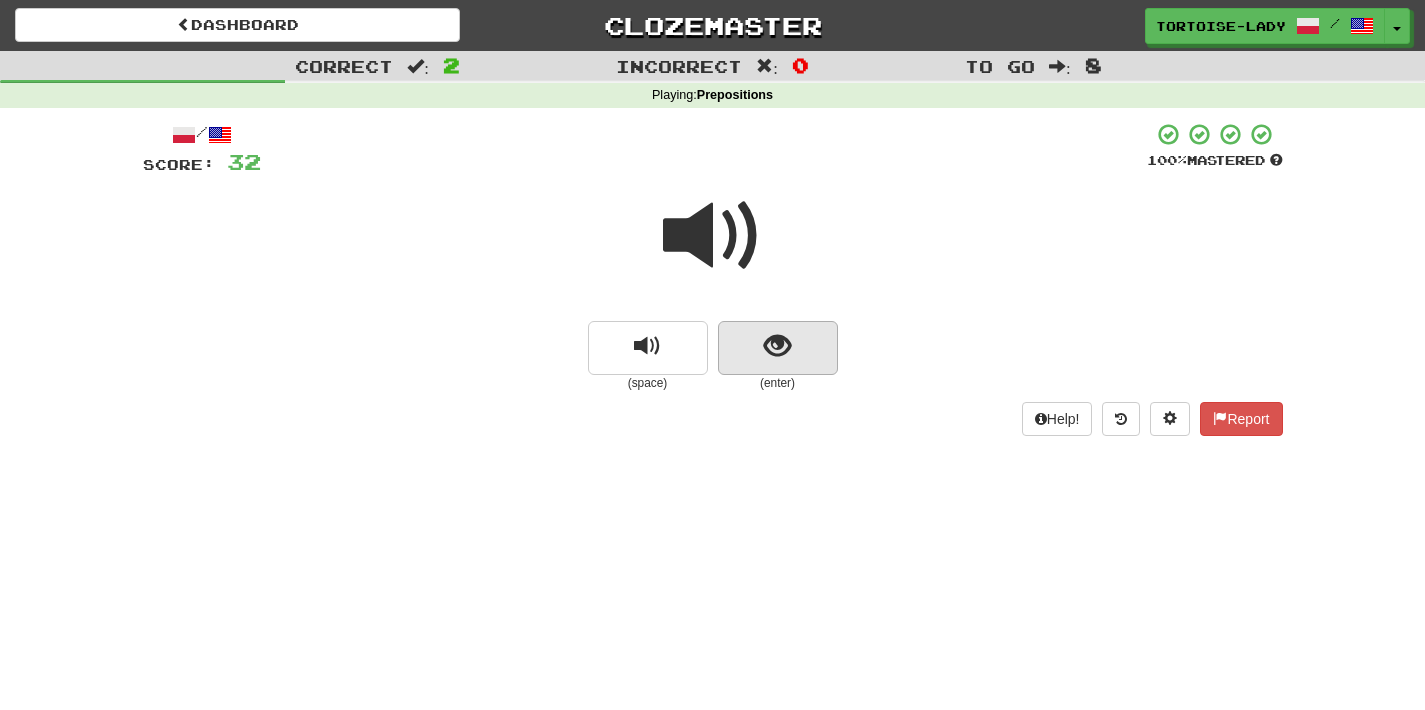 click at bounding box center (777, 346) 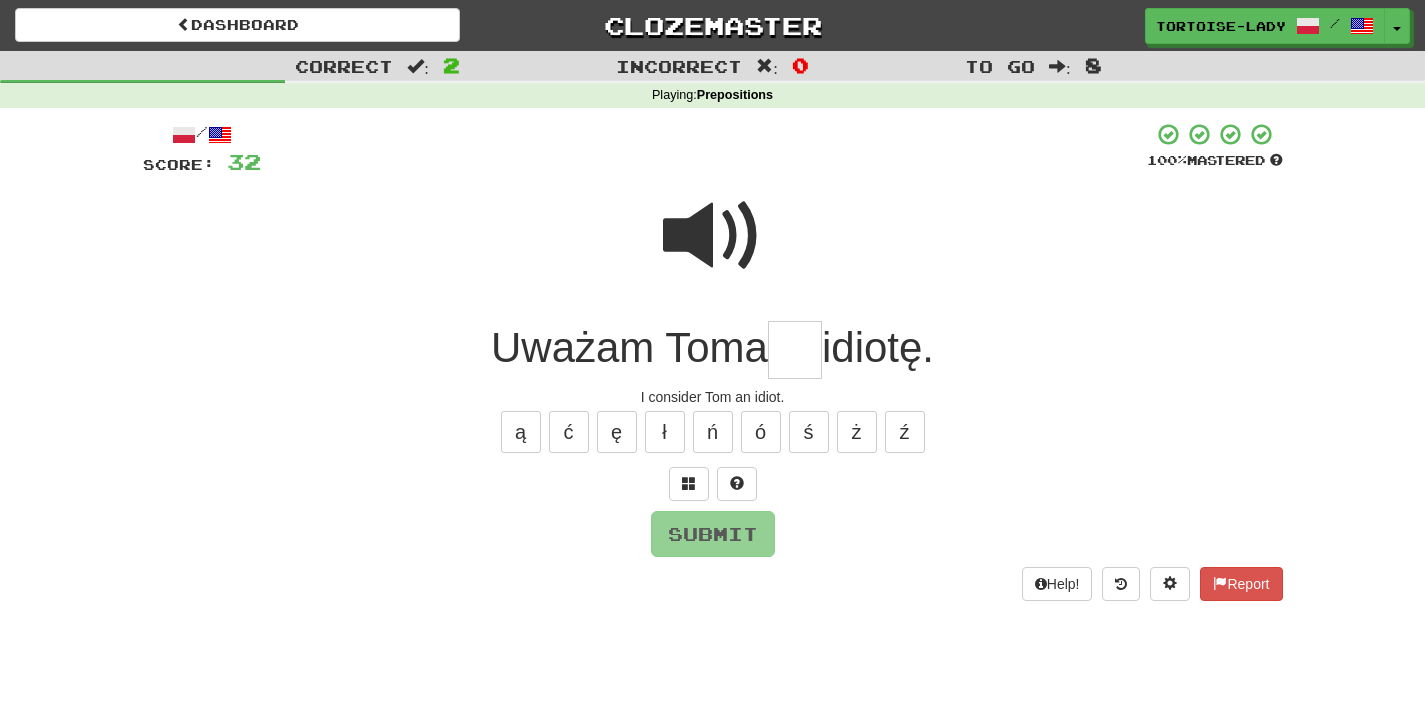 click at bounding box center (713, 236) 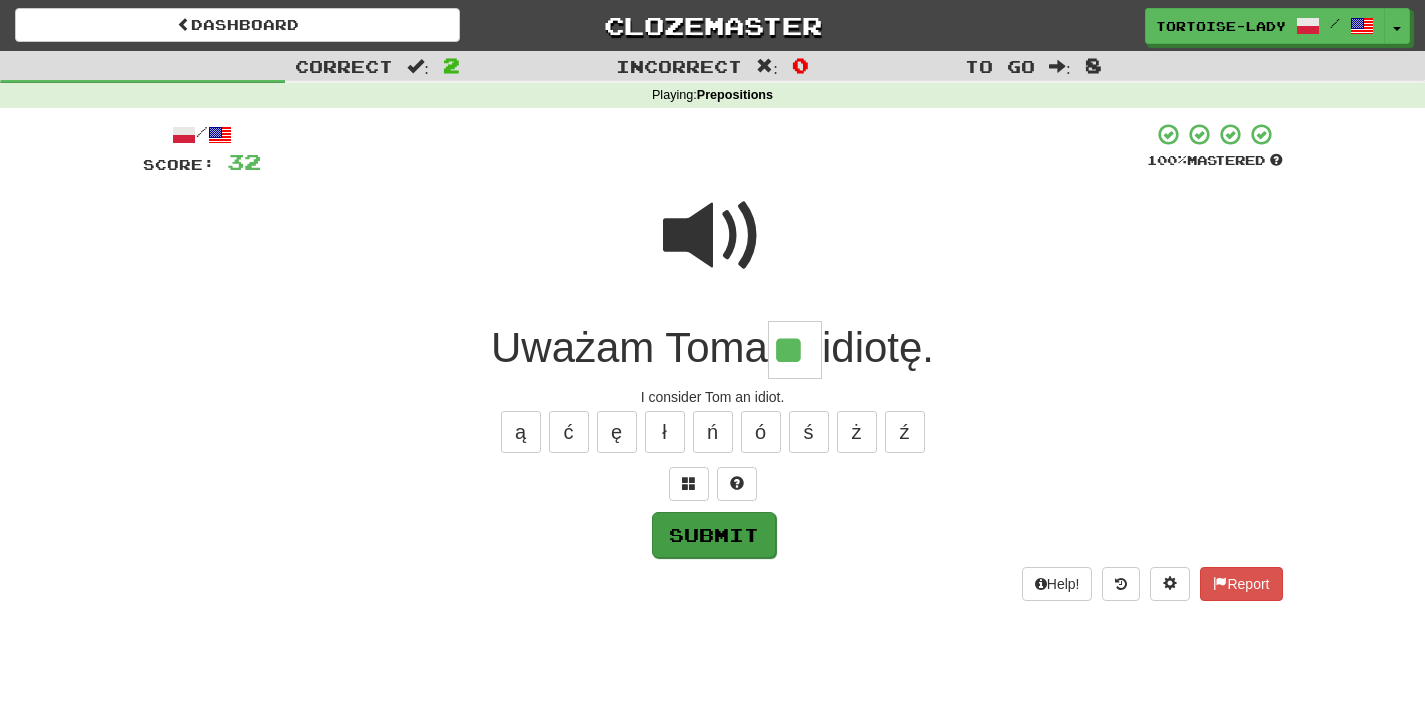 type on "**" 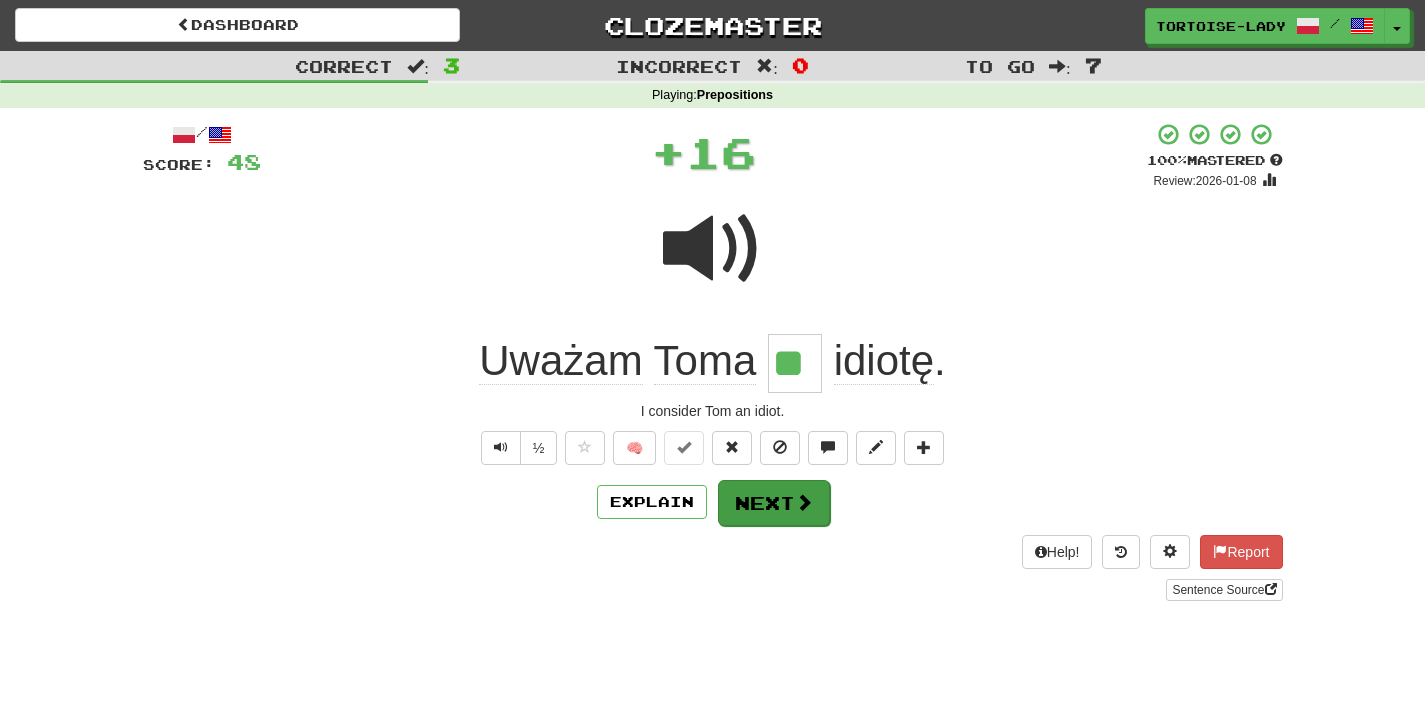 click on "Next" at bounding box center (774, 503) 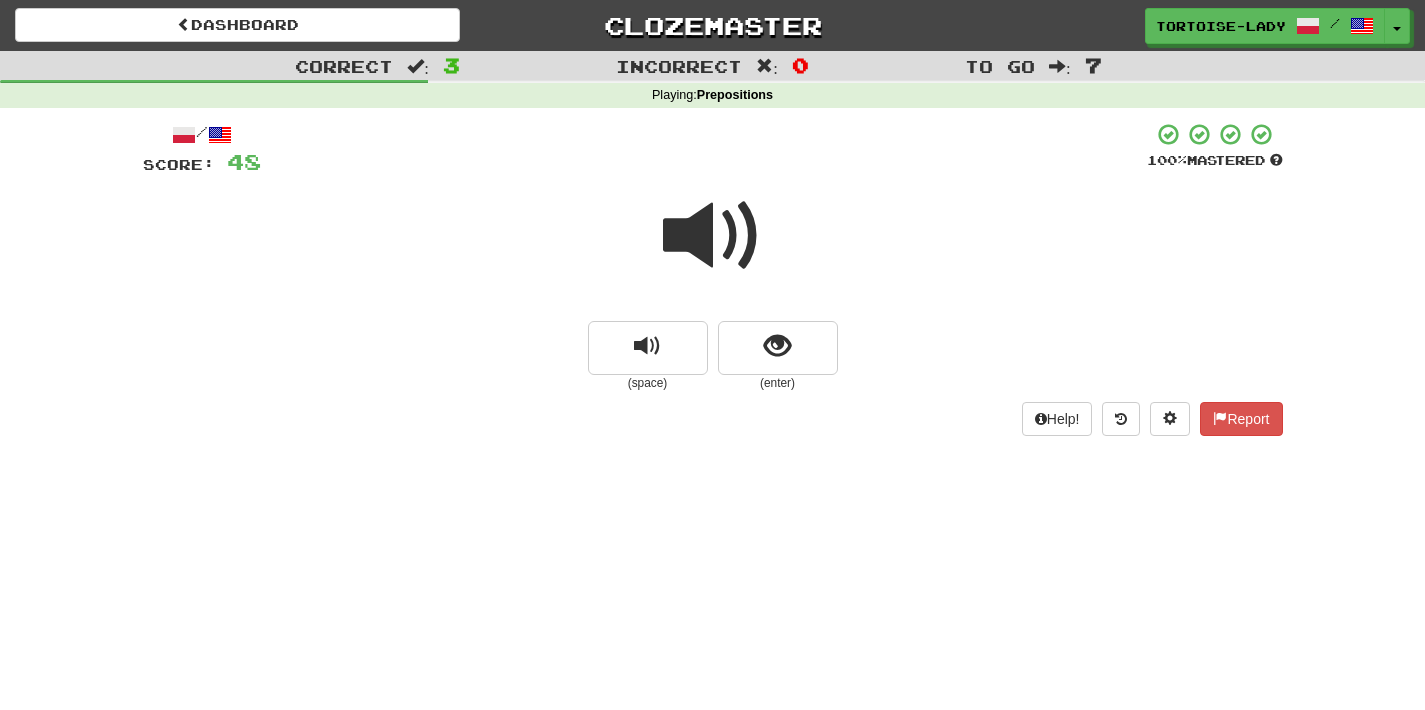 click at bounding box center [713, 236] 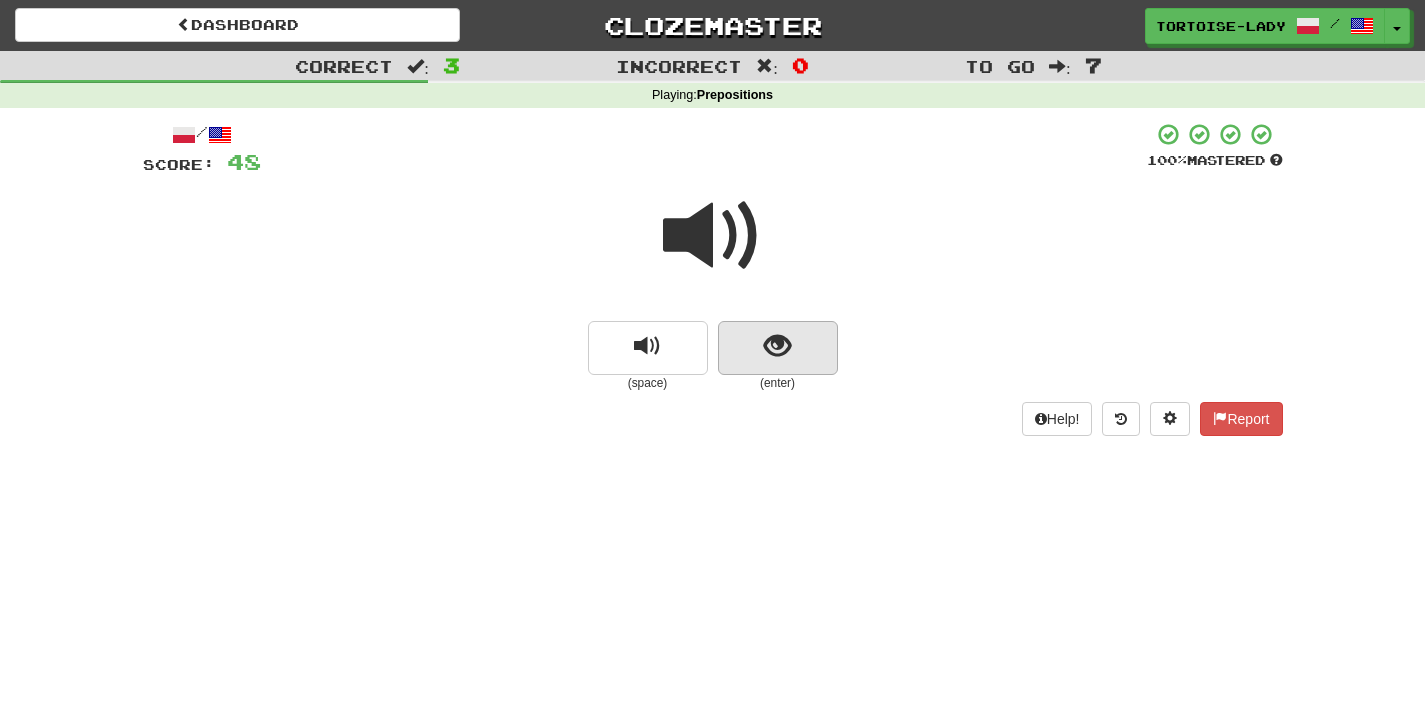 click at bounding box center [777, 346] 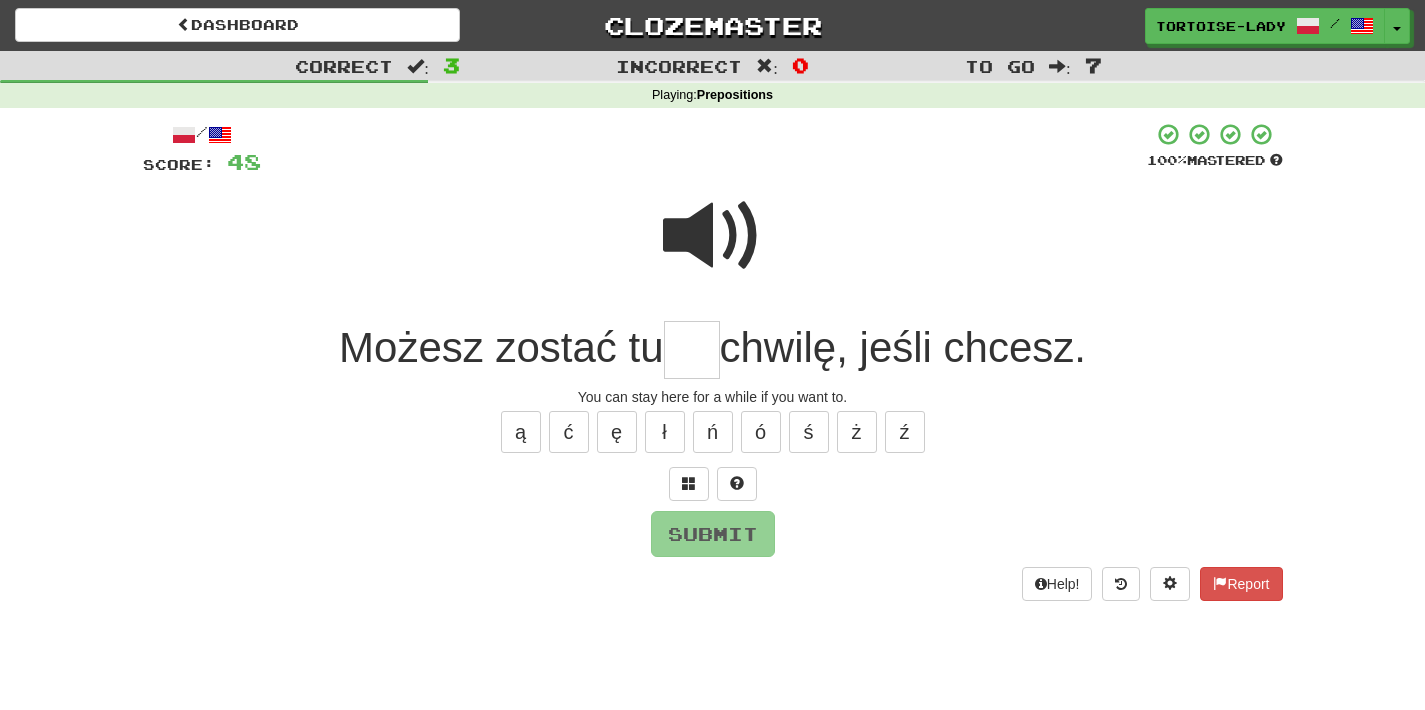 type on "*" 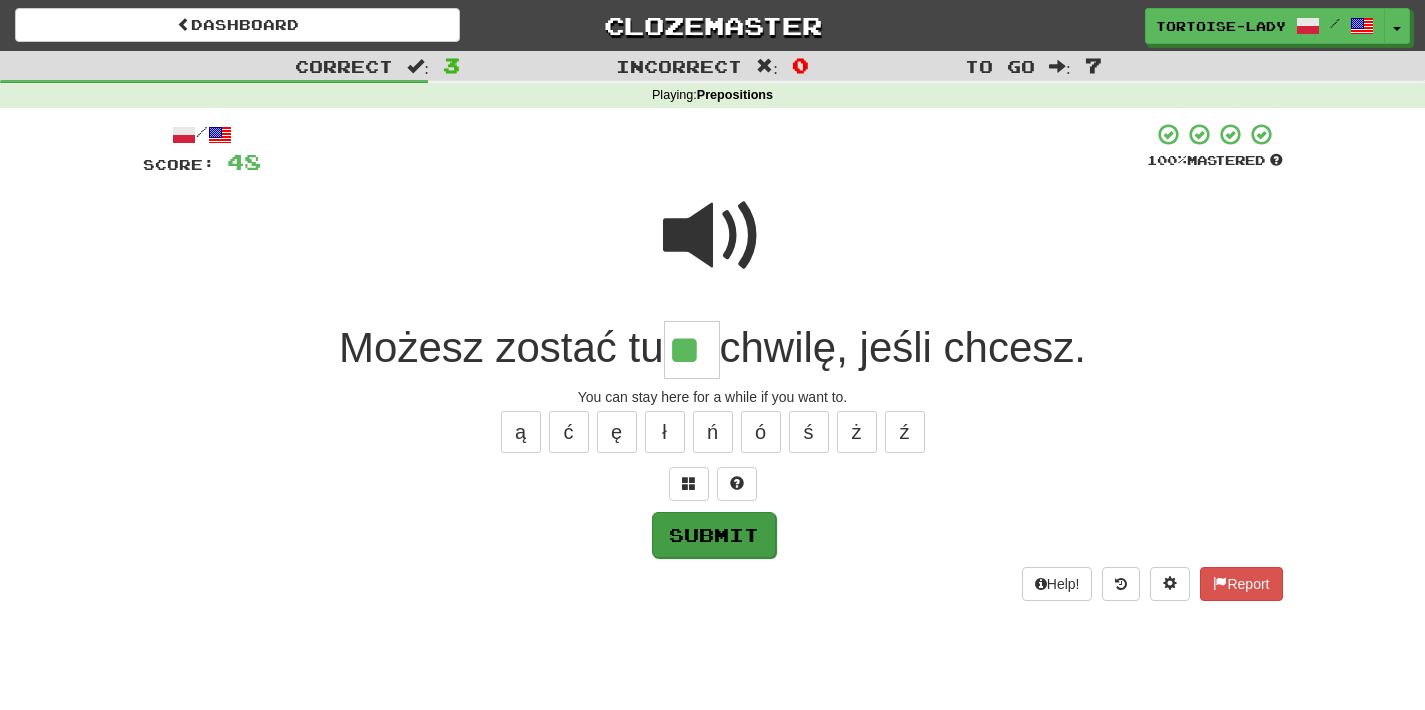 type on "**" 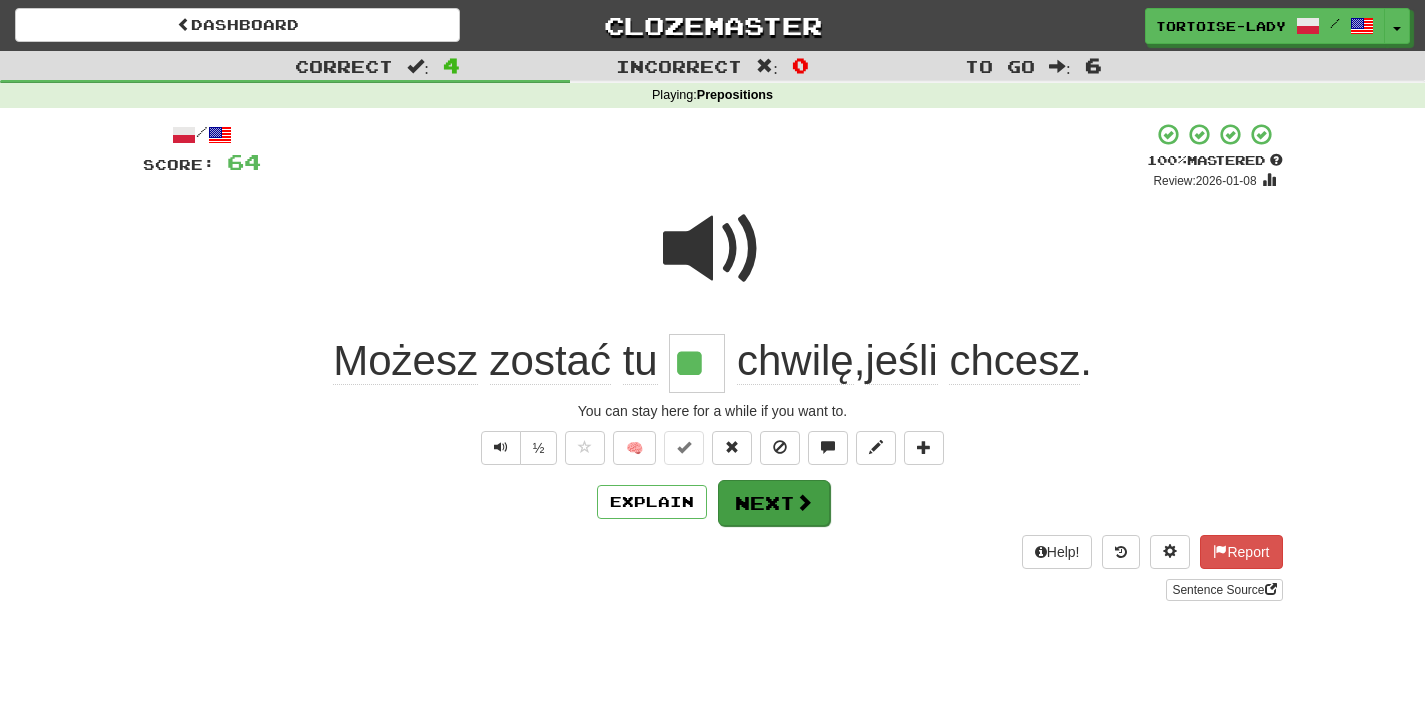 click on "Next" at bounding box center (774, 503) 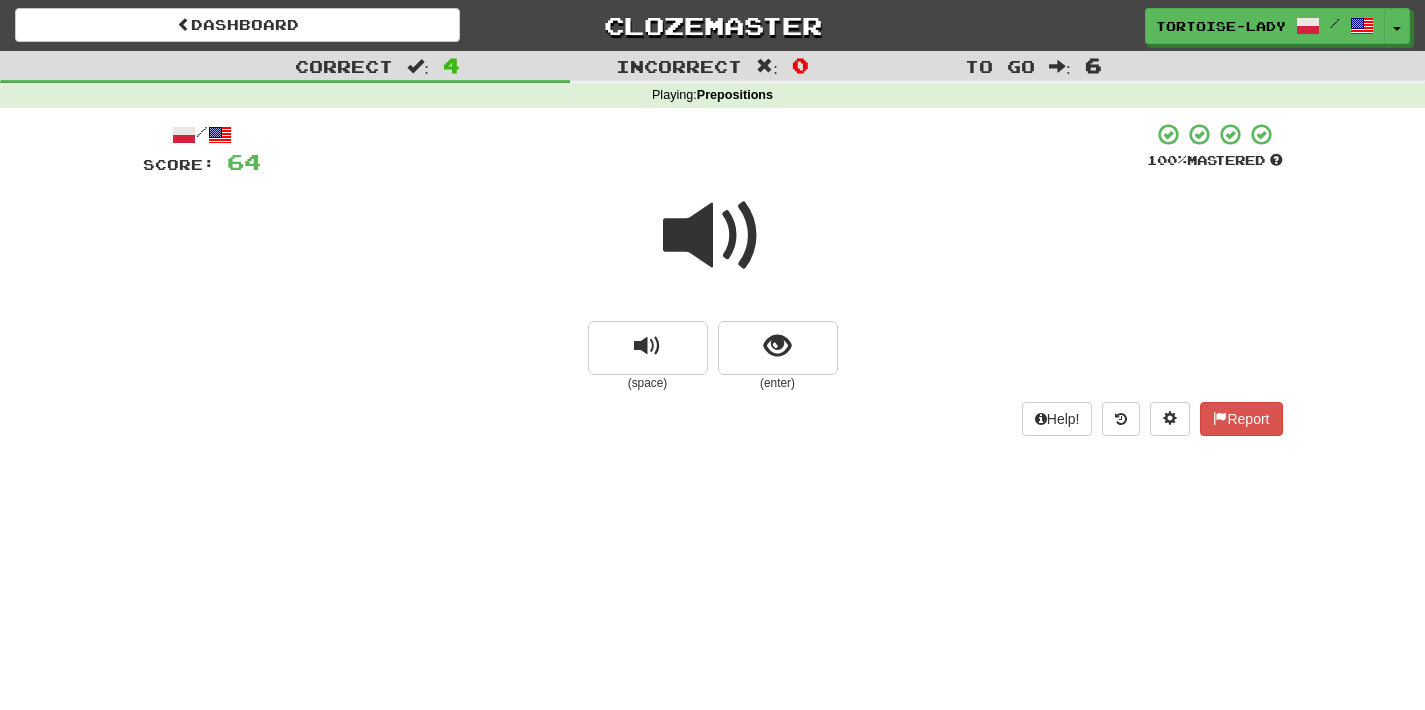 click at bounding box center [713, 236] 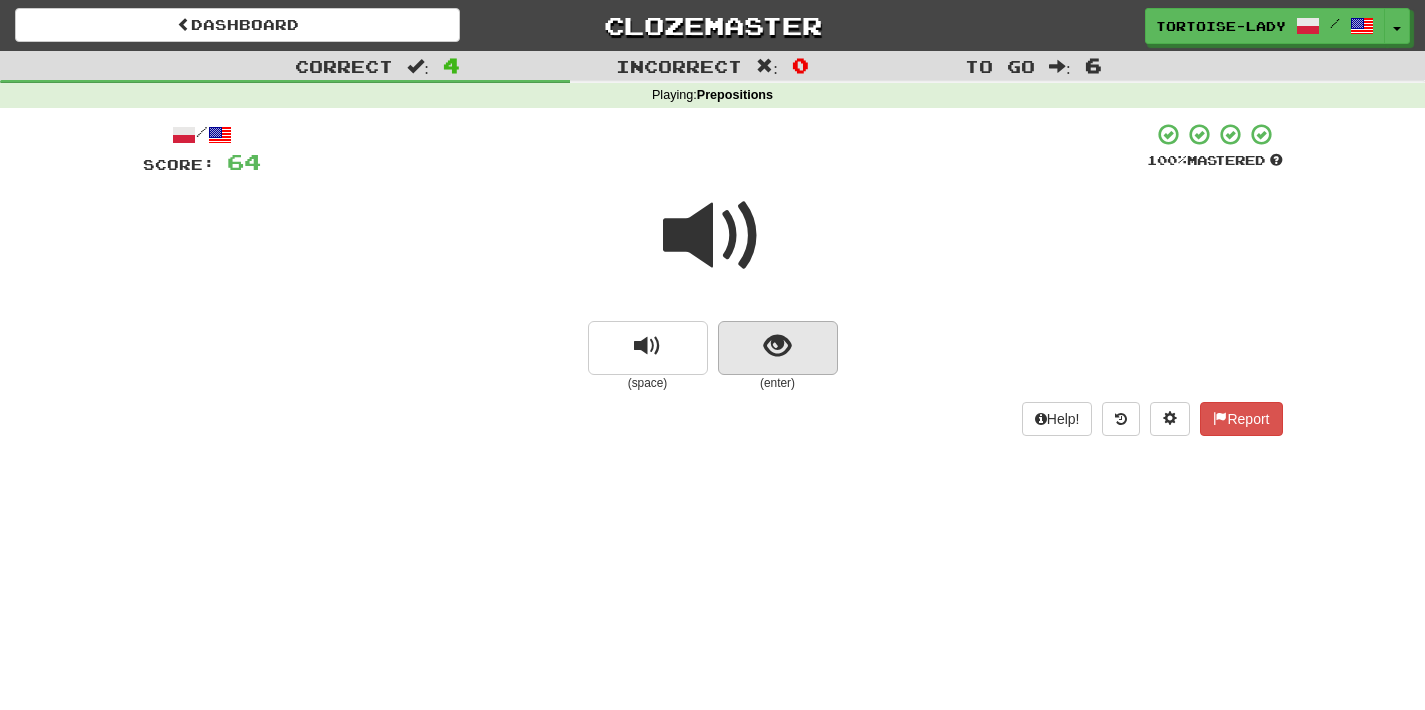 click at bounding box center [777, 346] 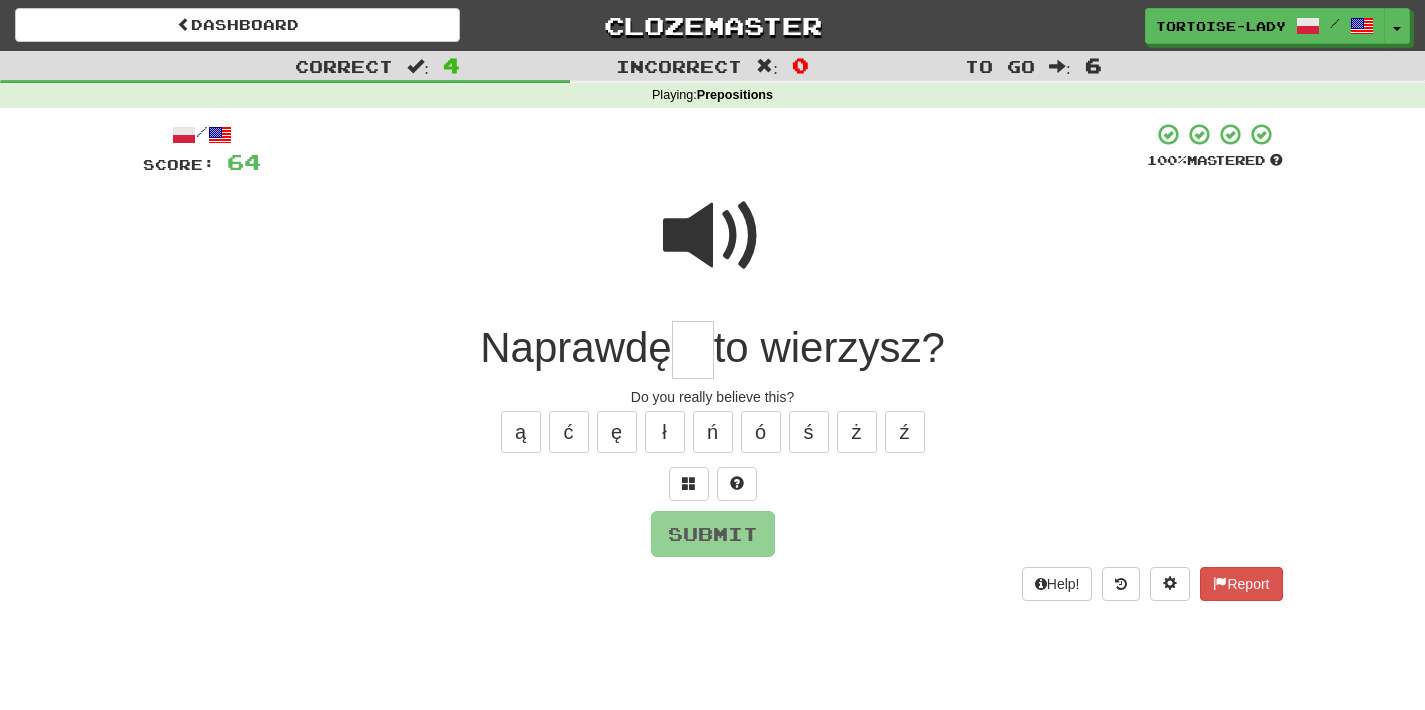 type on "*" 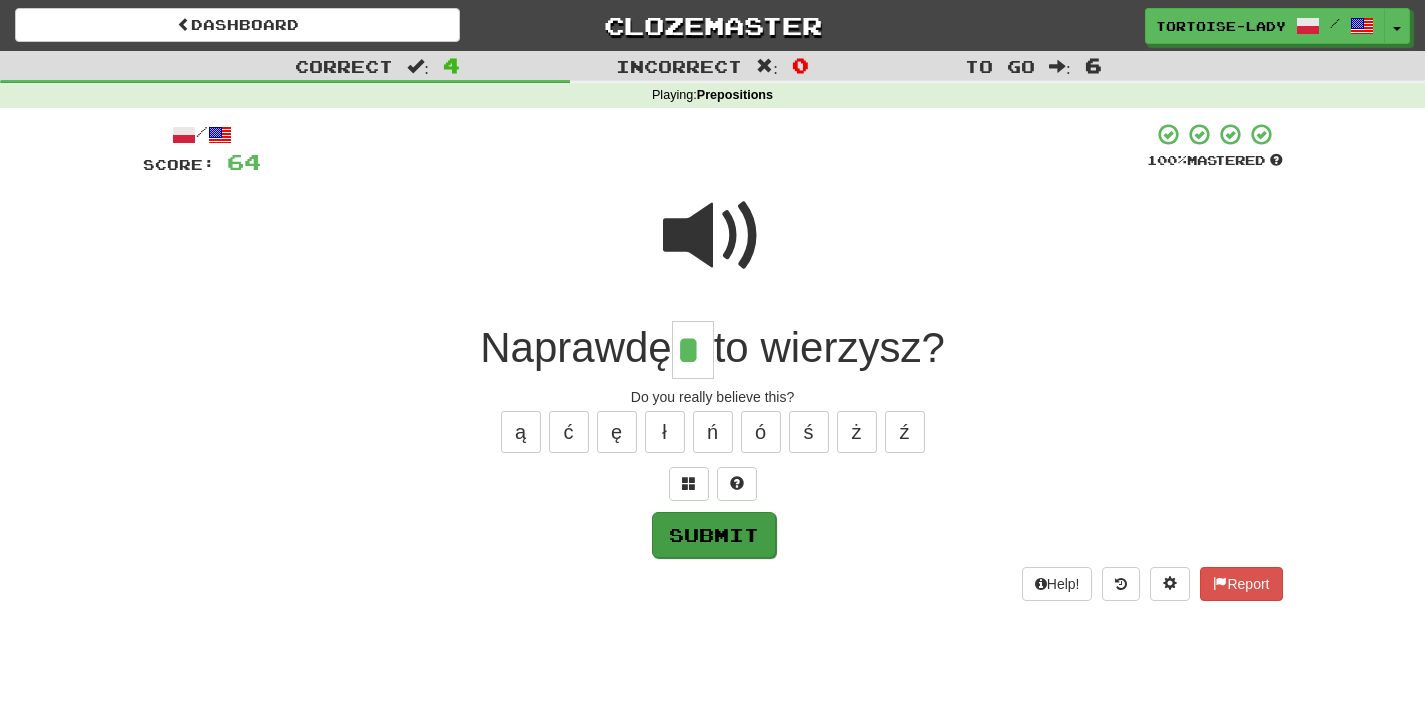 type on "*" 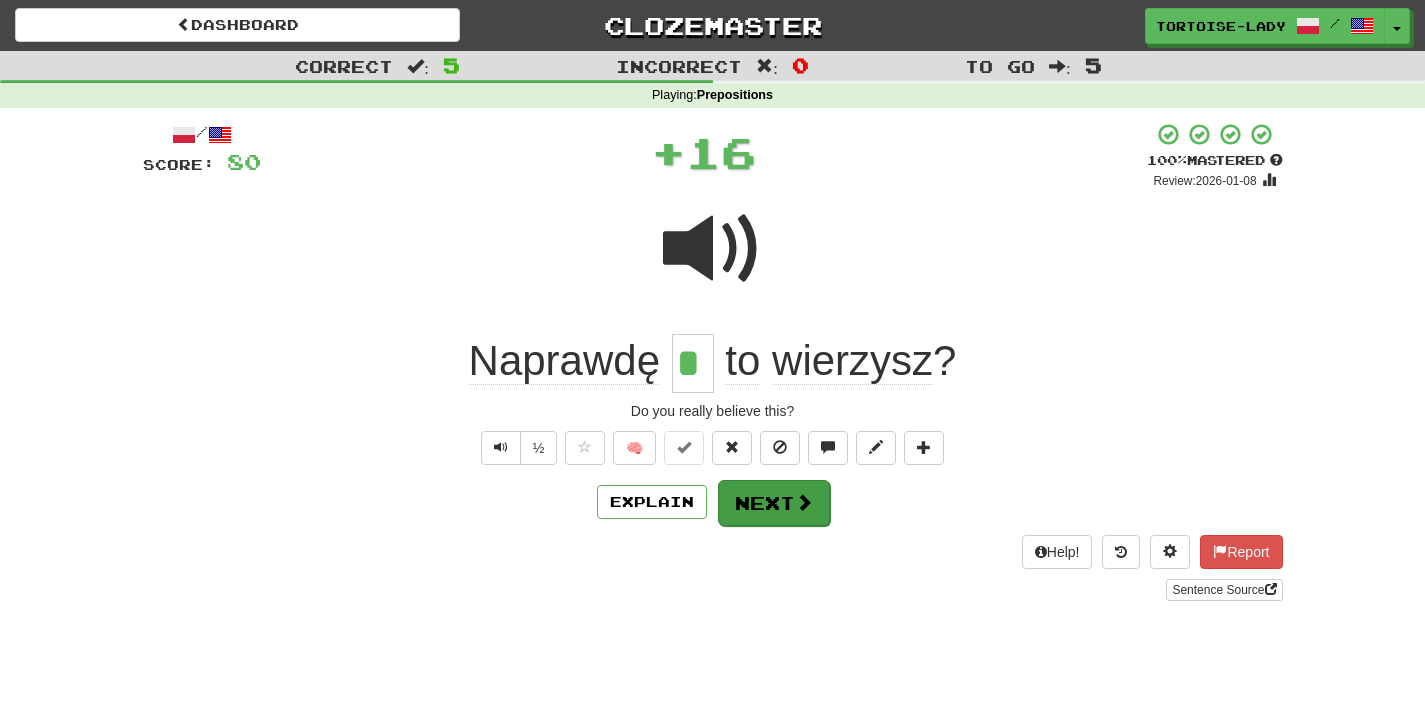 click on "Next" at bounding box center [774, 503] 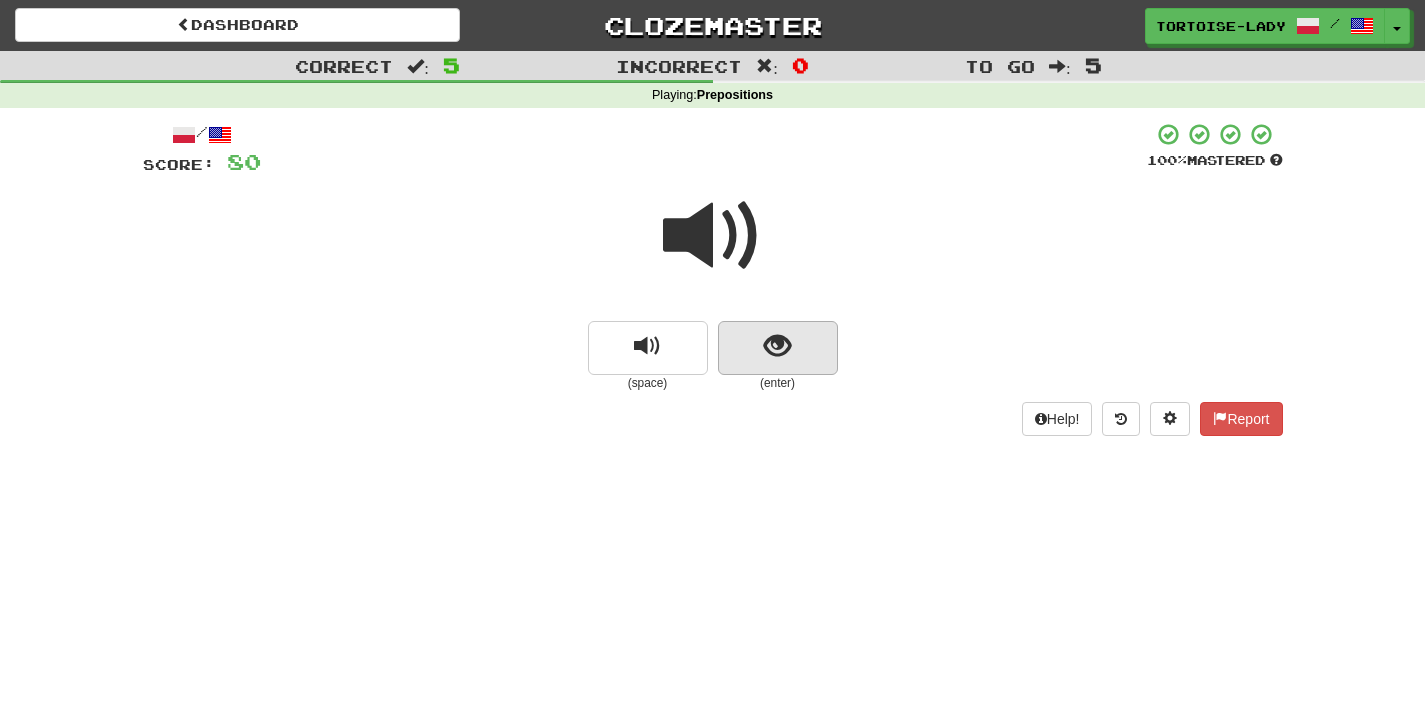 click at bounding box center (777, 346) 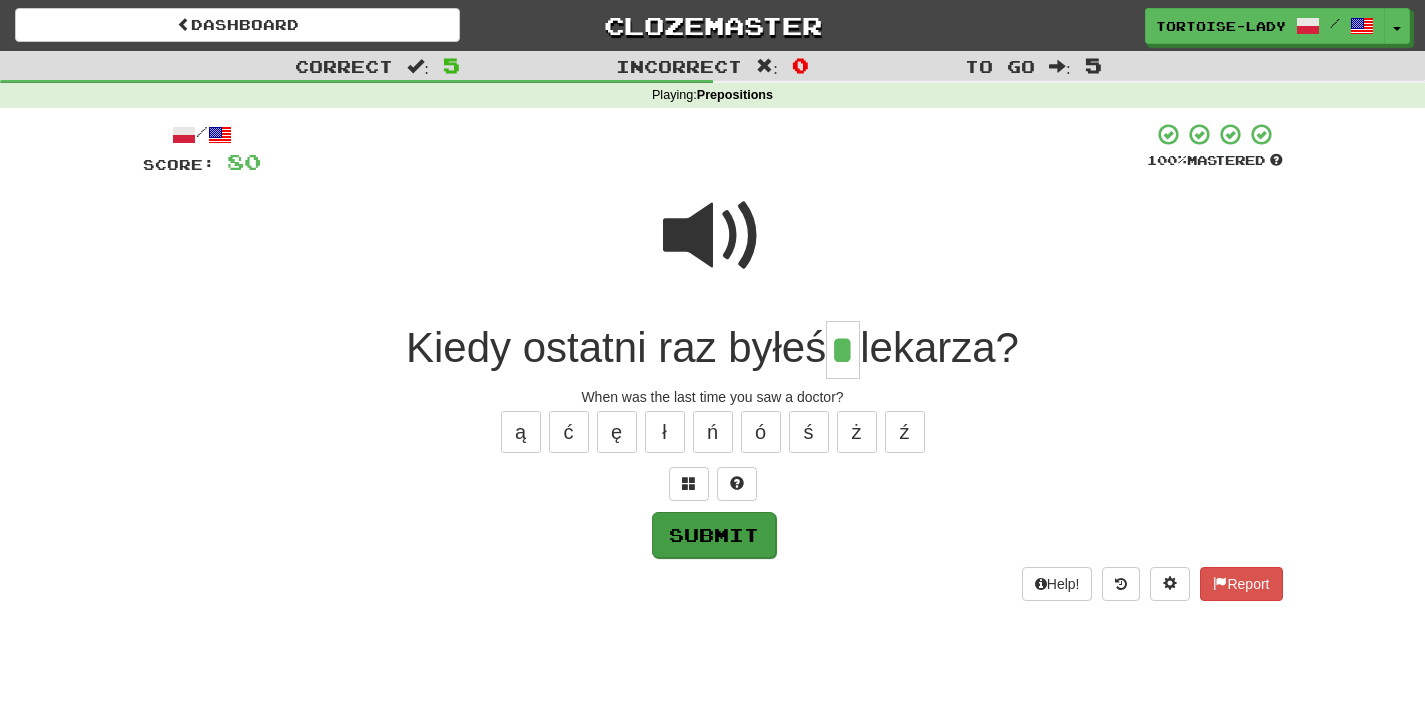 type on "*" 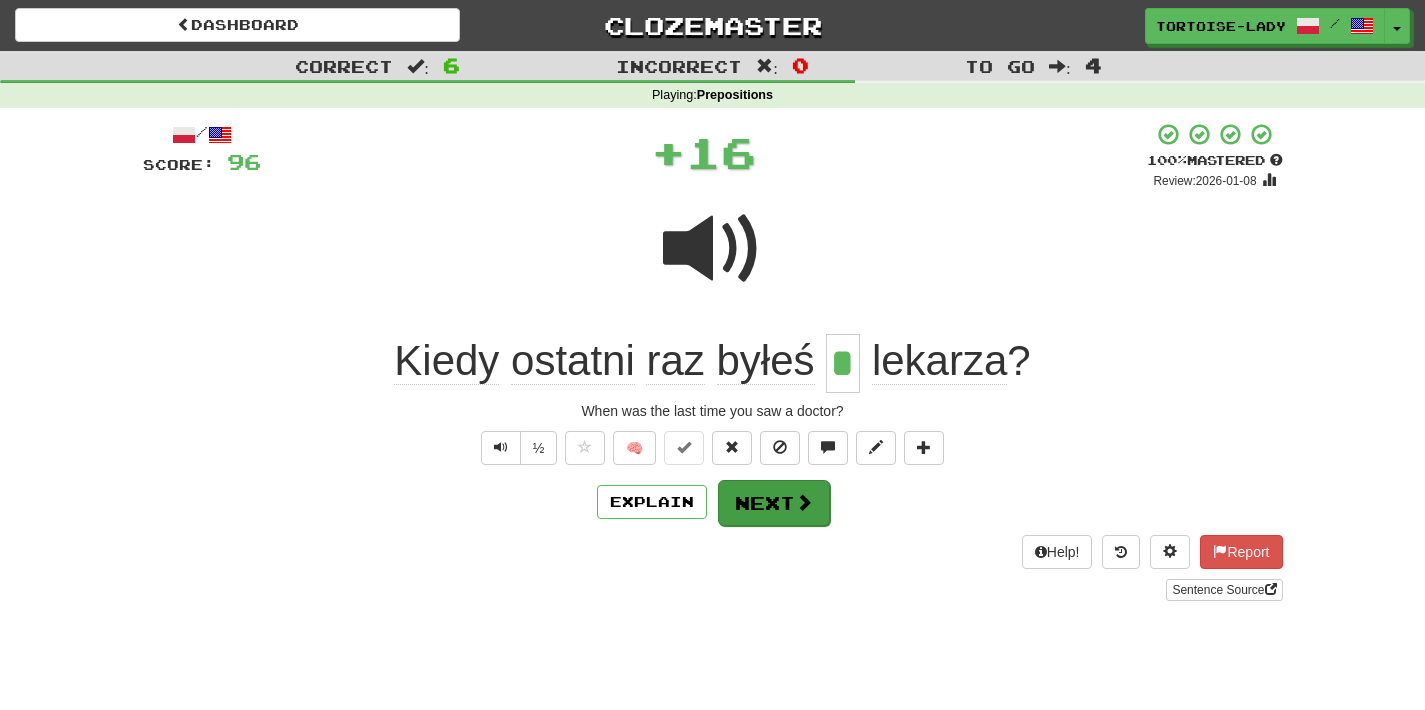 click on "Next" at bounding box center (774, 503) 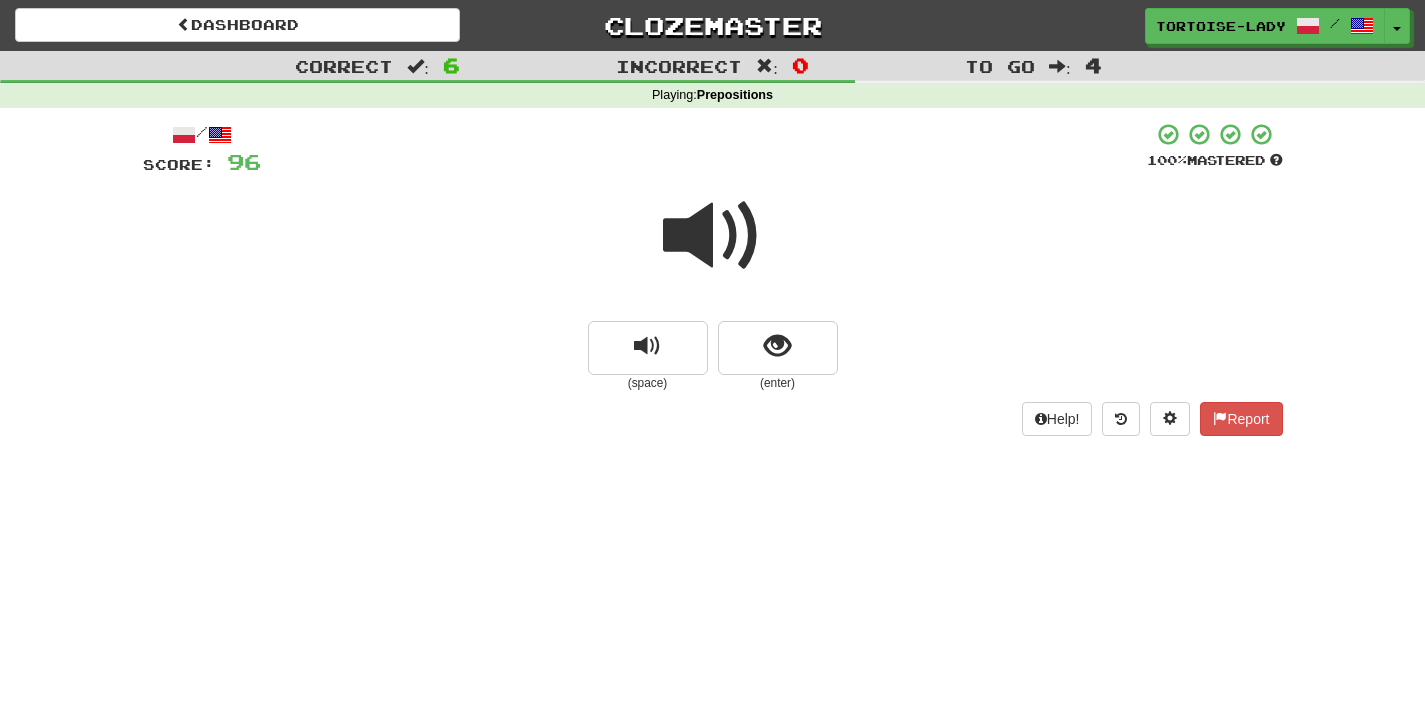 click at bounding box center [713, 236] 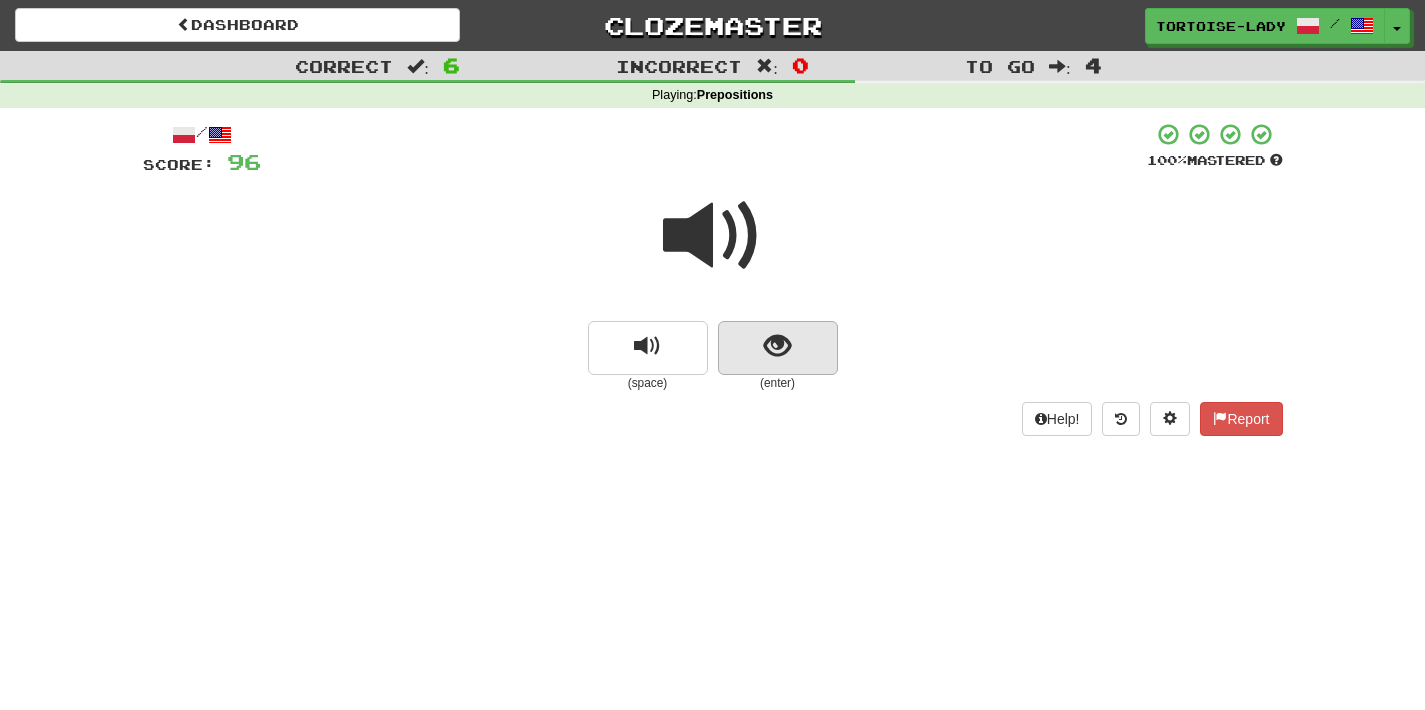 click at bounding box center [778, 348] 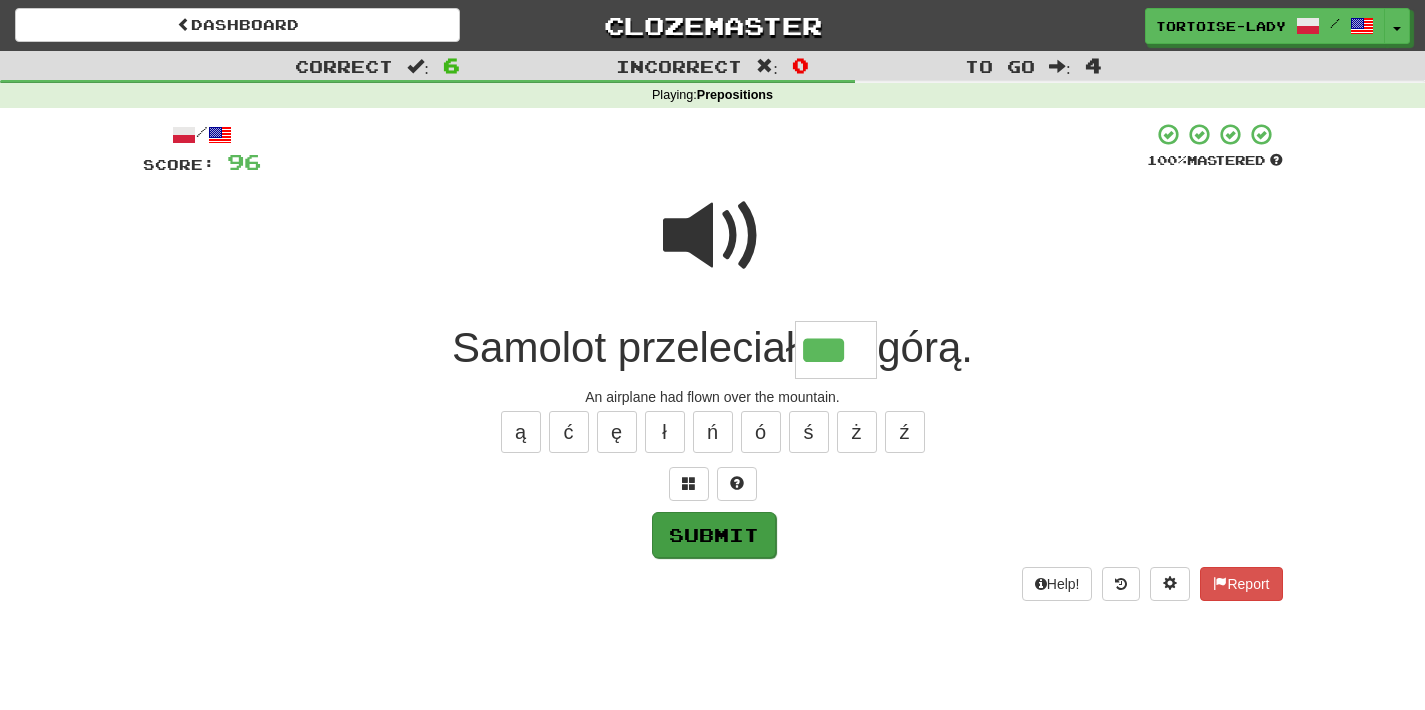 type on "***" 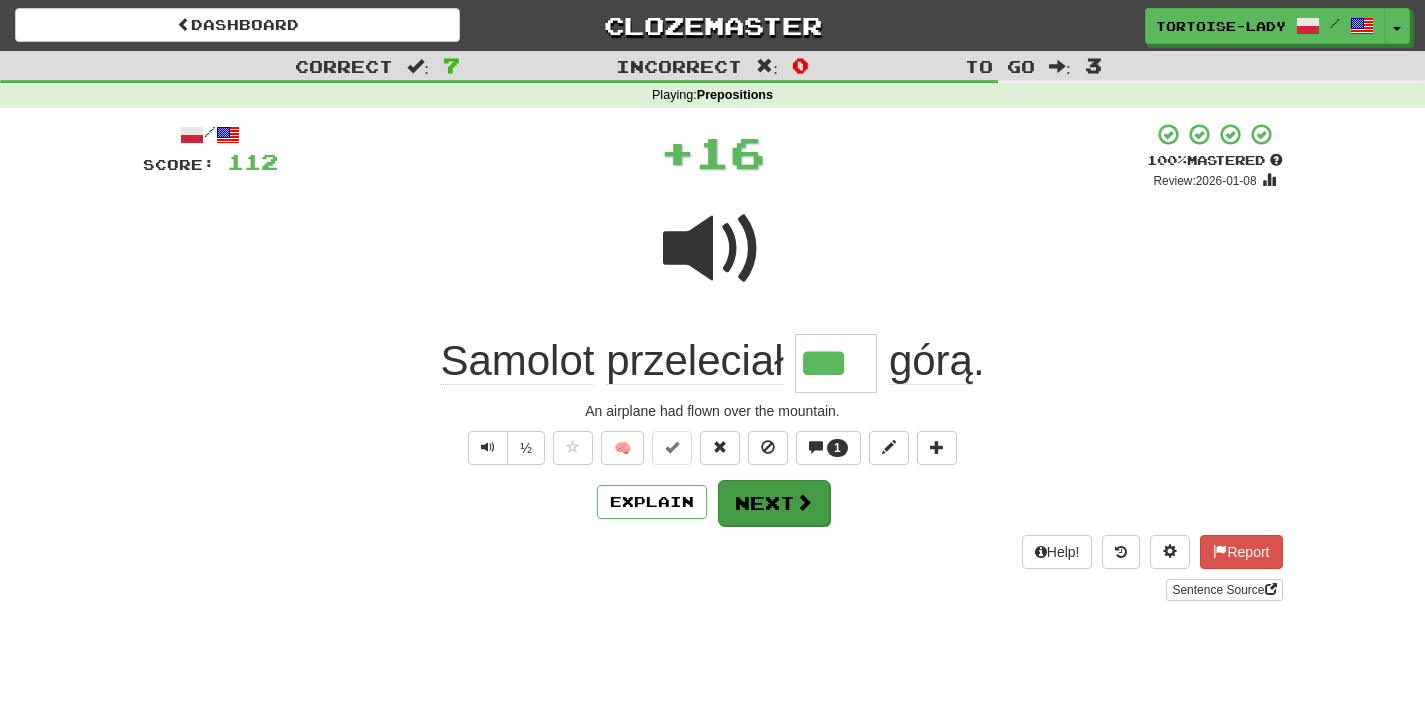click at bounding box center [804, 502] 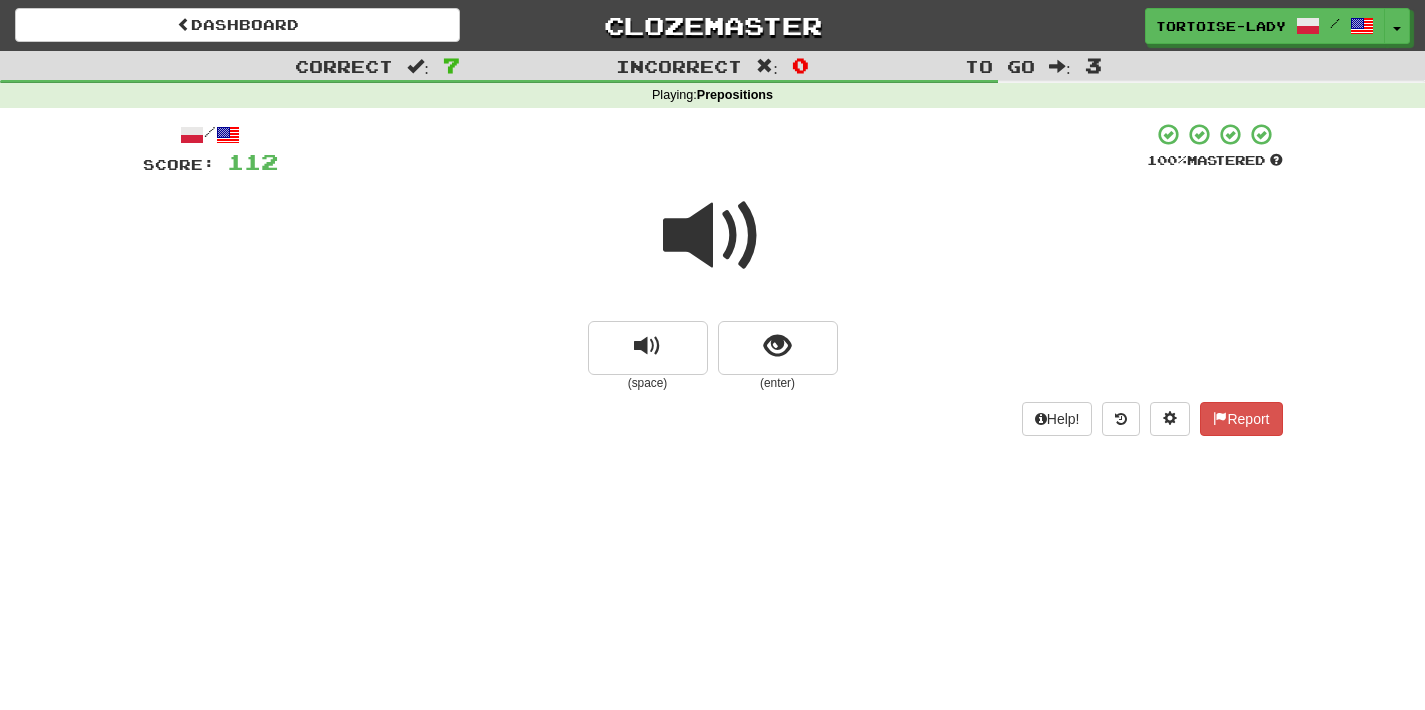 click at bounding box center (713, 236) 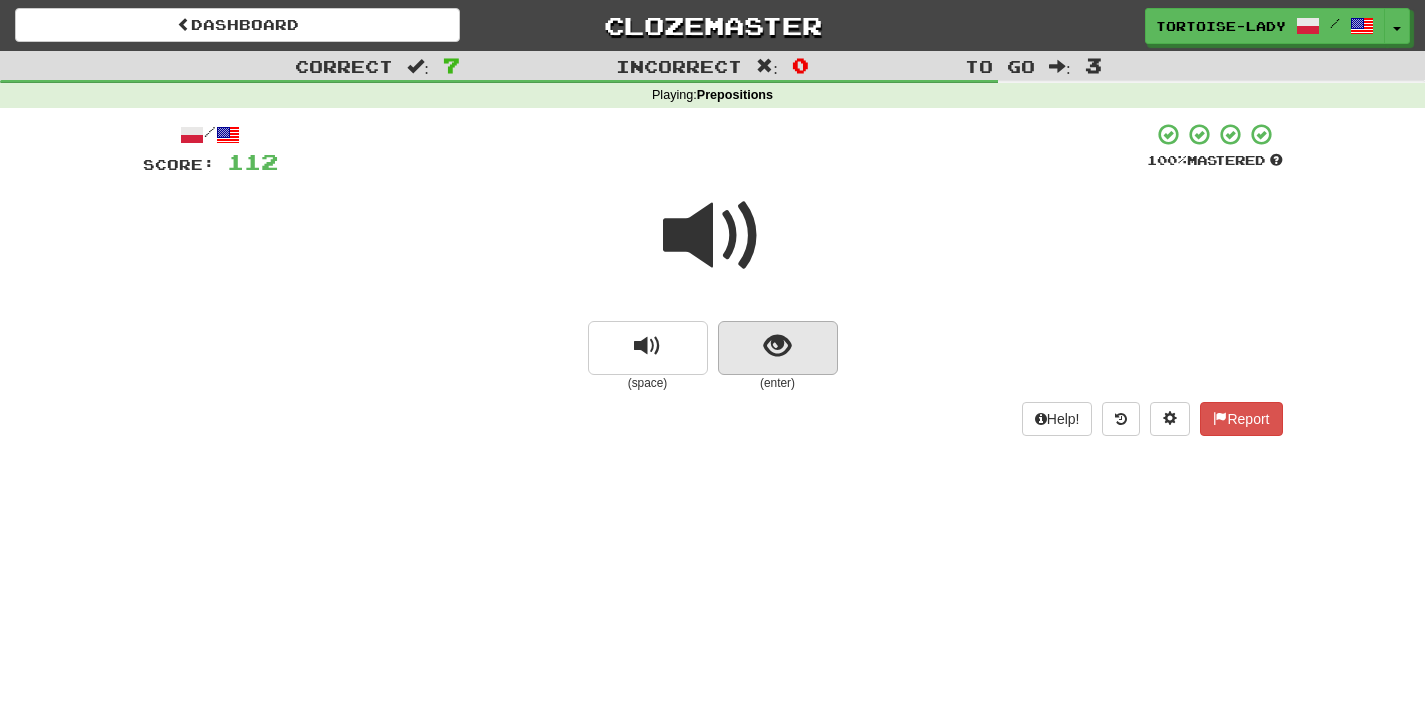 click at bounding box center [777, 346] 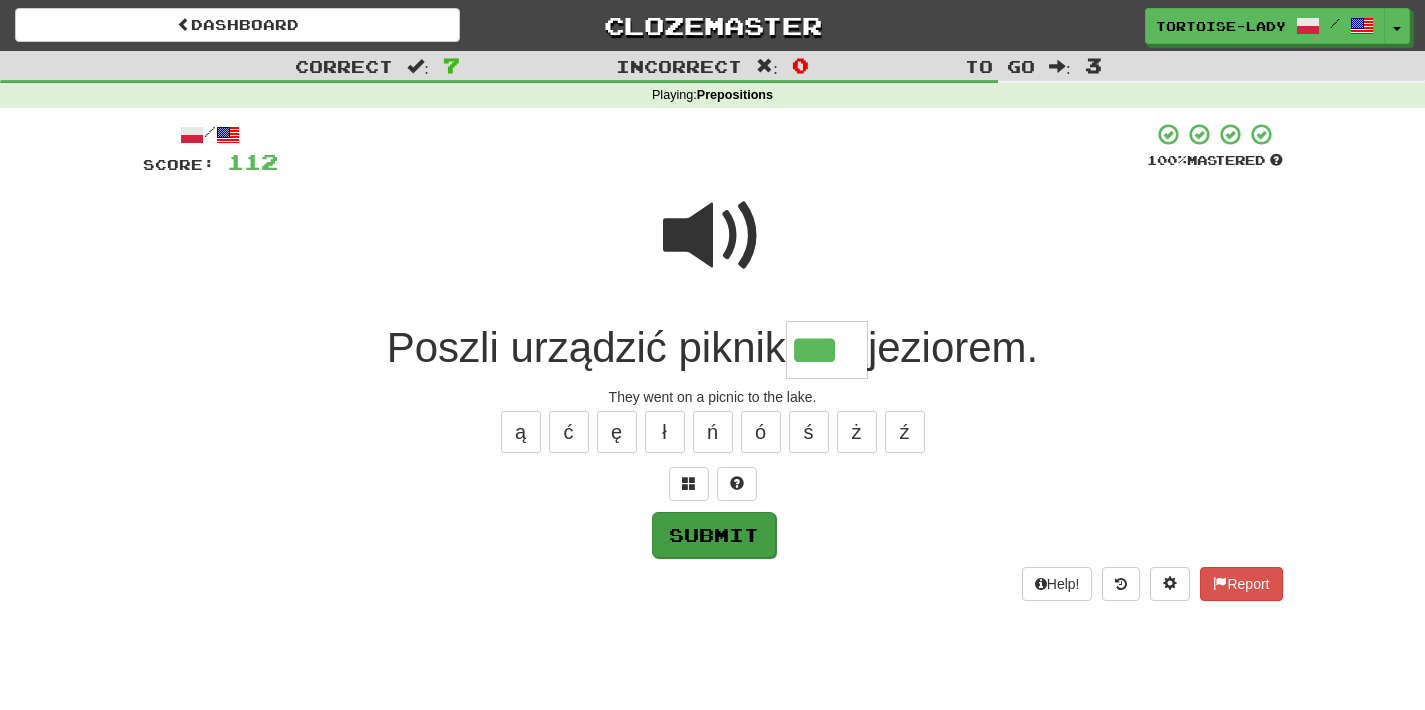 type on "***" 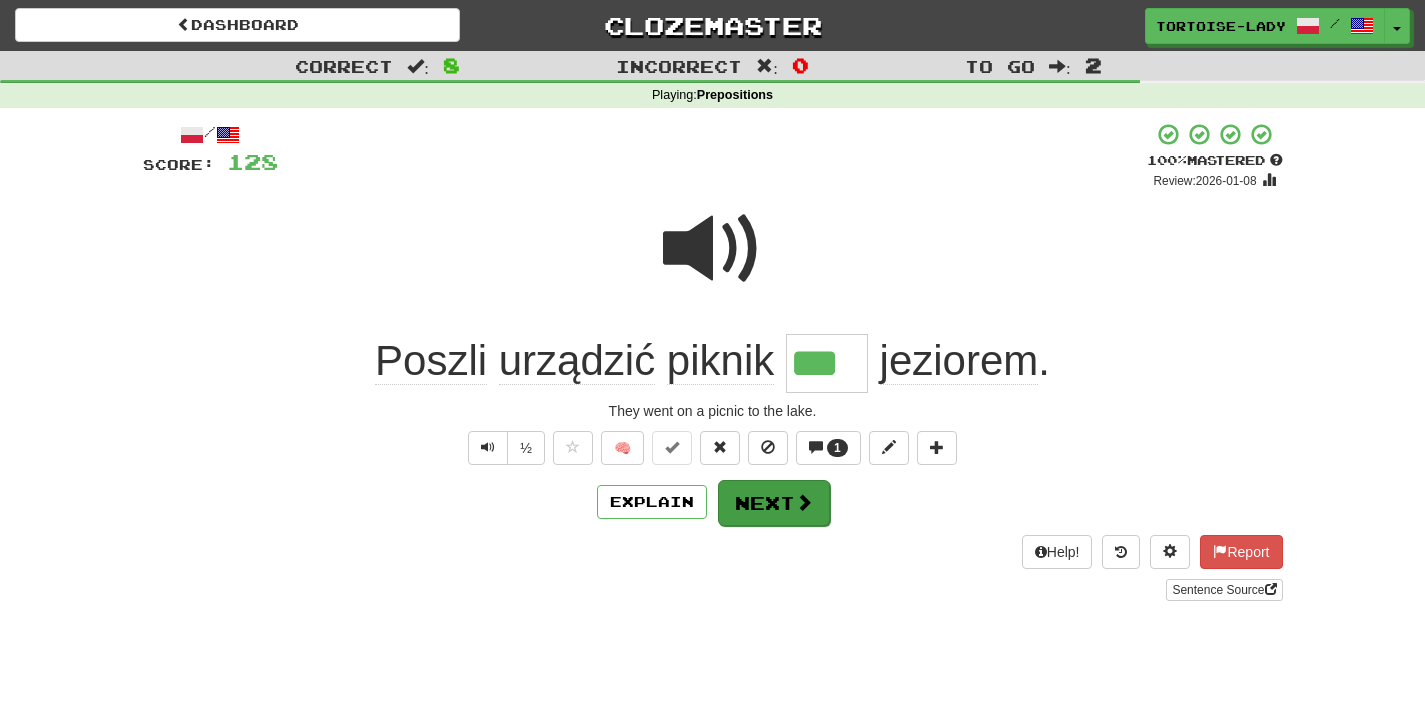 click on "Next" at bounding box center [774, 503] 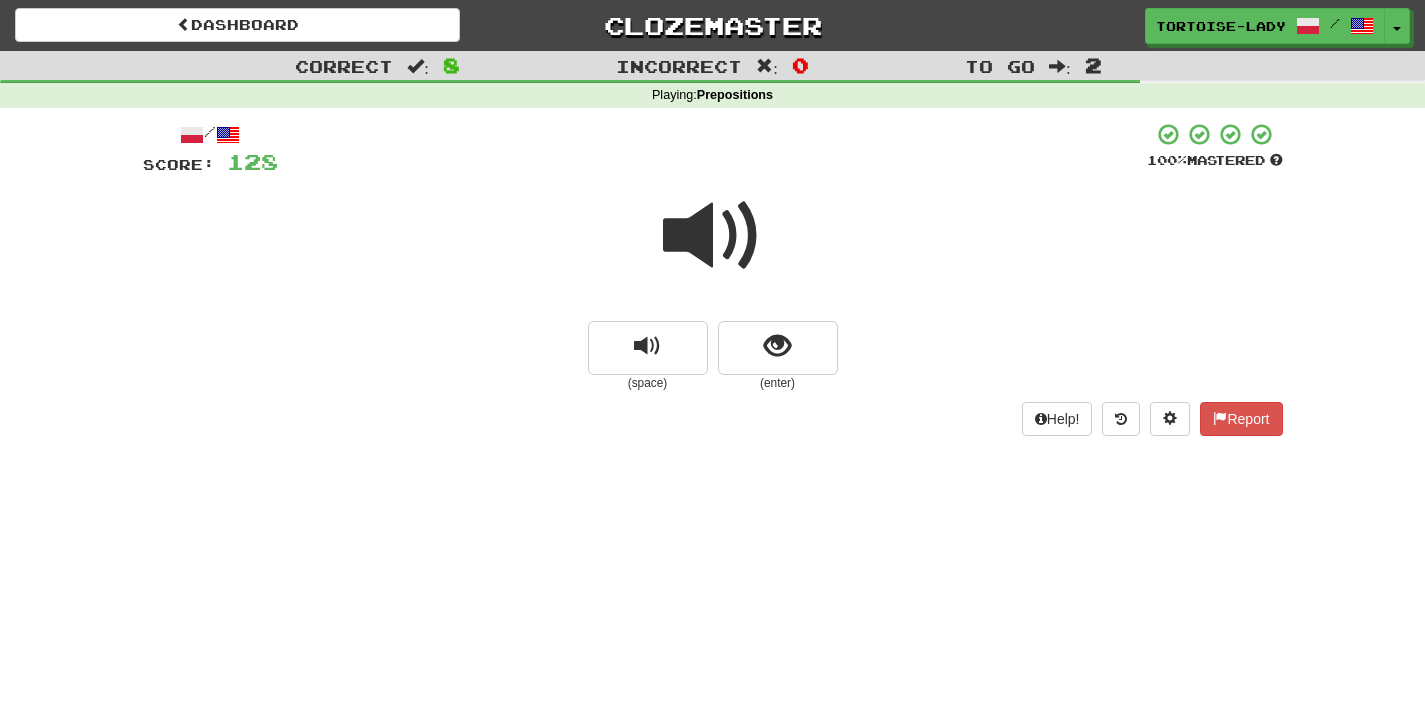 click at bounding box center [713, 236] 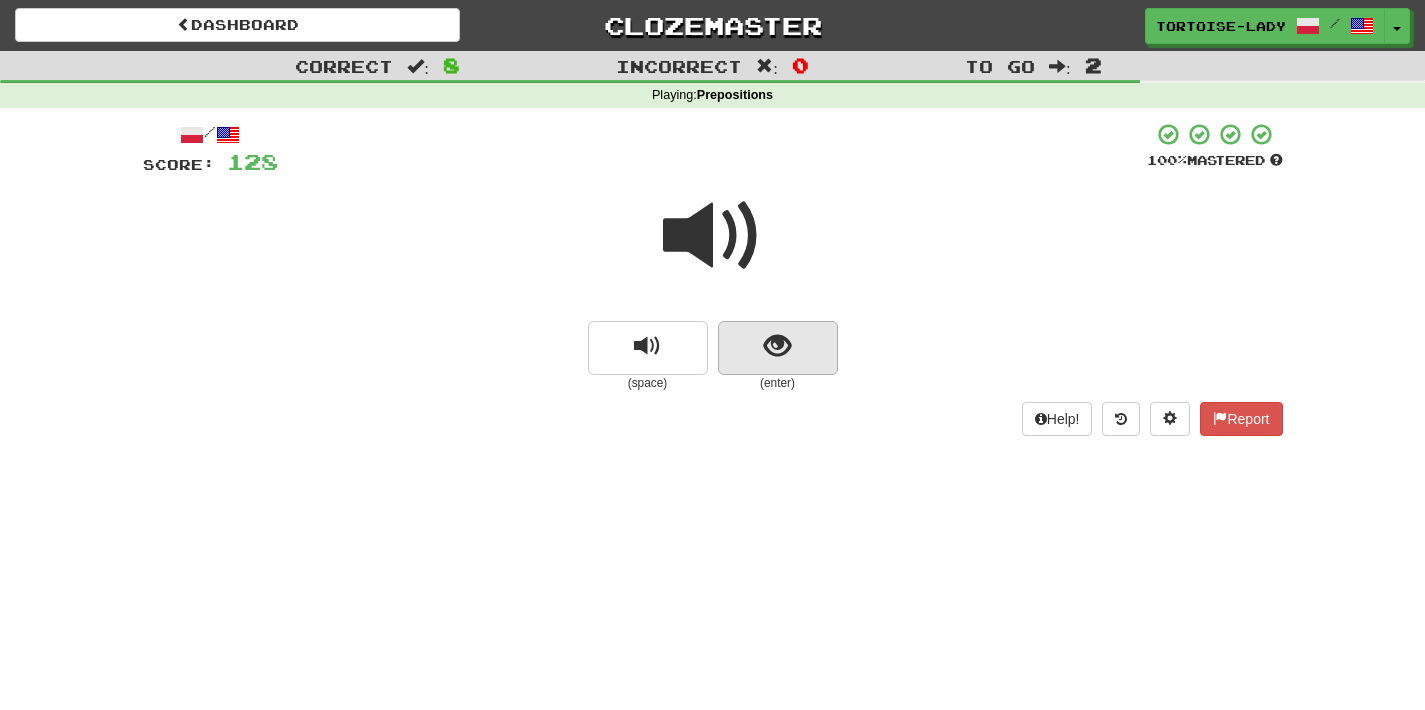 click at bounding box center (777, 346) 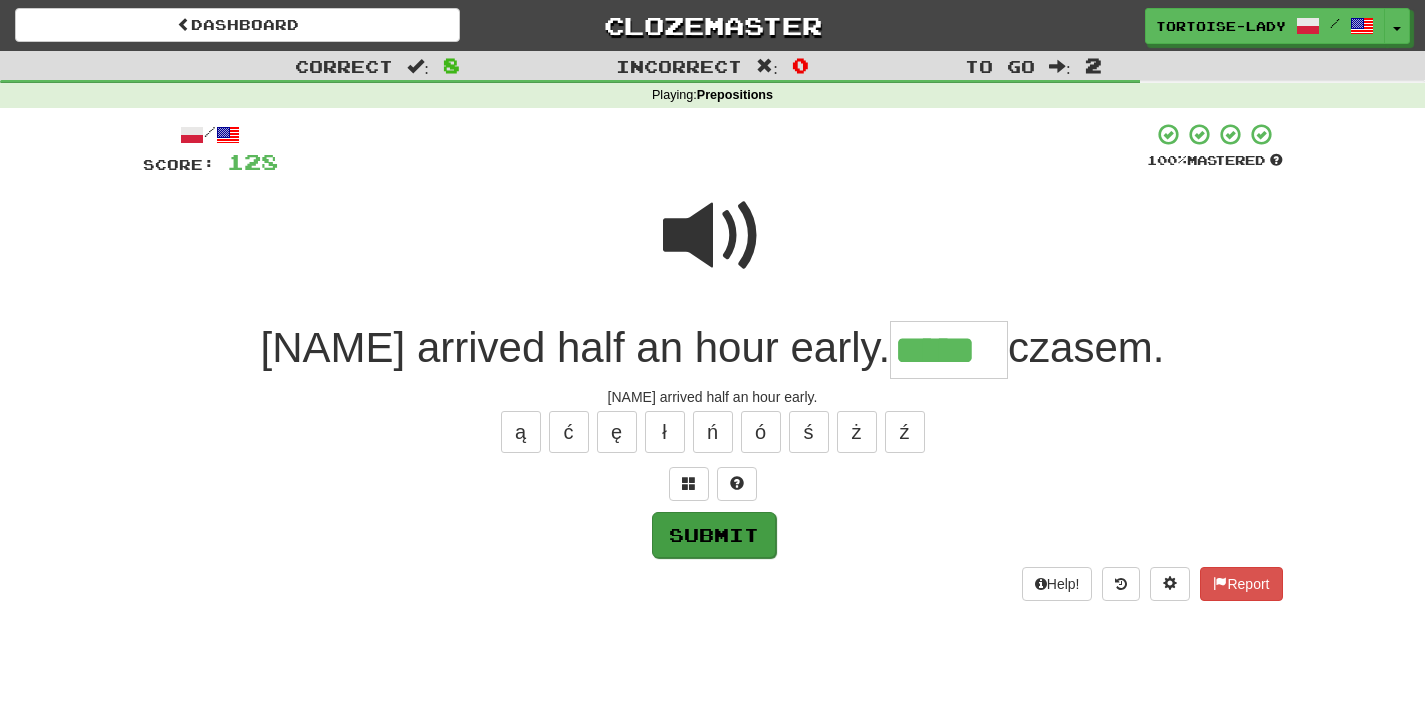 type on "*****" 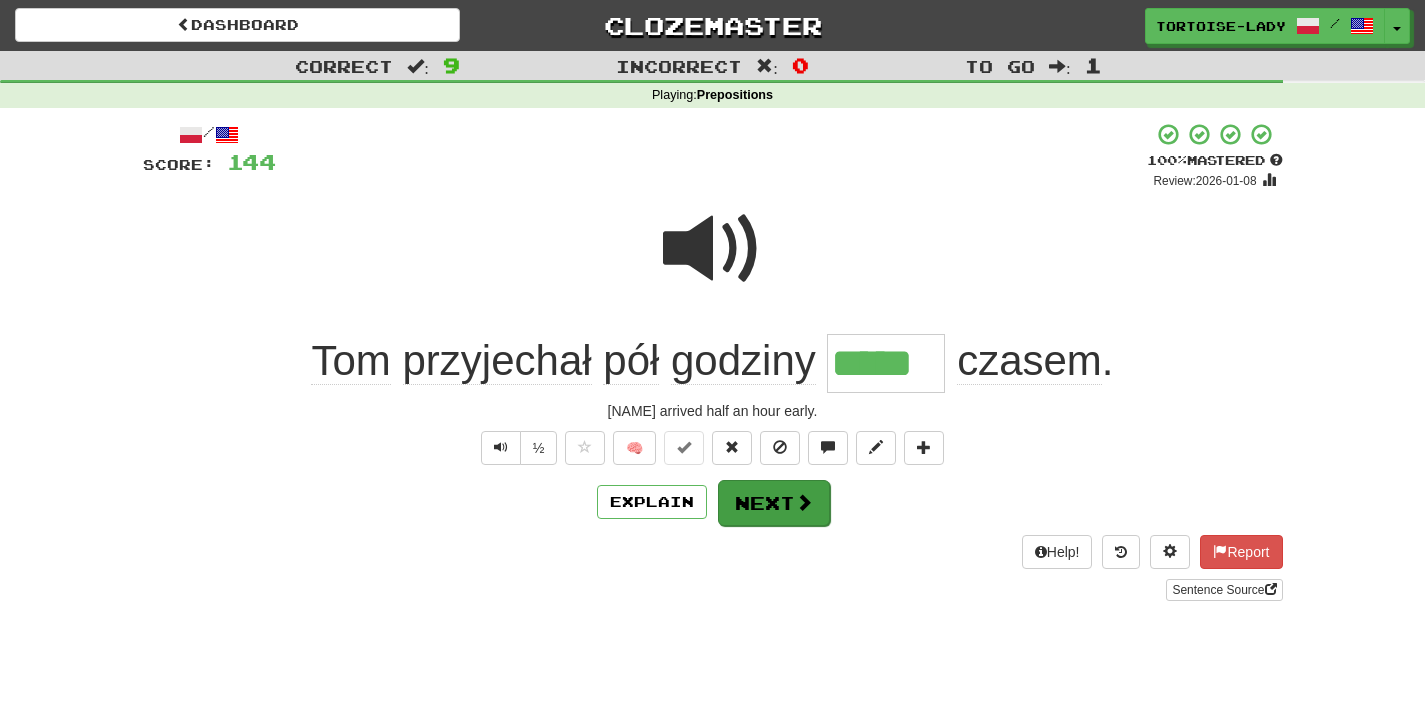 click on "Next" at bounding box center (774, 503) 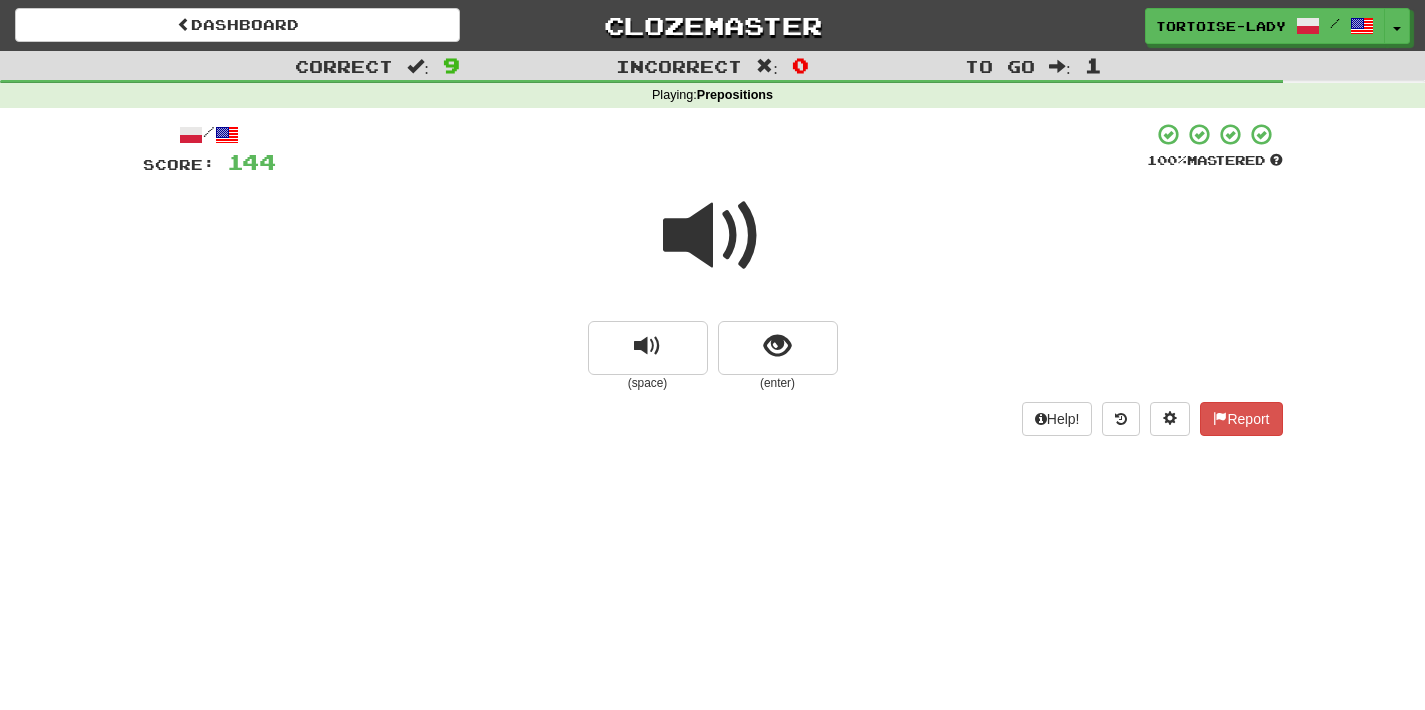 click at bounding box center [713, 236] 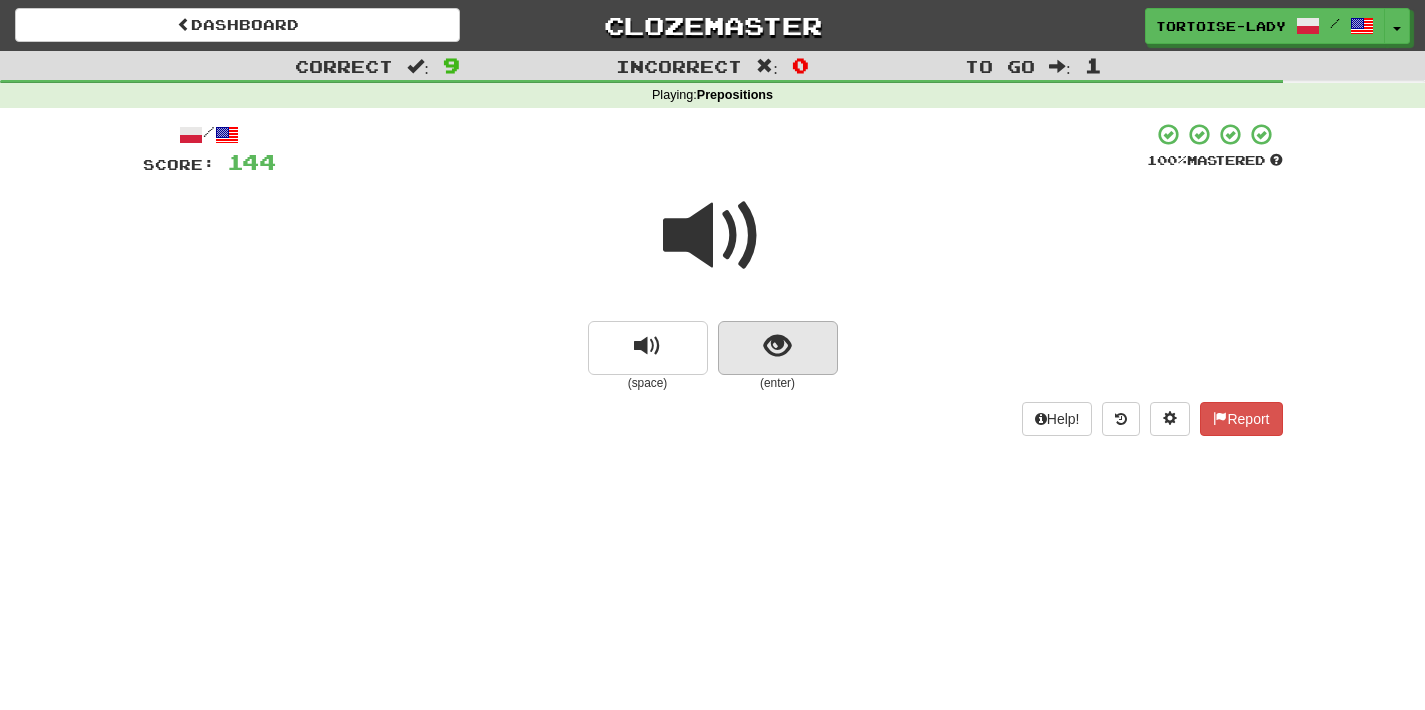 click at bounding box center [778, 348] 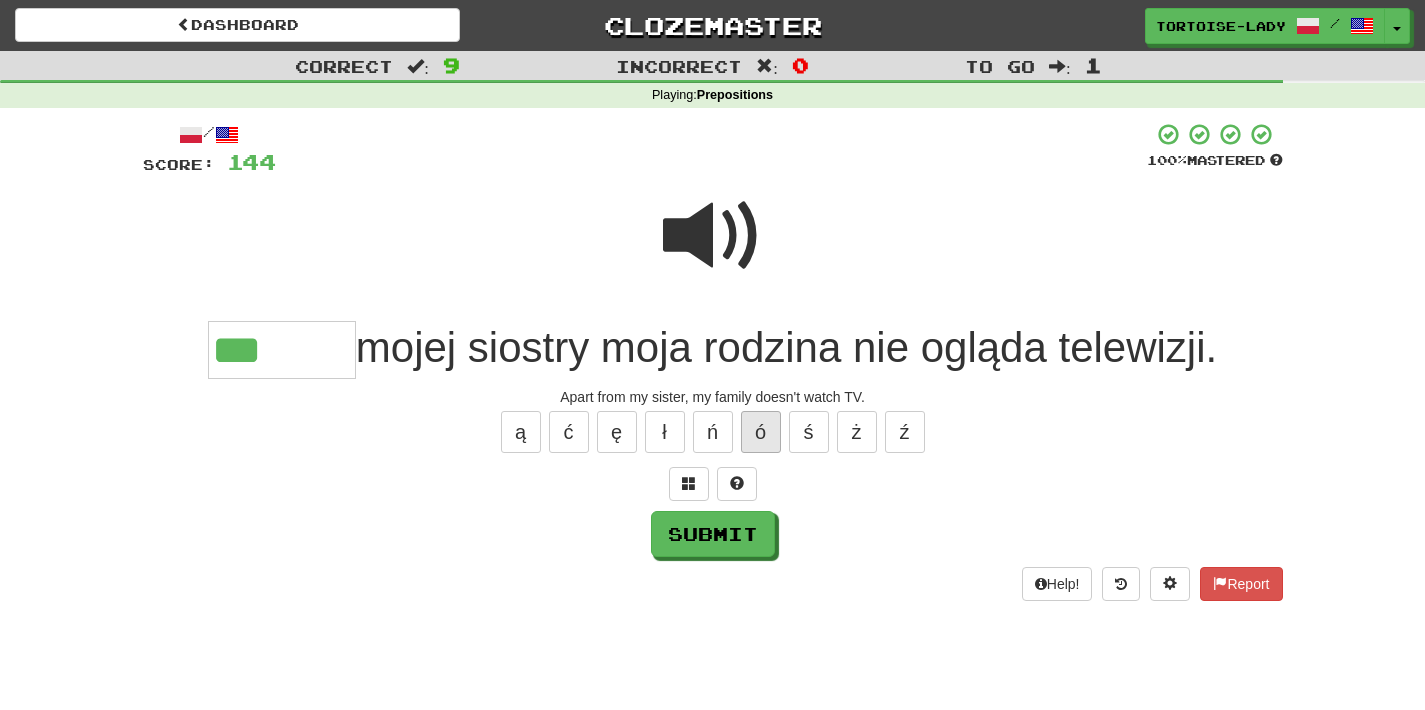 click on "ó" at bounding box center (761, 432) 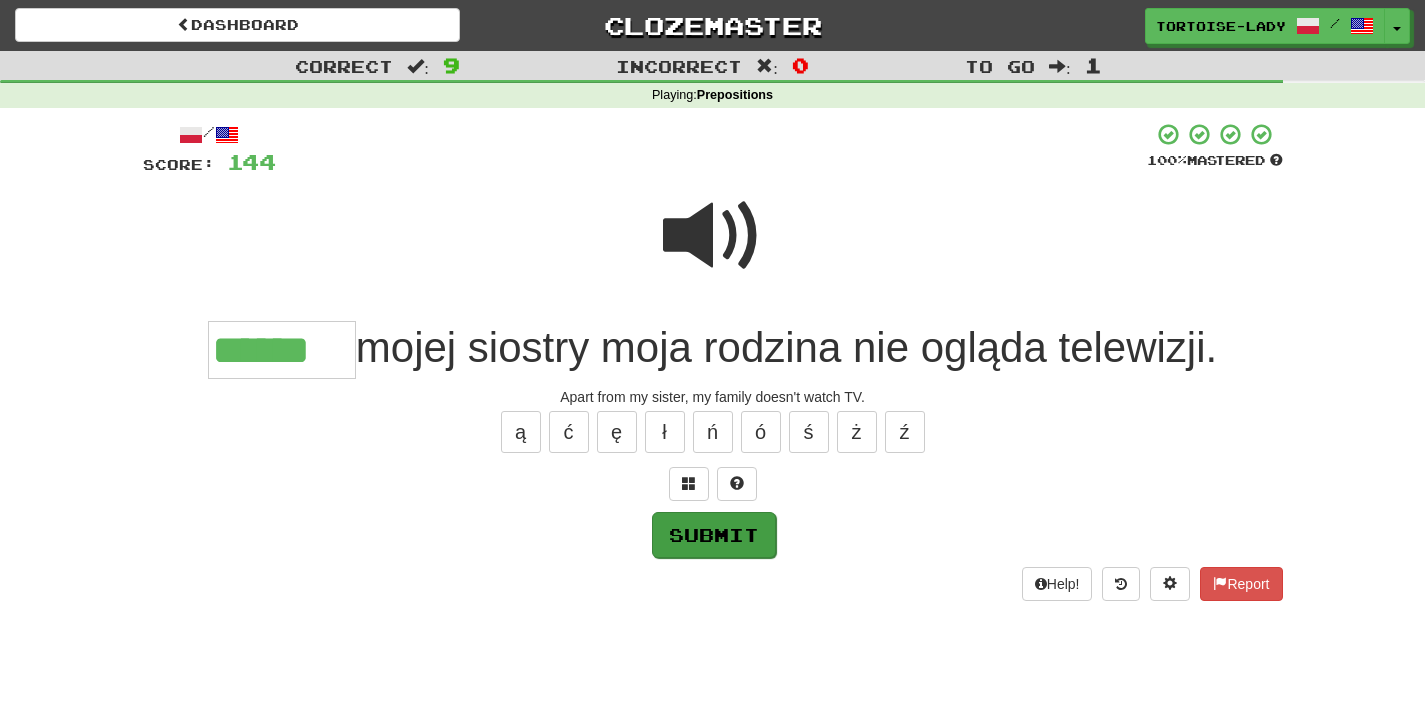 click on "Submit" at bounding box center [714, 535] 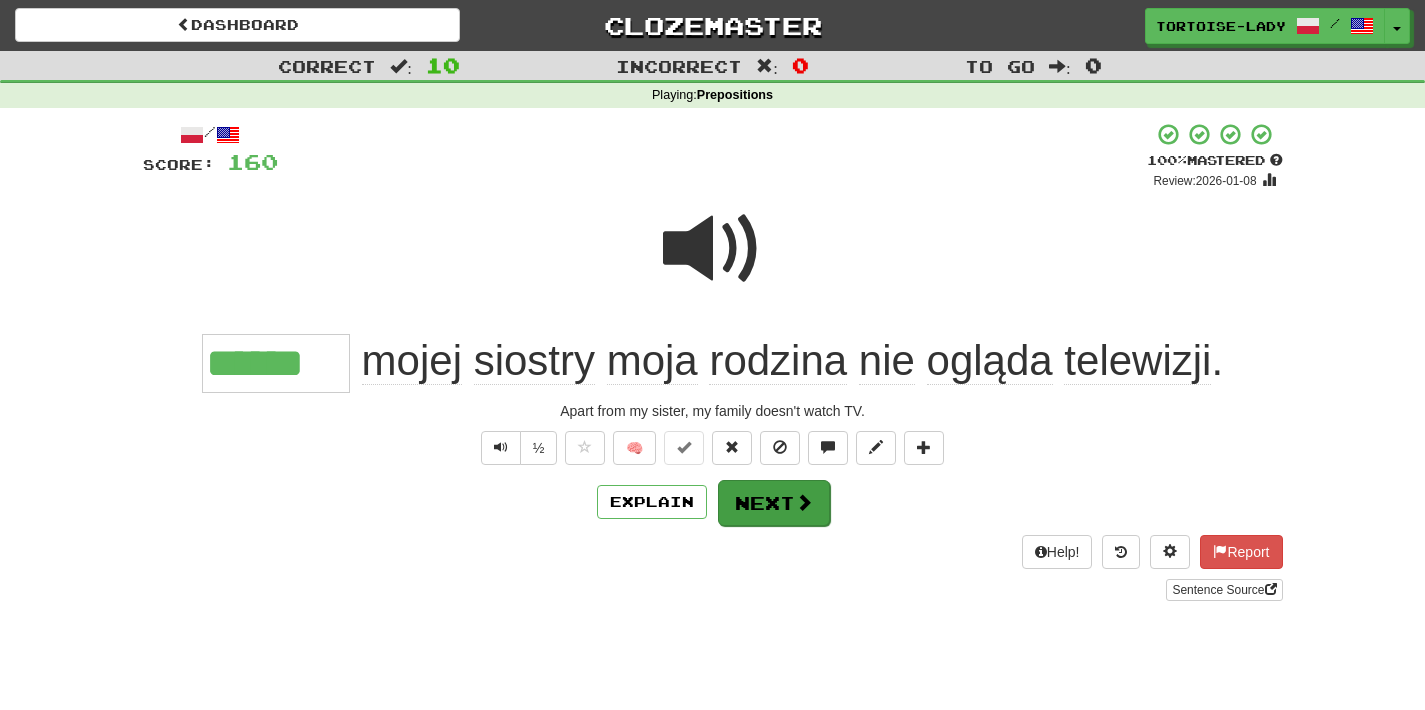 click on "Next" at bounding box center (774, 503) 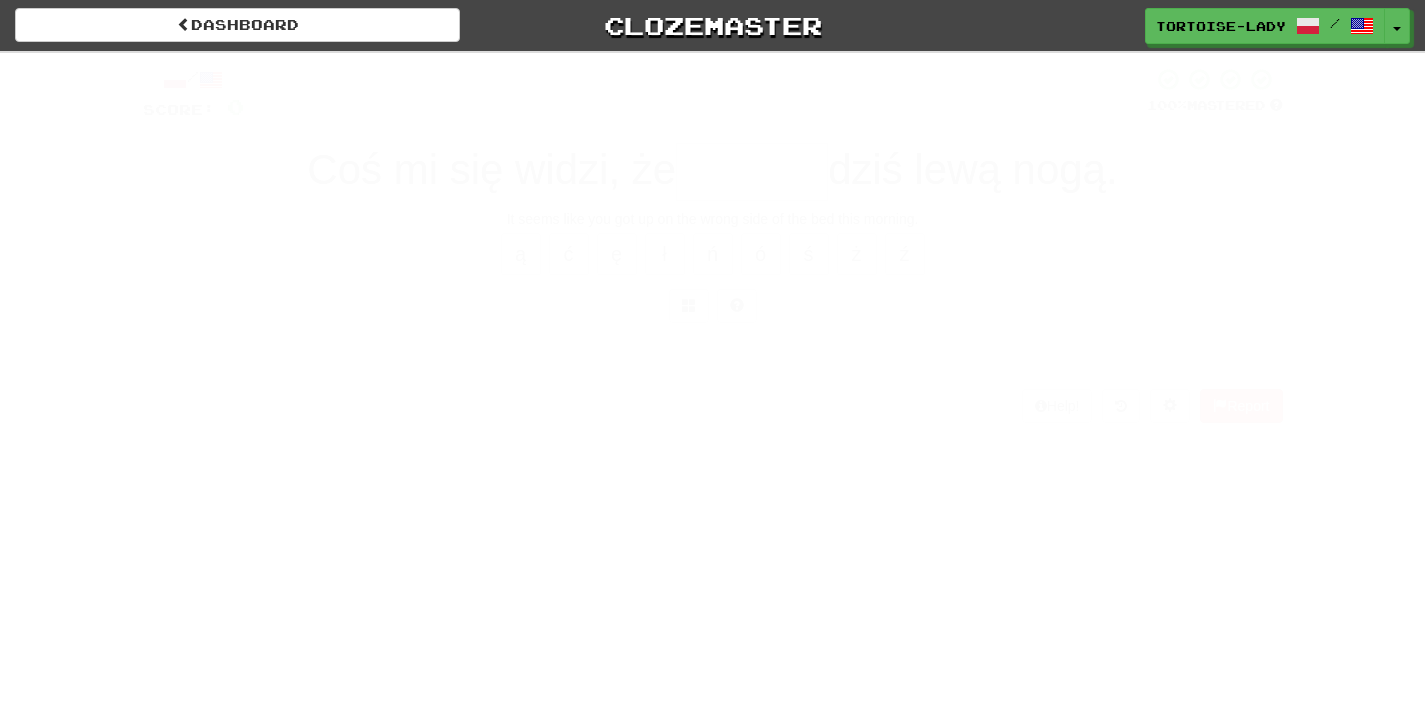scroll, scrollTop: 0, scrollLeft: 0, axis: both 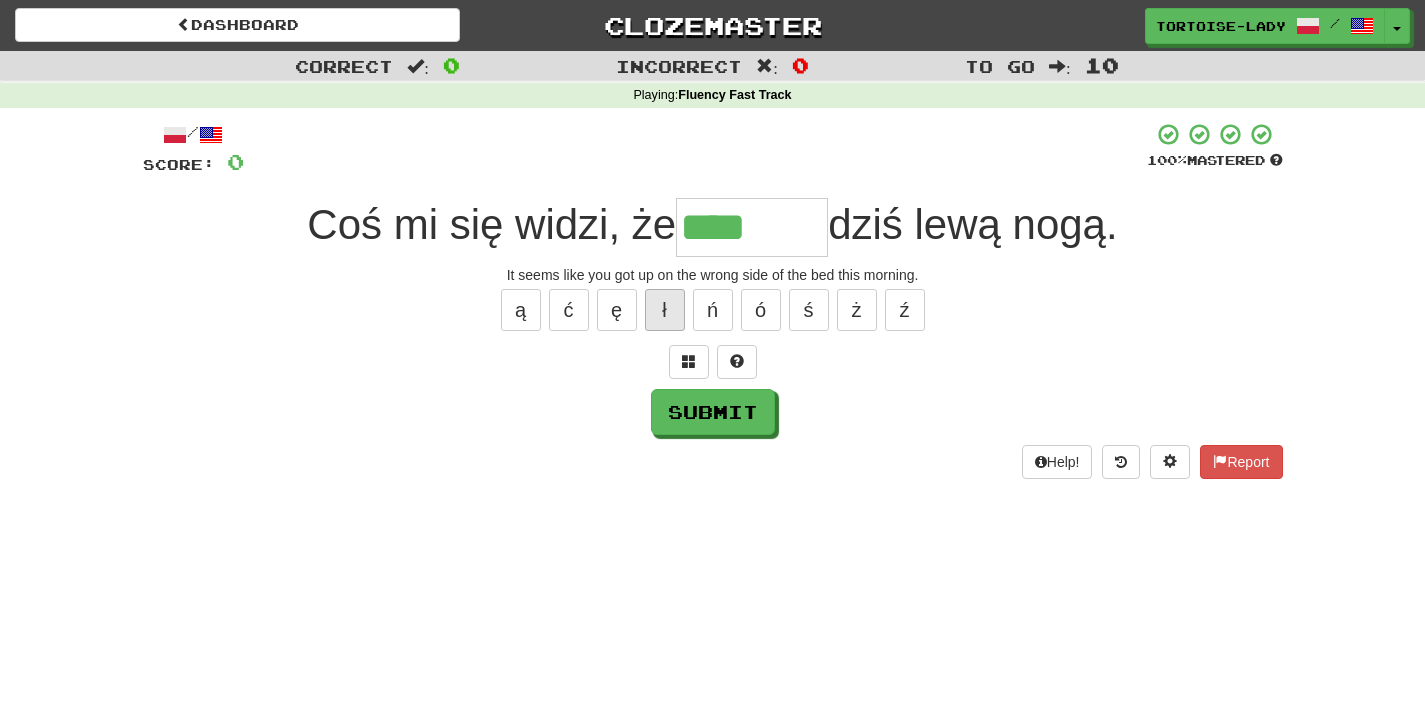 click on "ł" at bounding box center [665, 310] 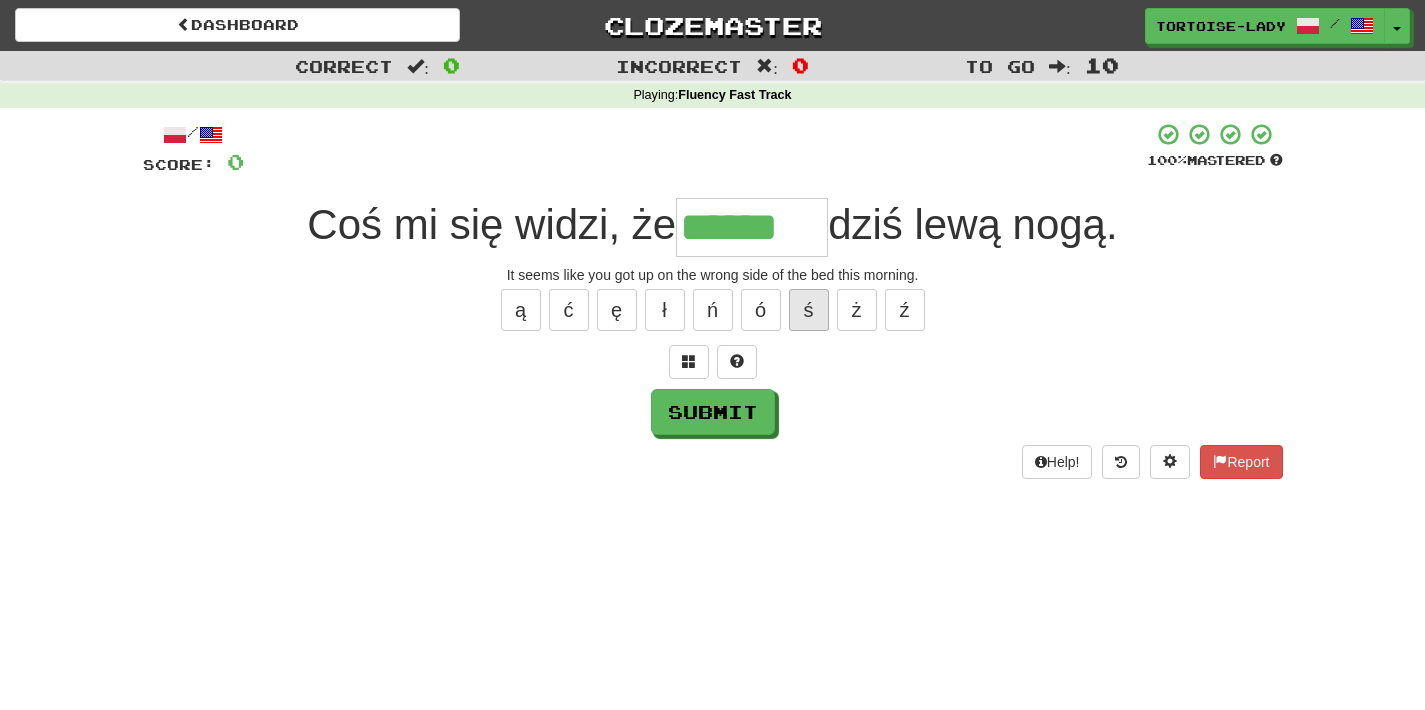 click on "ś" at bounding box center (809, 310) 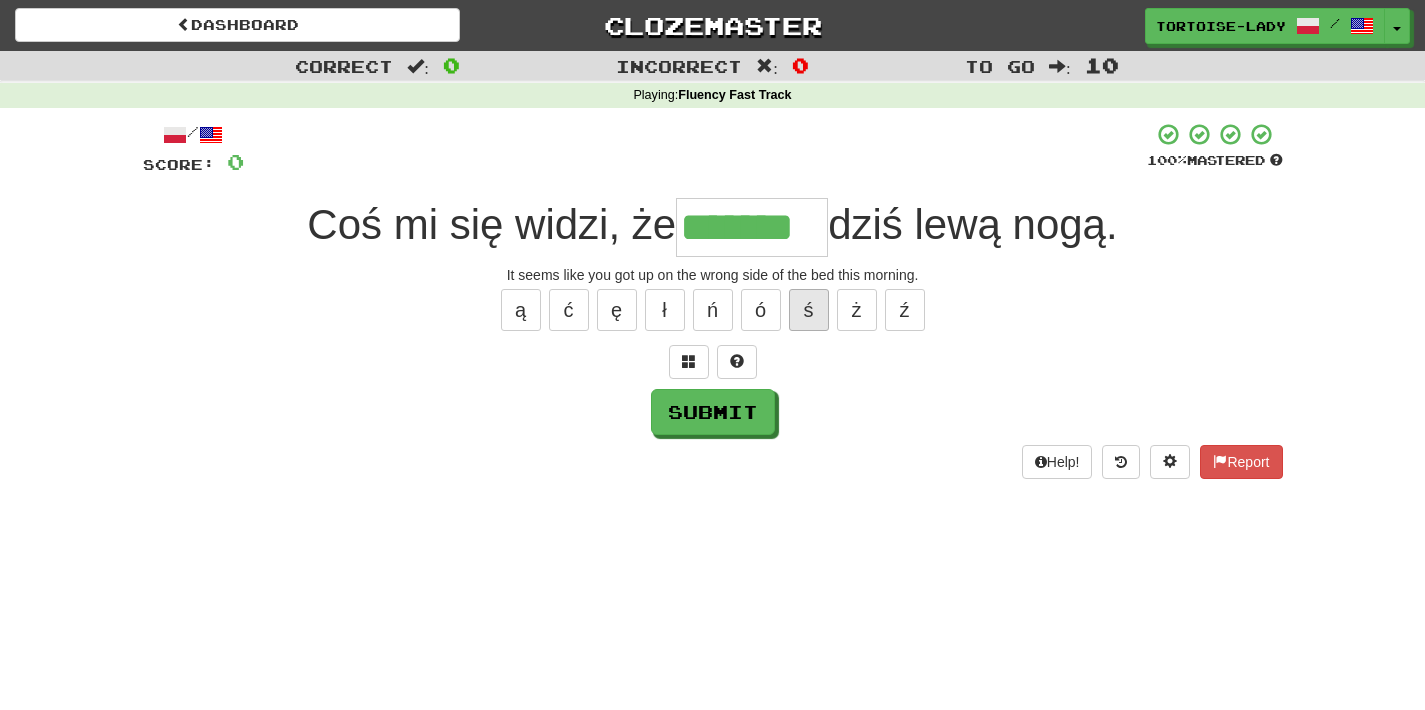 click on "ś" at bounding box center [809, 310] 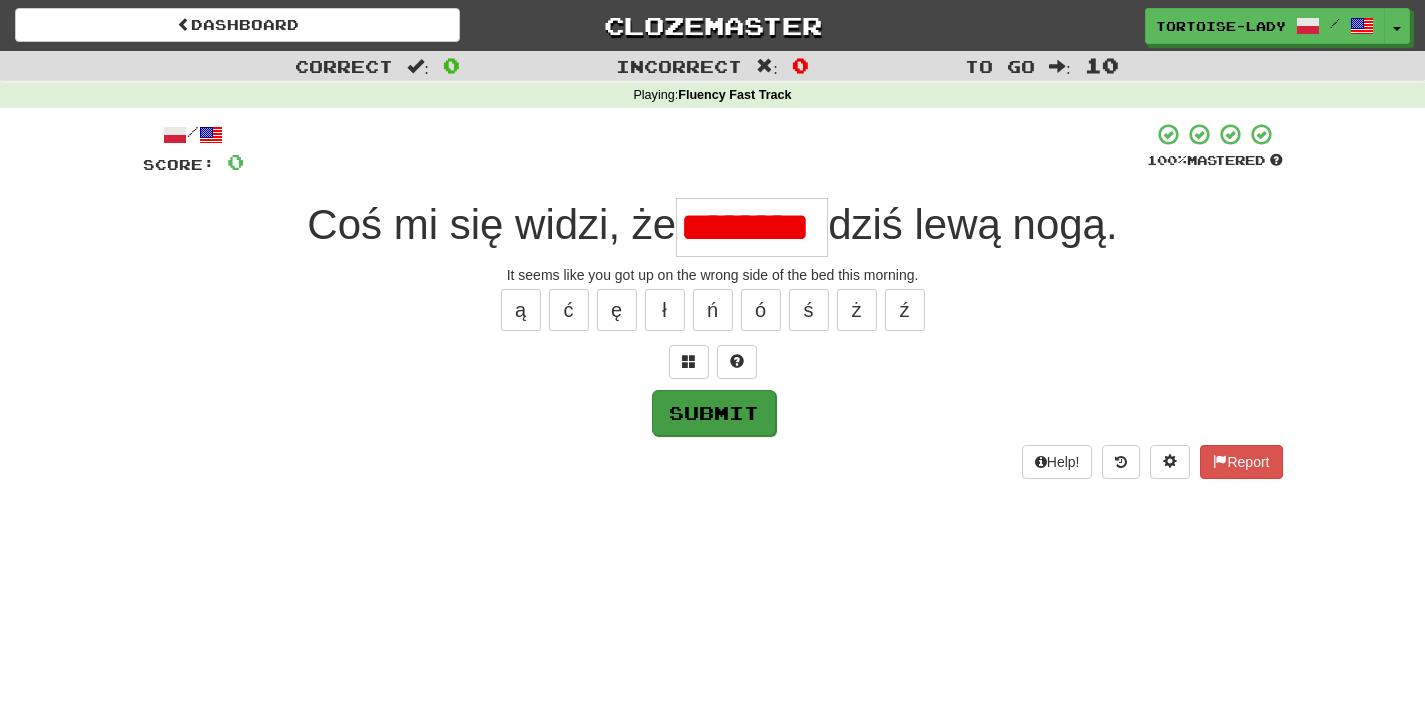 click on "Submit" at bounding box center [714, 413] 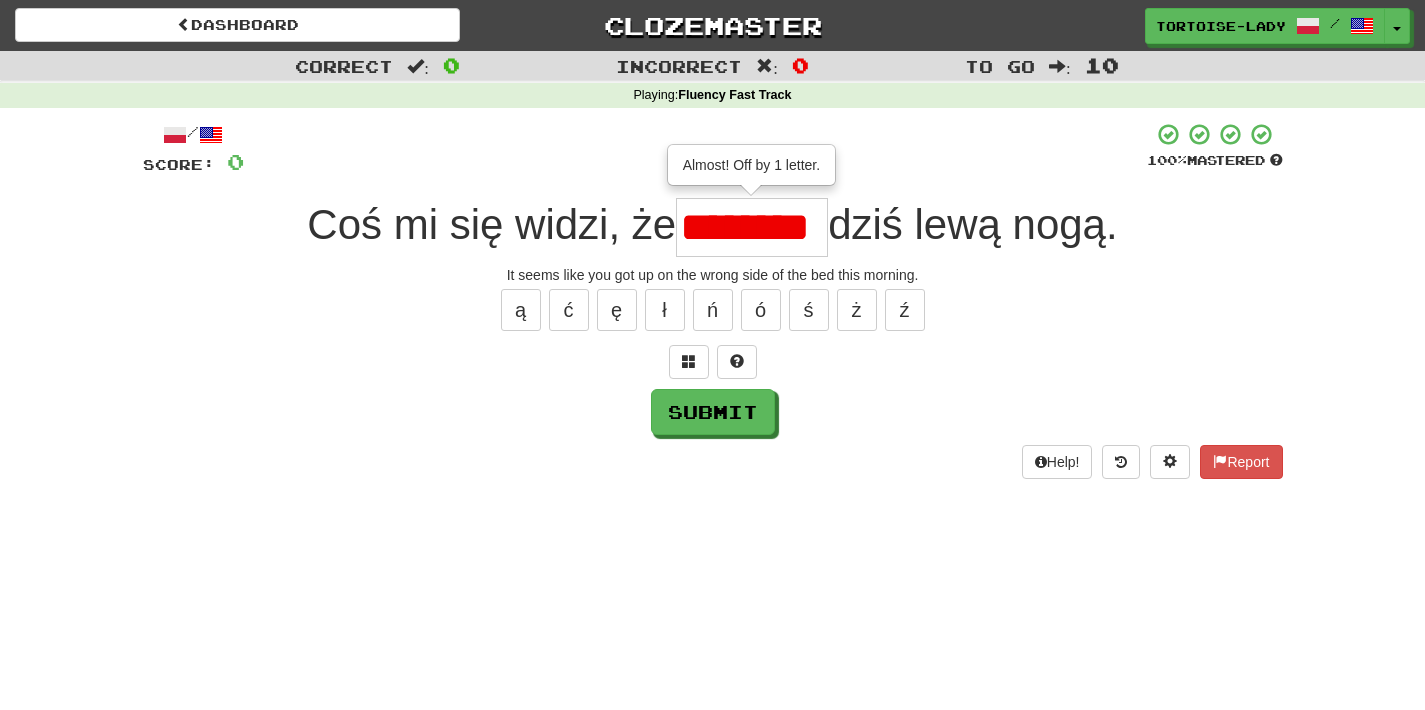 click on "********" at bounding box center (752, 227) 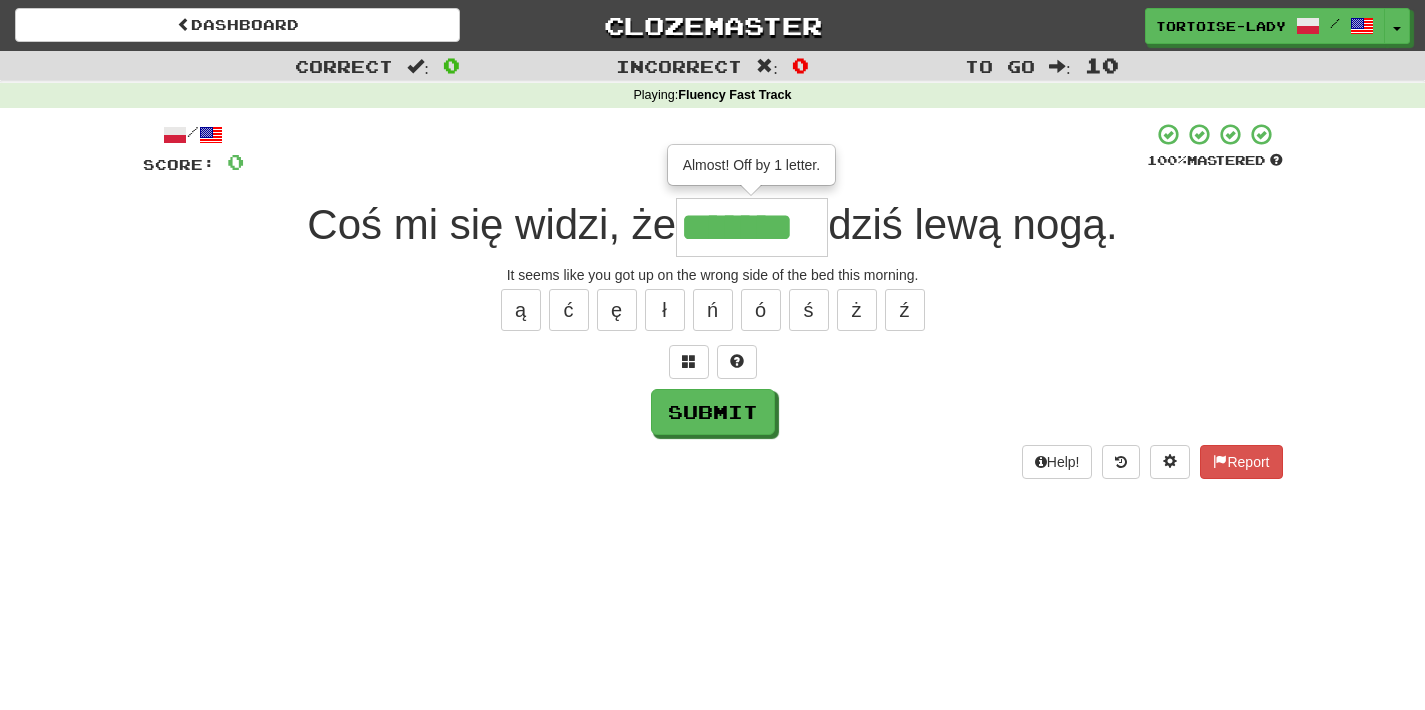 click on "*******" at bounding box center (752, 227) 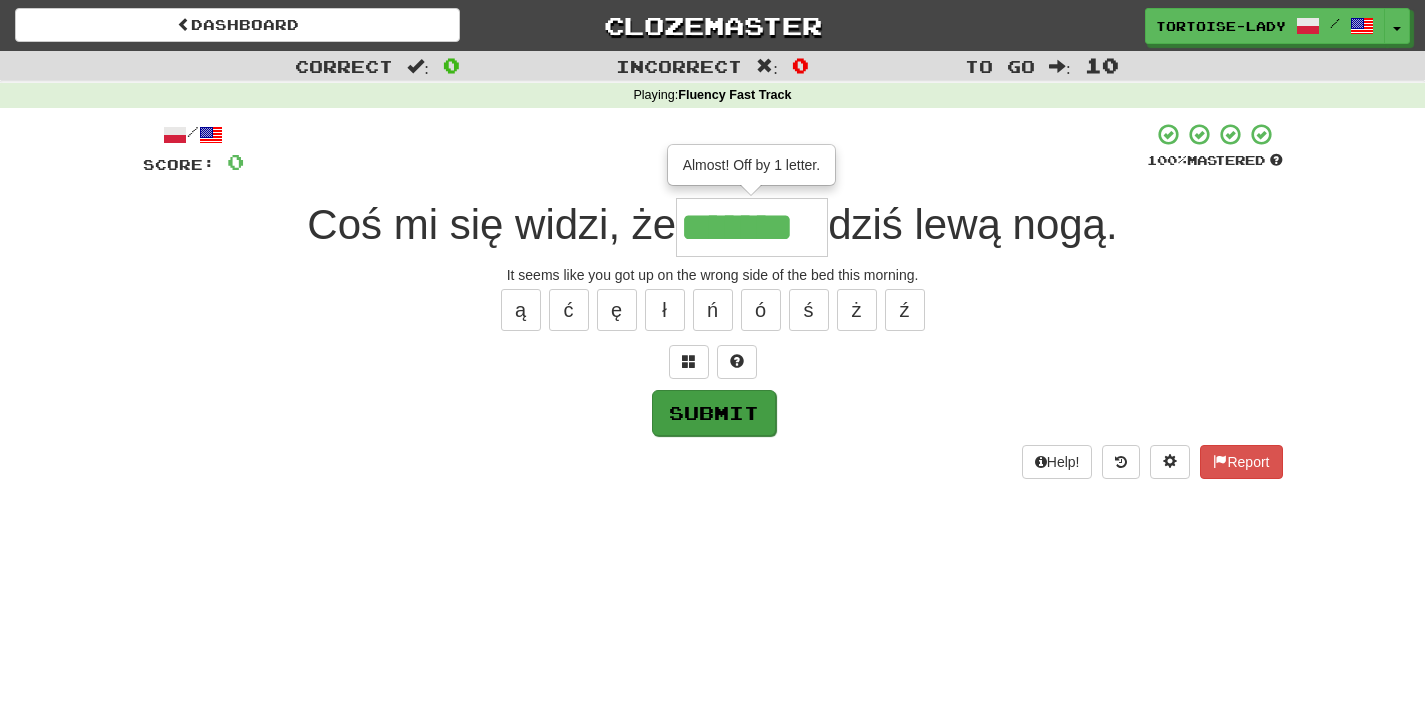 type on "*******" 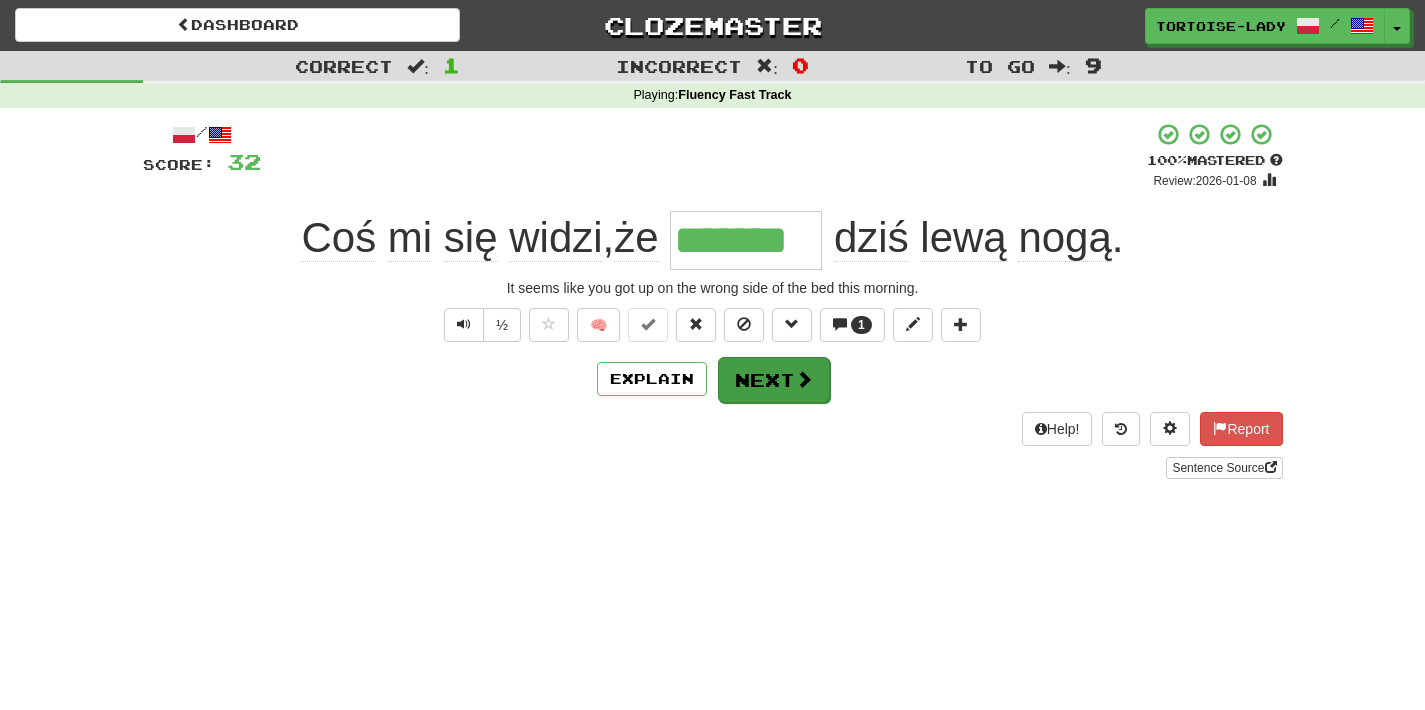 click at bounding box center (804, 379) 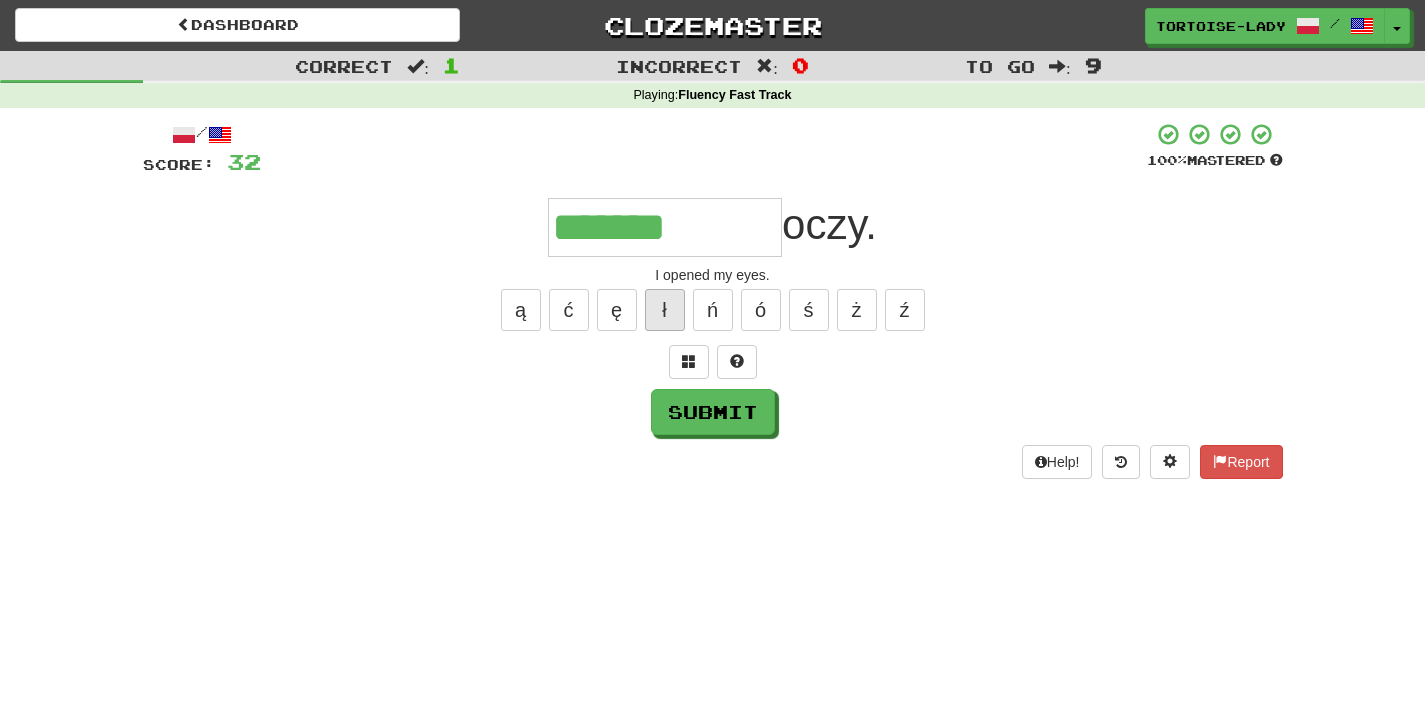 click on "ł" at bounding box center (665, 310) 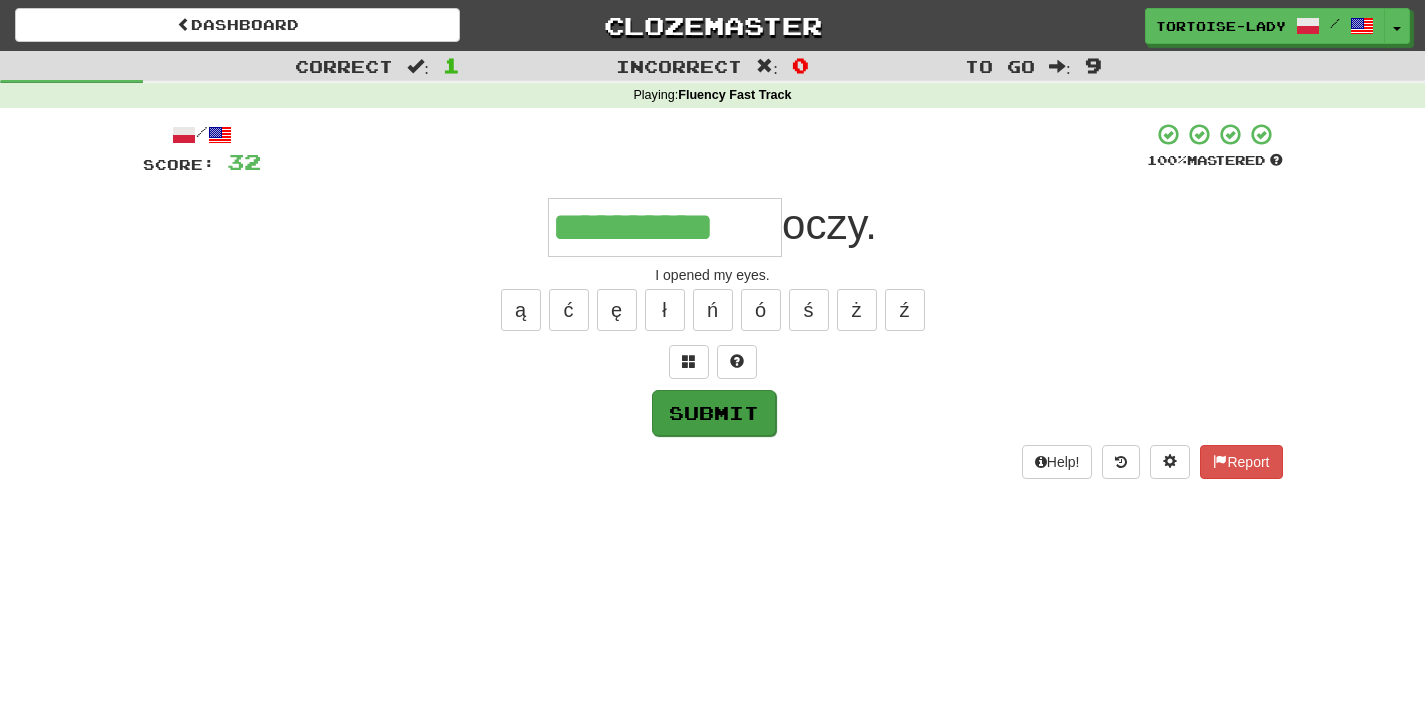 click on "Submit" at bounding box center (714, 413) 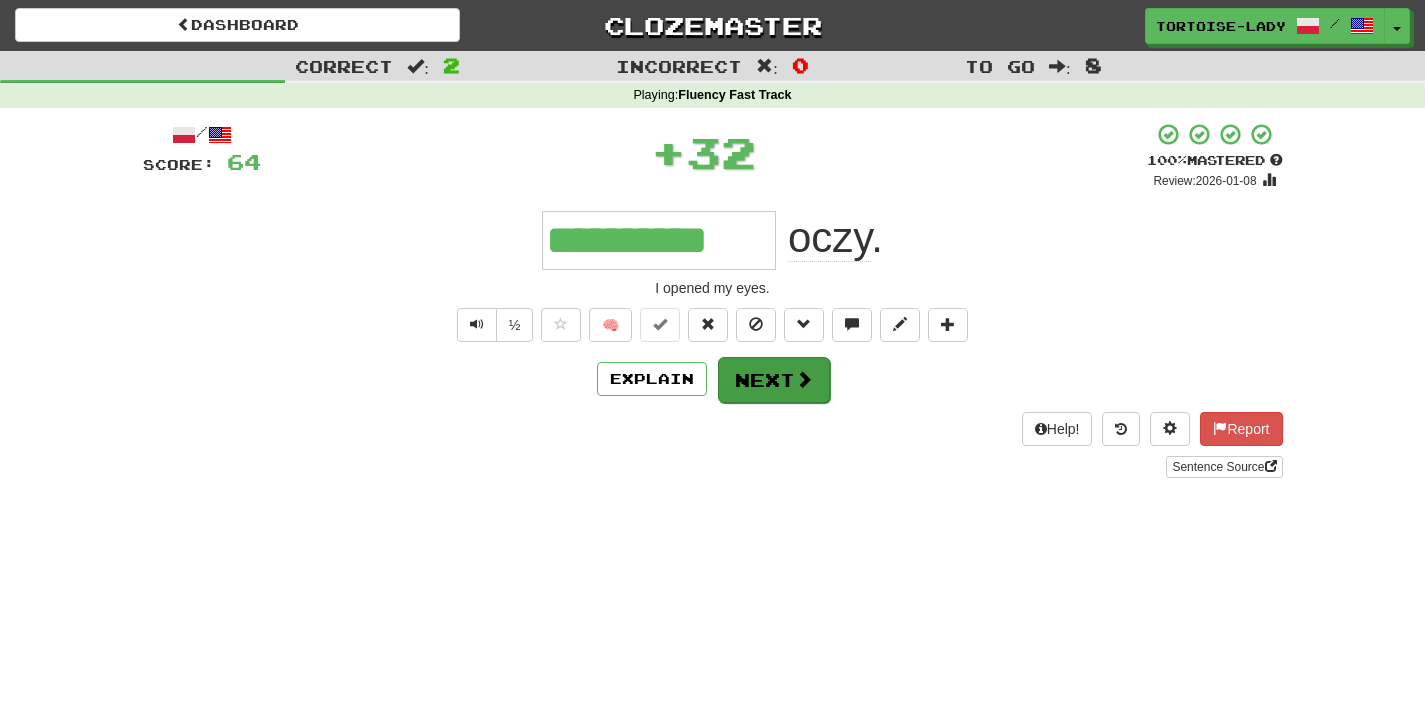 click on "Next" at bounding box center [774, 380] 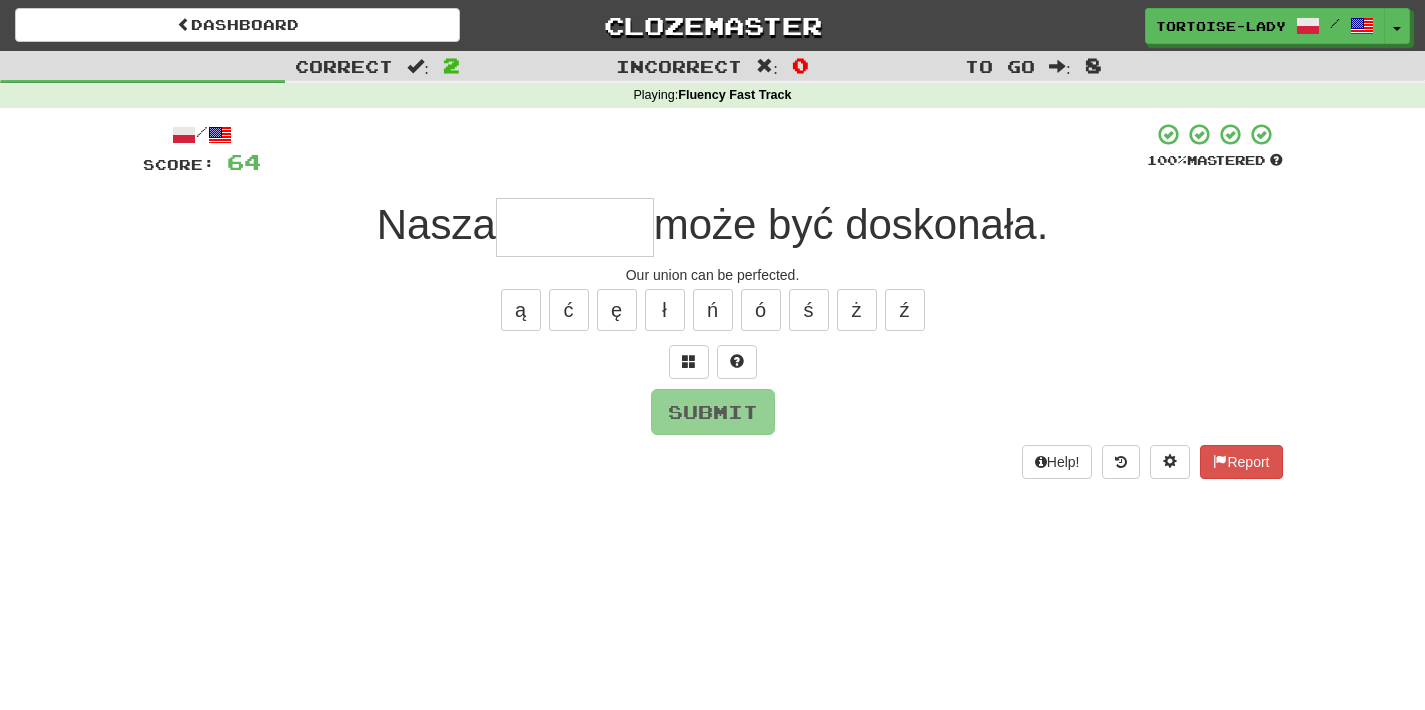 type on "*" 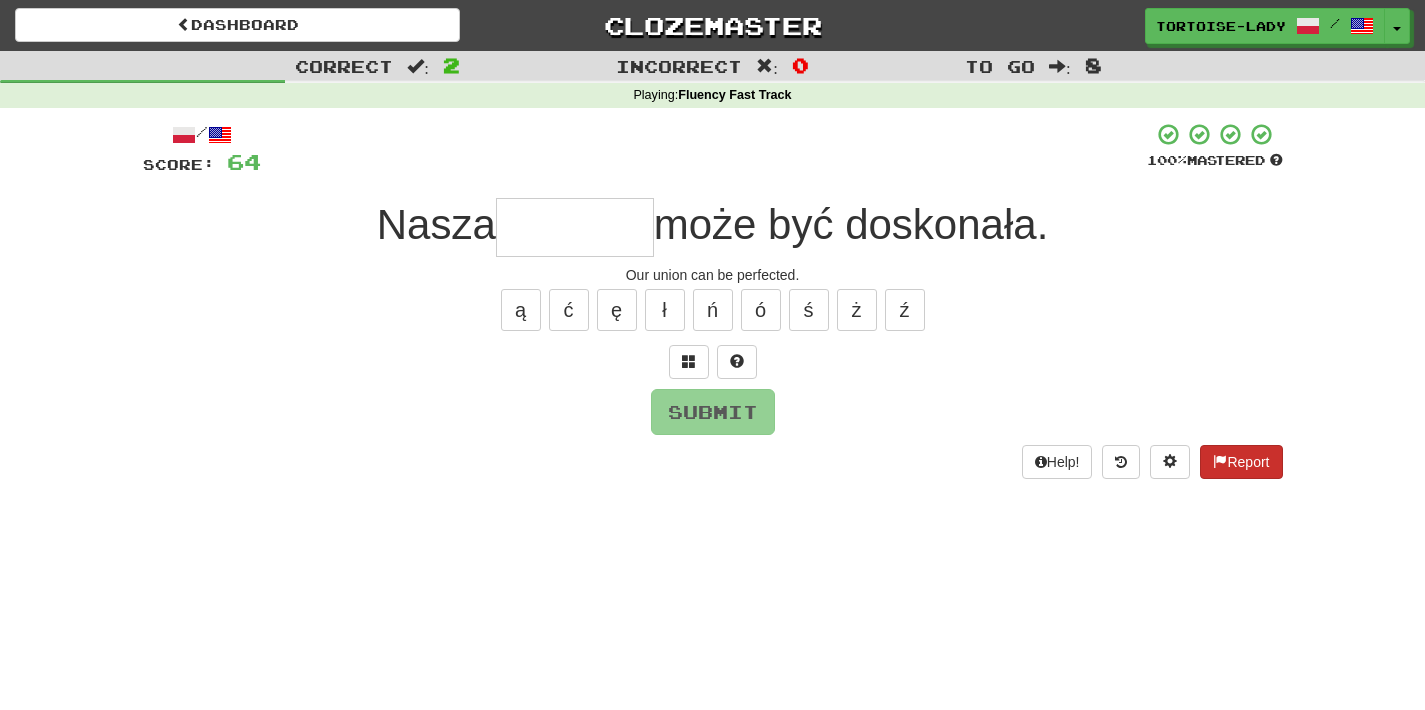 click on "Report" at bounding box center (1241, 462) 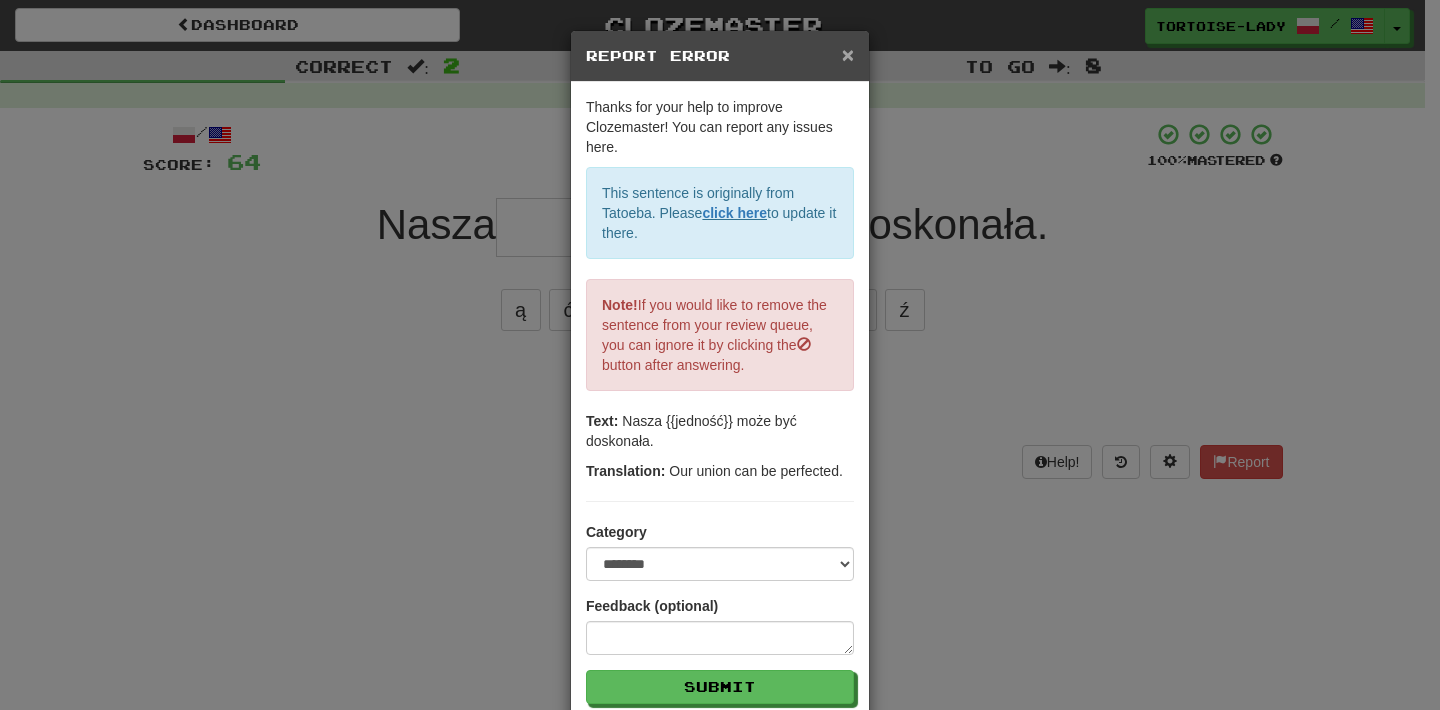click on "×" at bounding box center (848, 54) 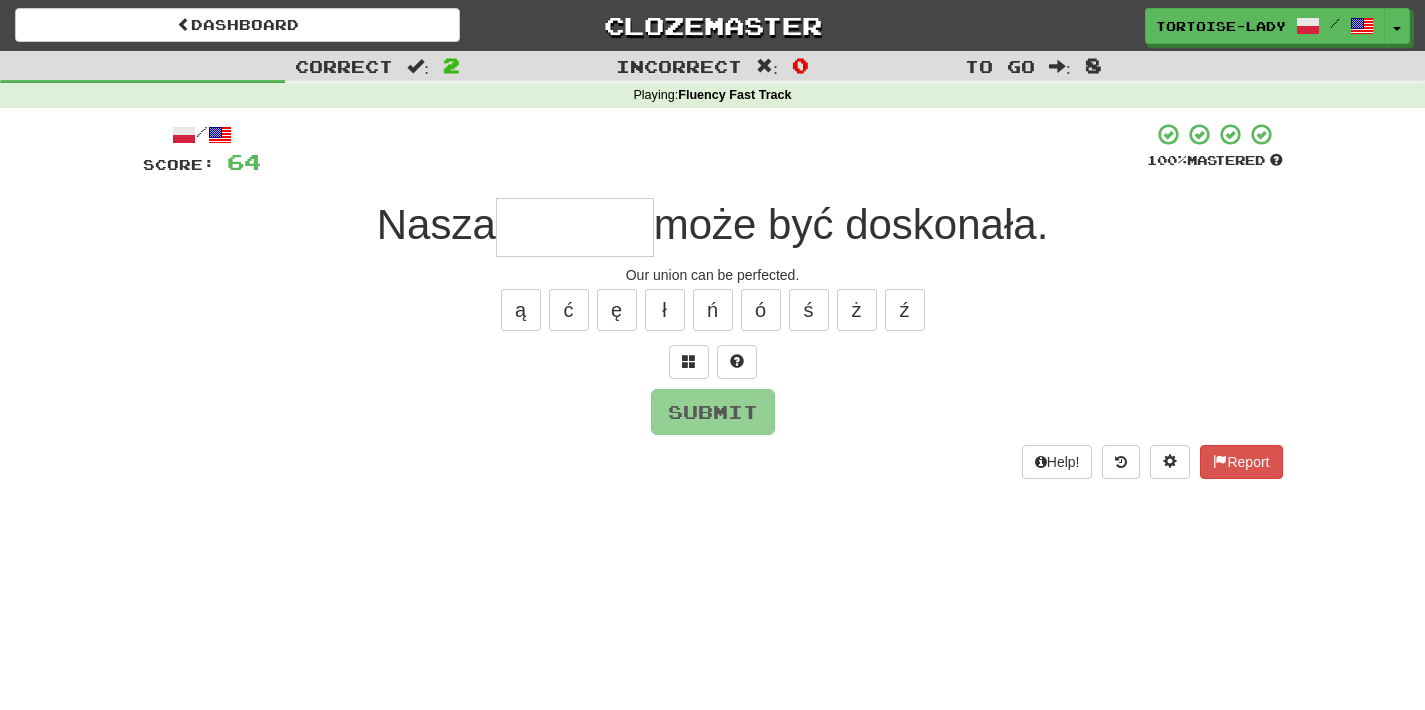 click at bounding box center [575, 227] 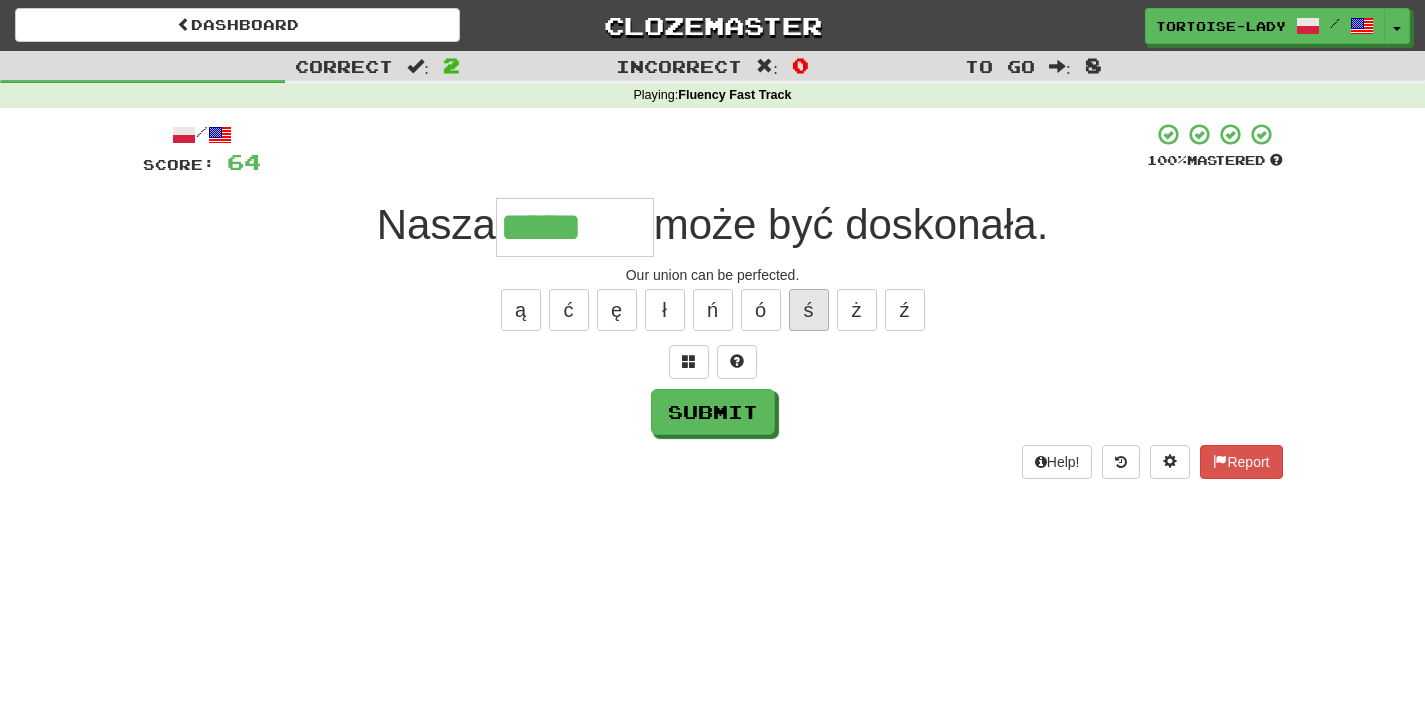 click on "ś" at bounding box center [809, 310] 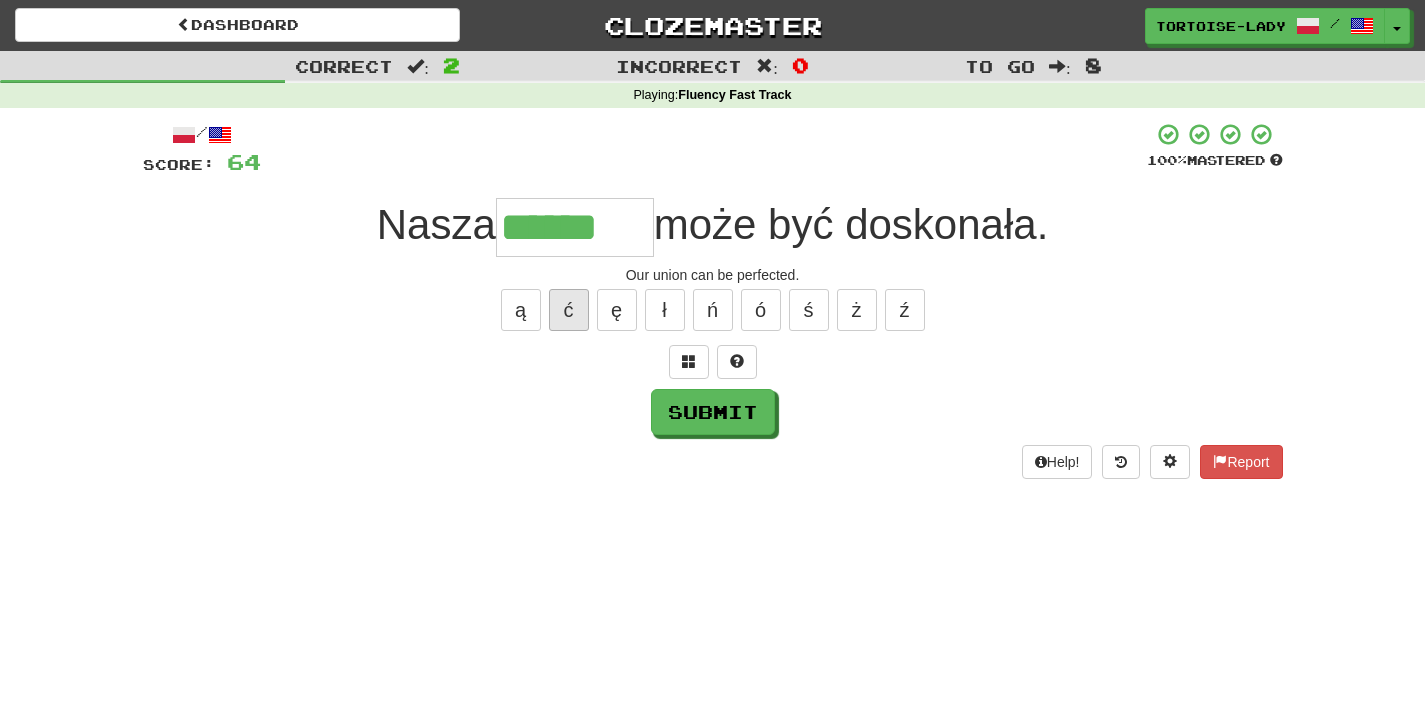 click on "ć" at bounding box center (569, 310) 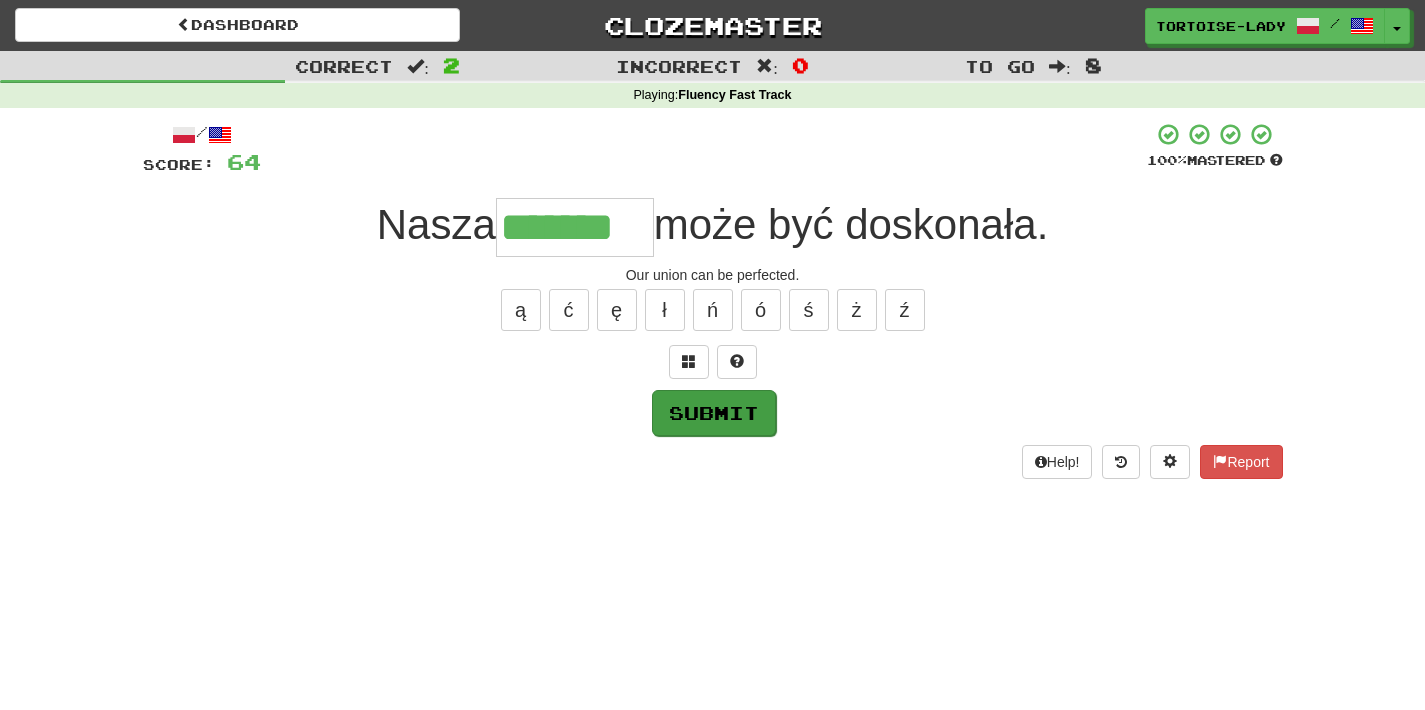 click on "Submit" at bounding box center [714, 413] 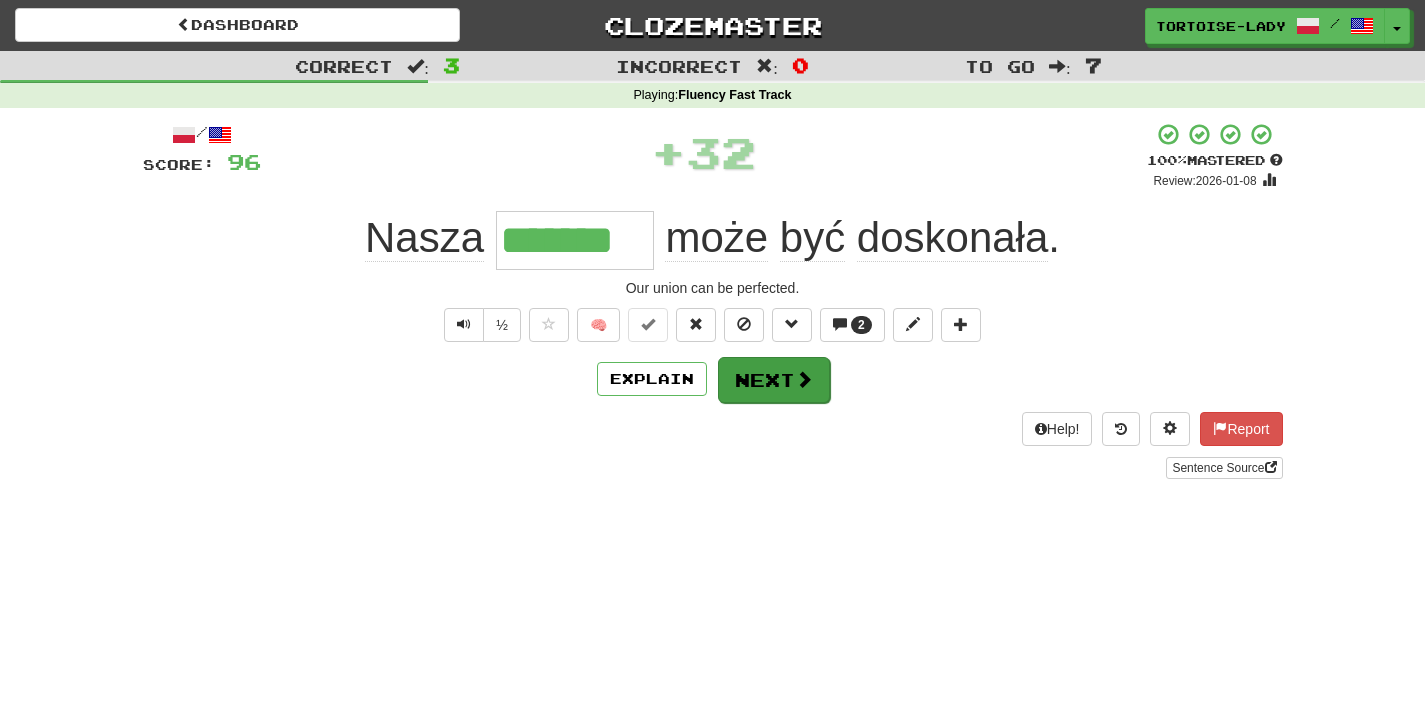 click at bounding box center (804, 379) 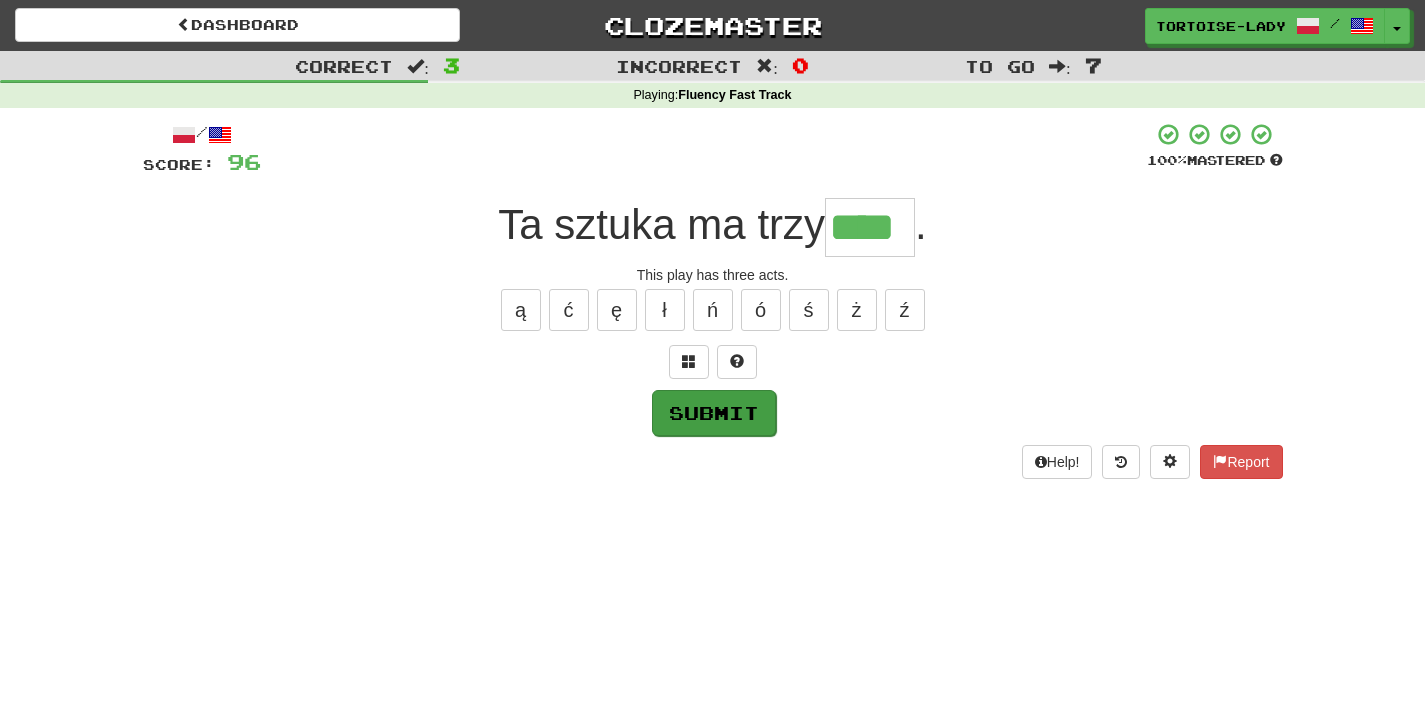 type on "****" 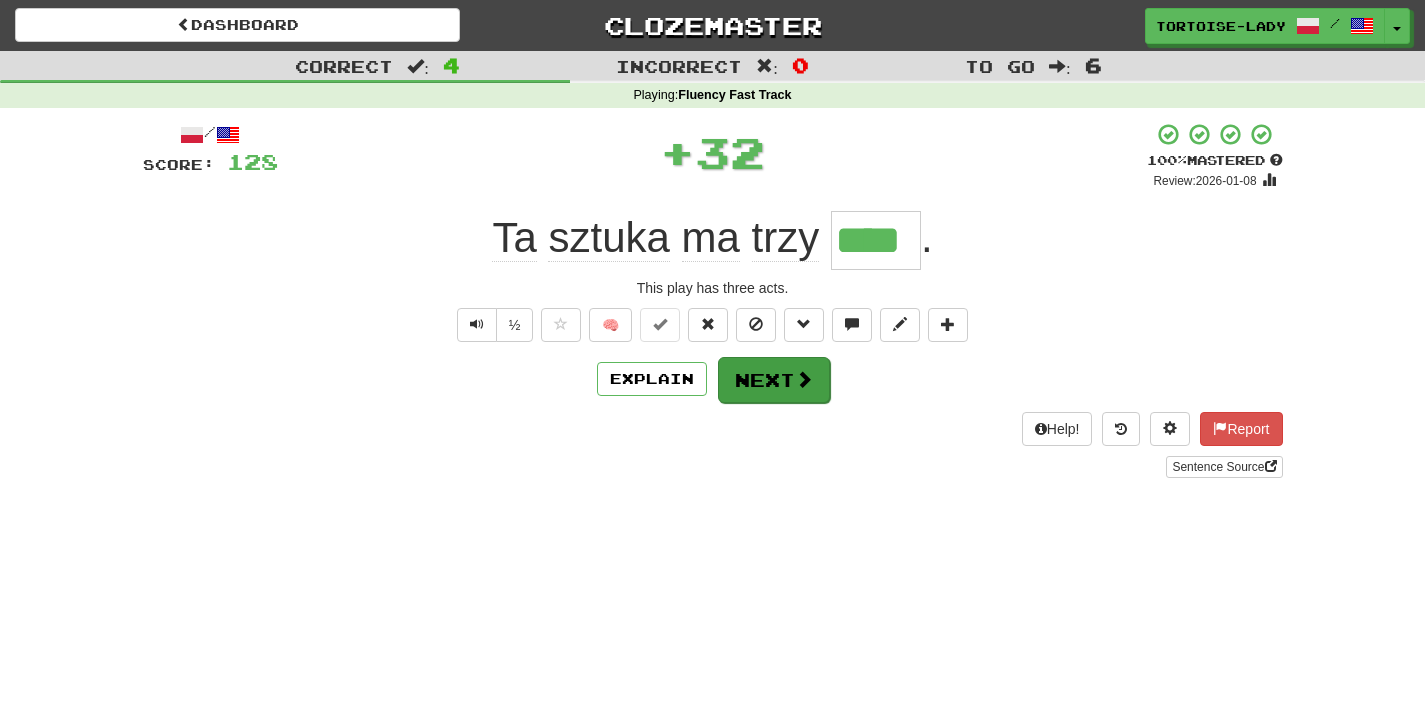 click on "Next" at bounding box center (774, 380) 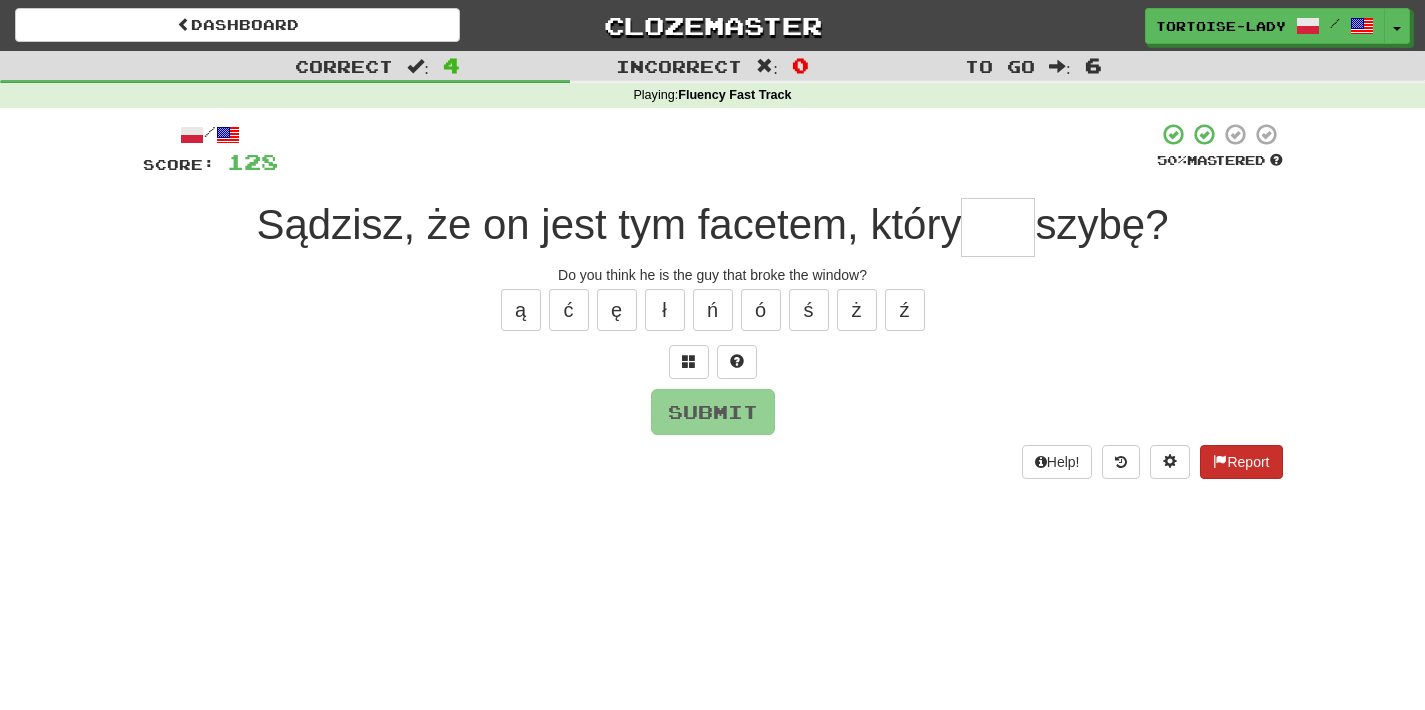 click on "Report" at bounding box center [1241, 462] 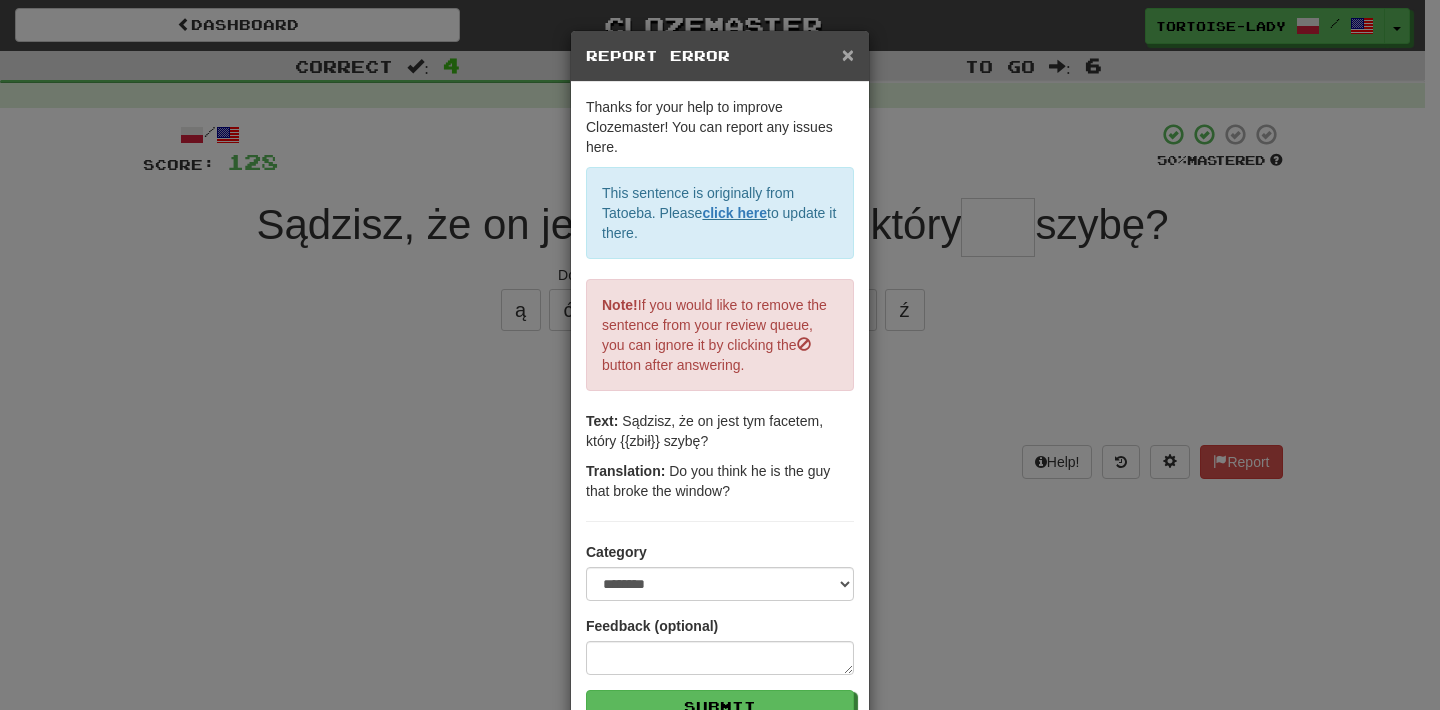 click on "×" at bounding box center [848, 54] 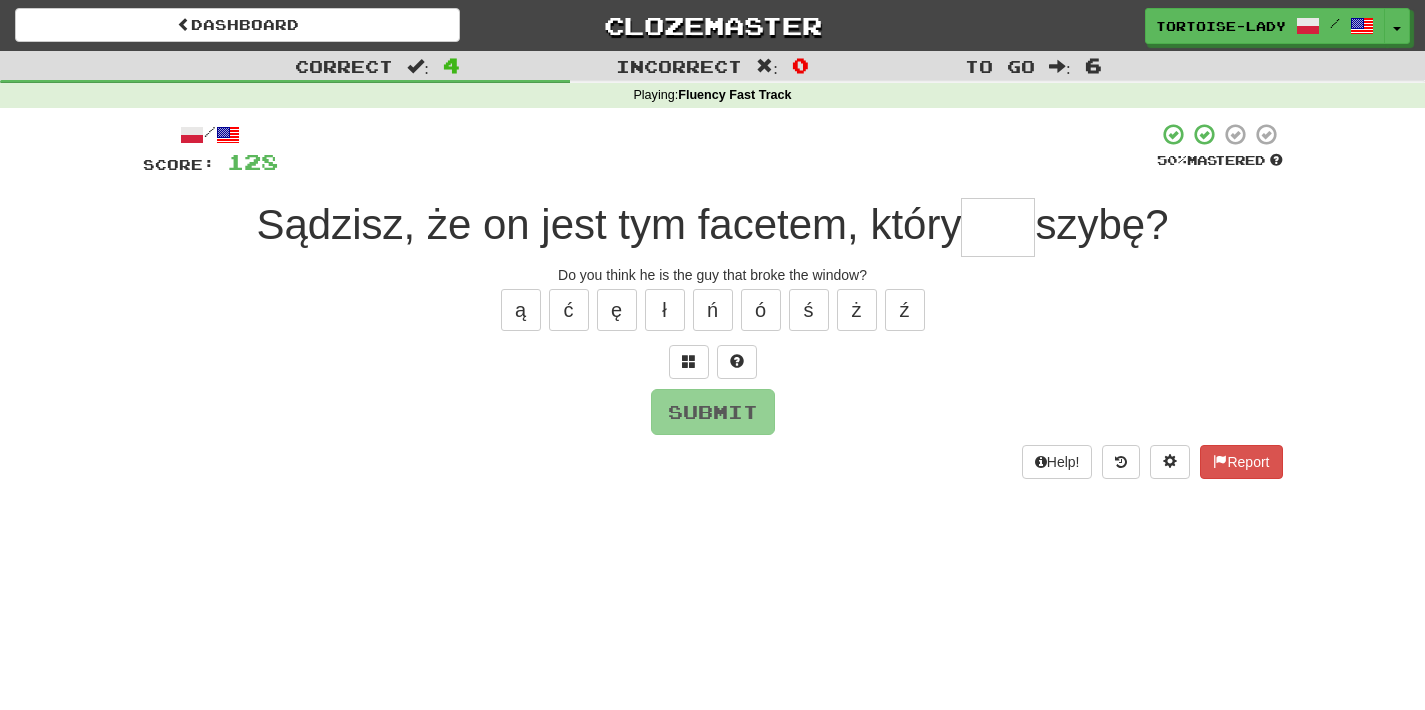 click at bounding box center [998, 227] 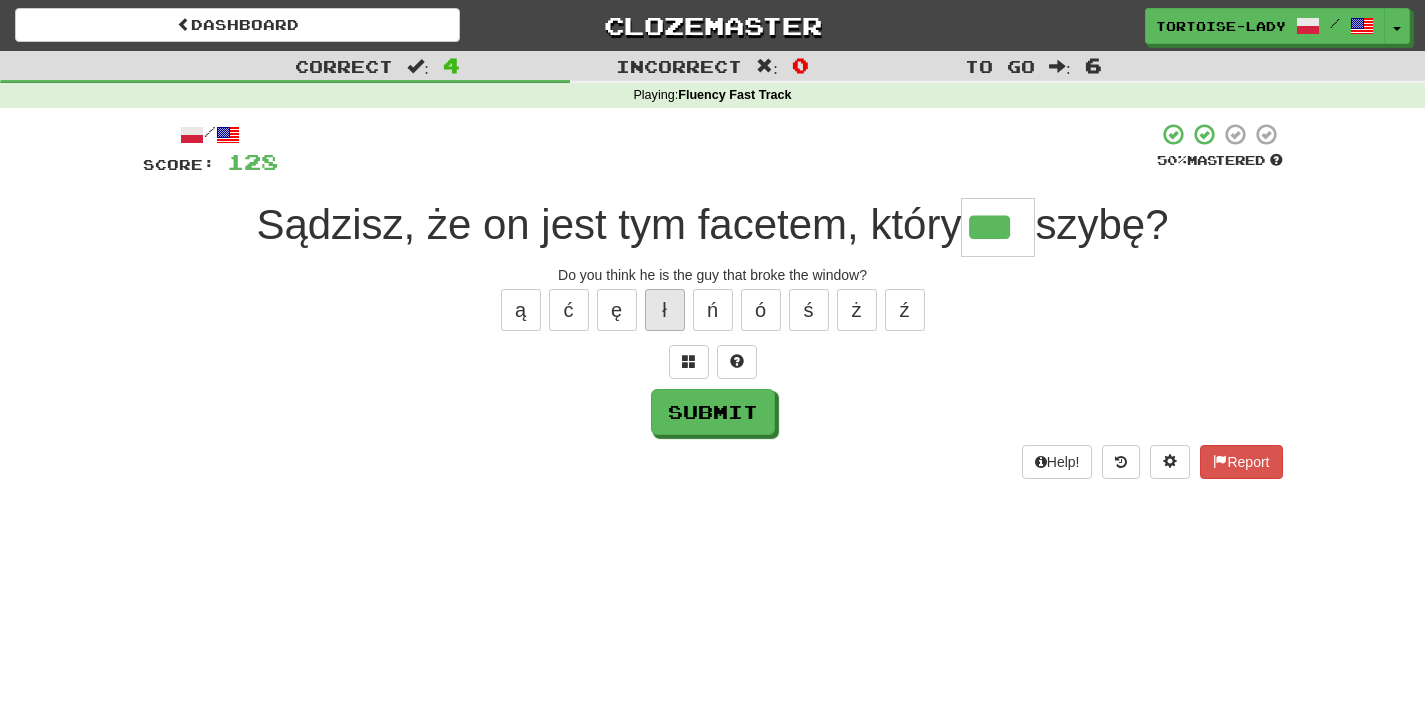 click on "ł" at bounding box center [665, 310] 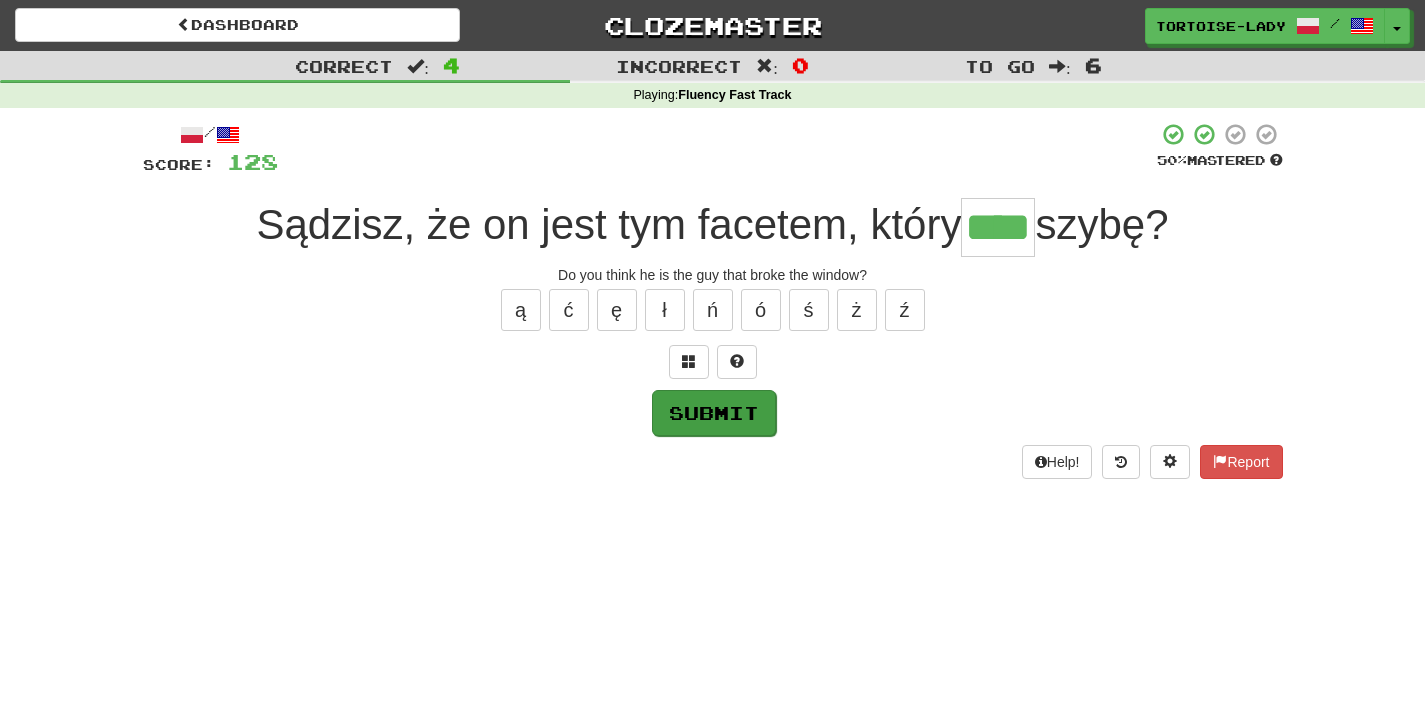 click on "Submit" at bounding box center (714, 413) 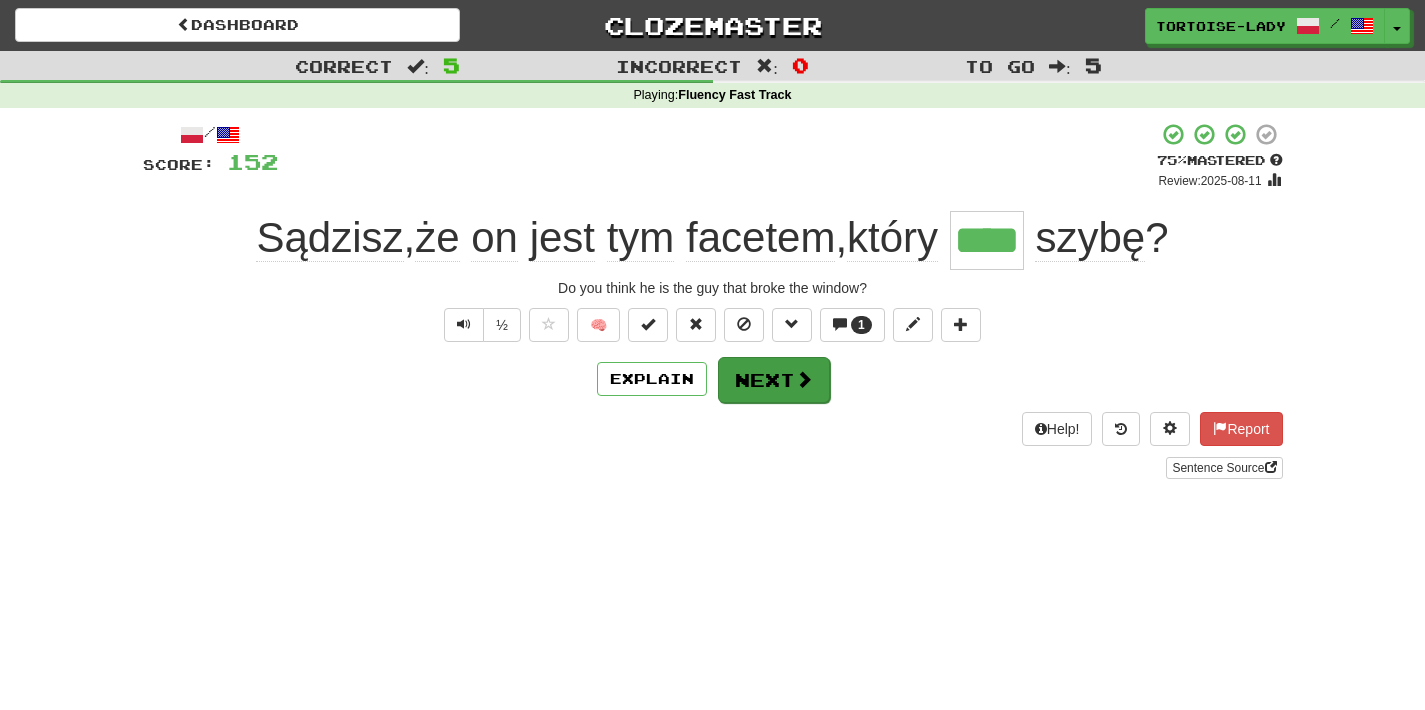 click on "Next" at bounding box center (774, 380) 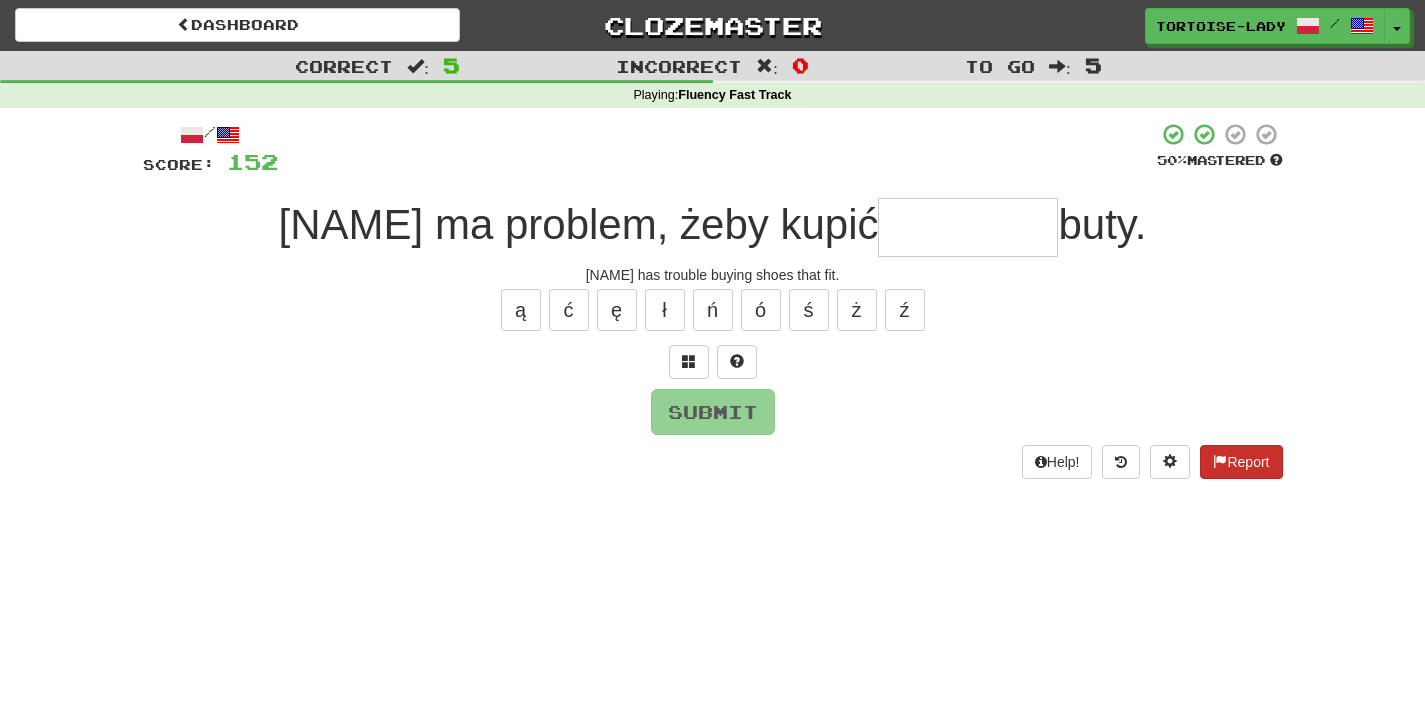 click at bounding box center (1220, 461) 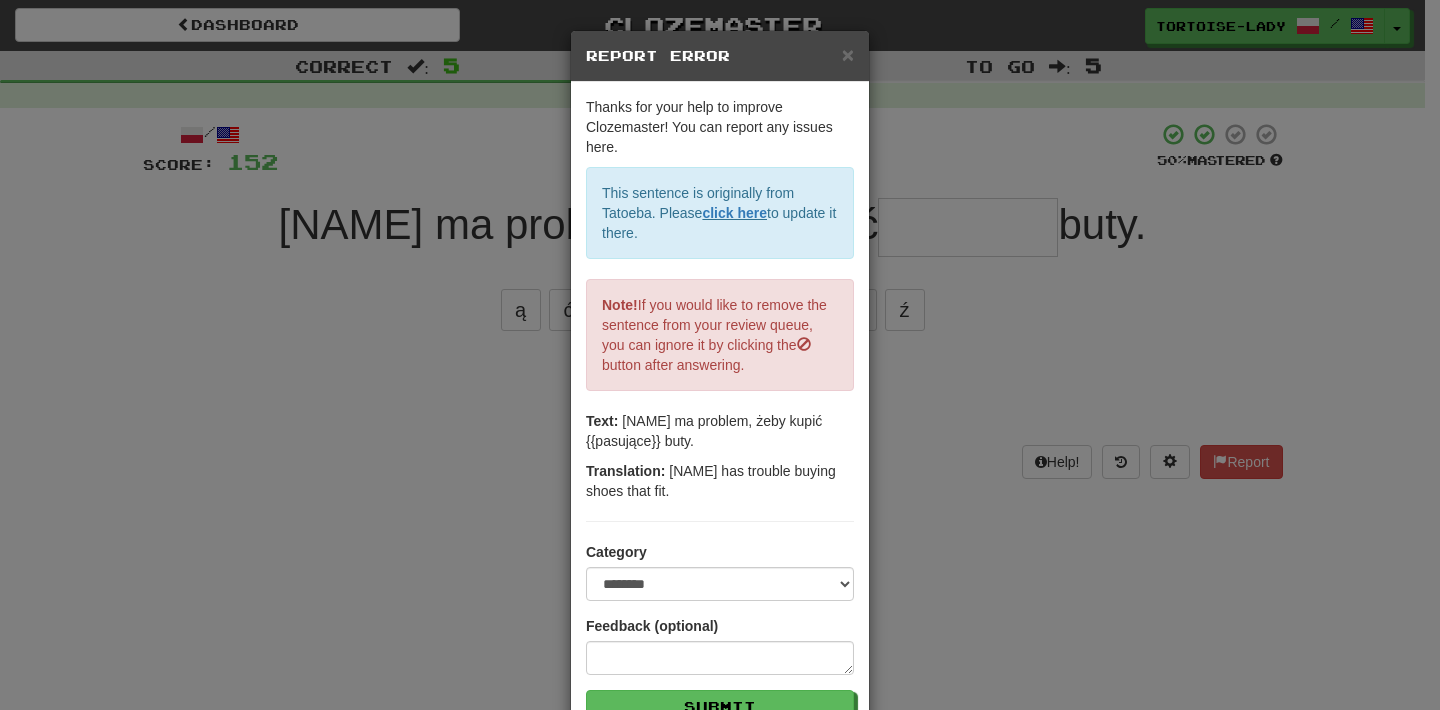 click on "× Report Error" at bounding box center (720, 56) 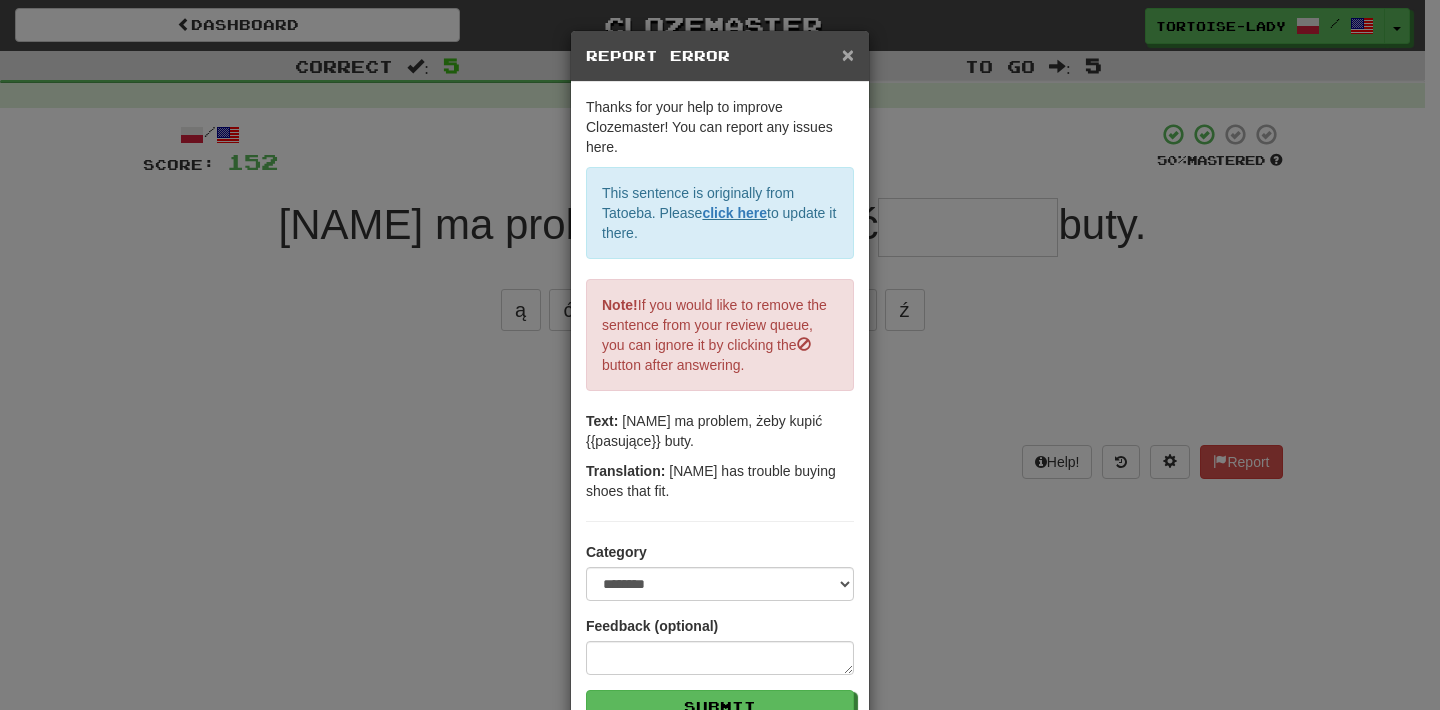 click on "×" at bounding box center (848, 54) 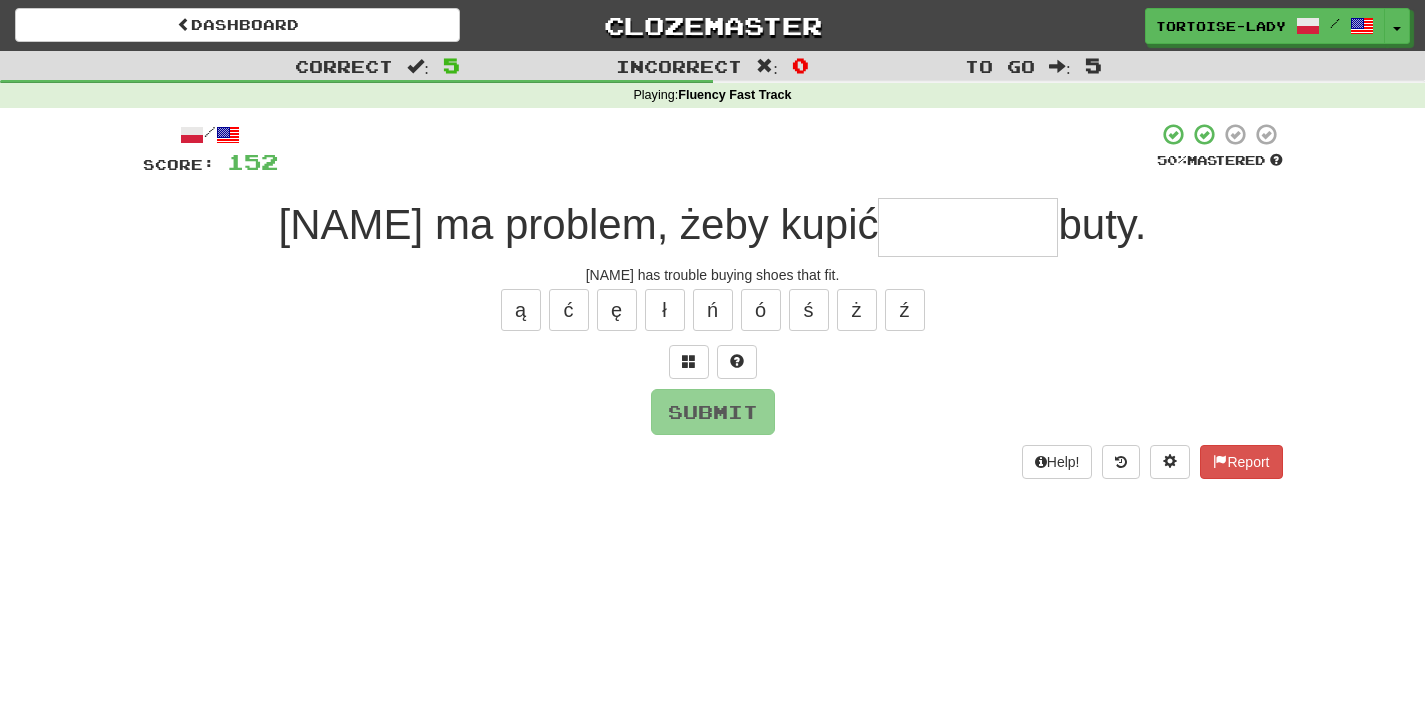 click at bounding box center [968, 227] 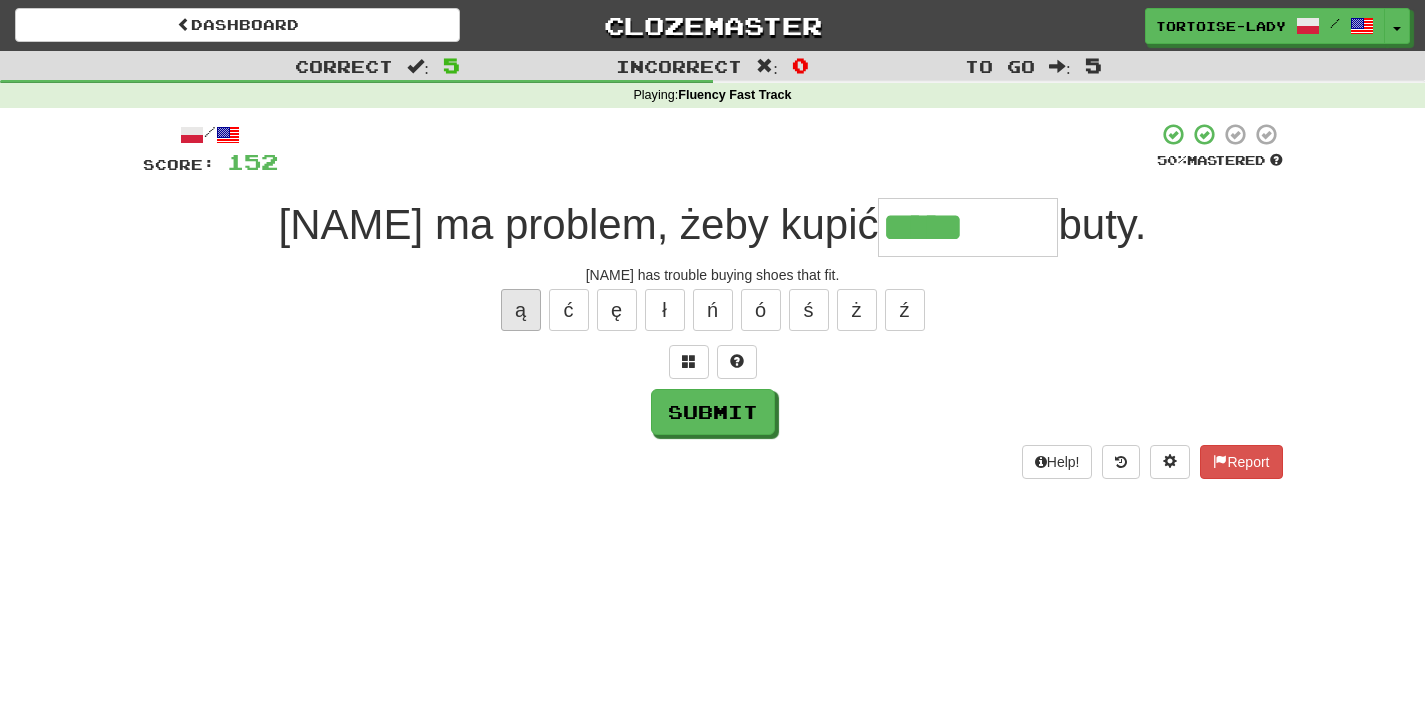 click on "ą" at bounding box center (521, 310) 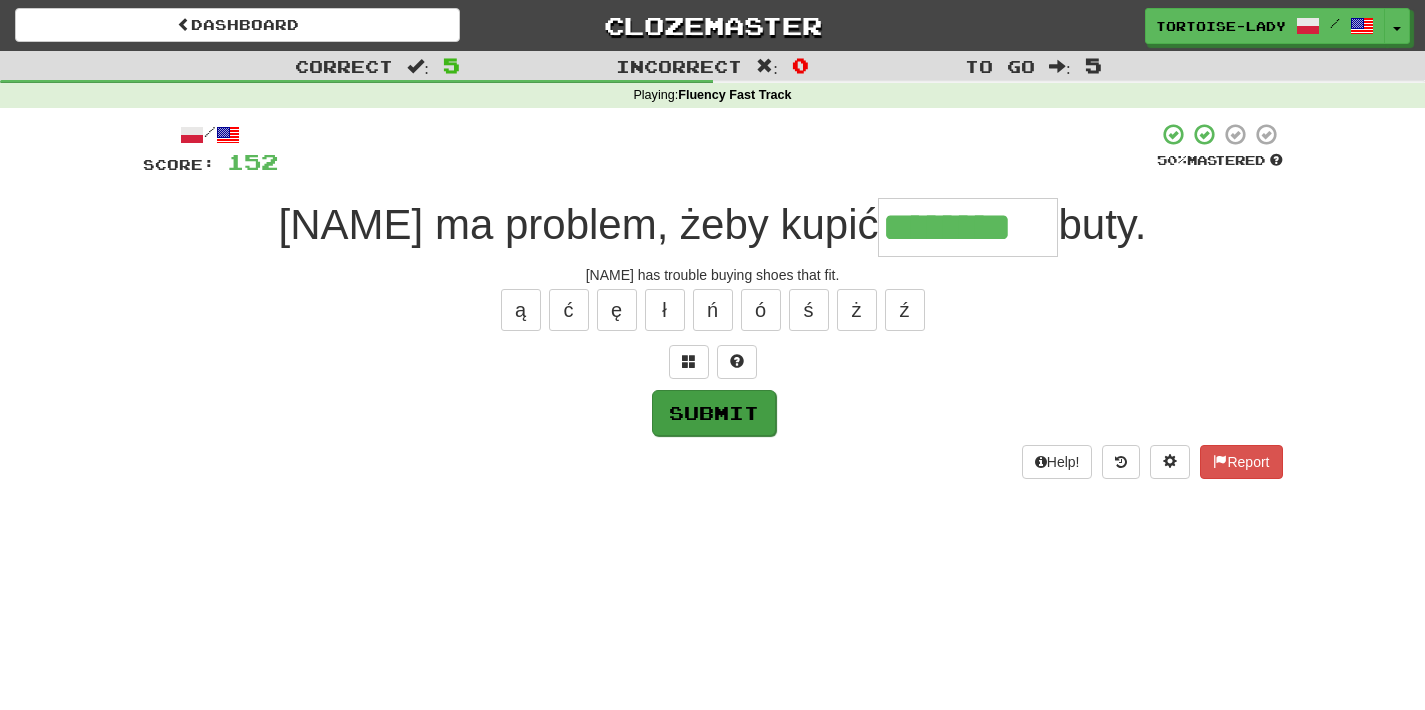 type on "********" 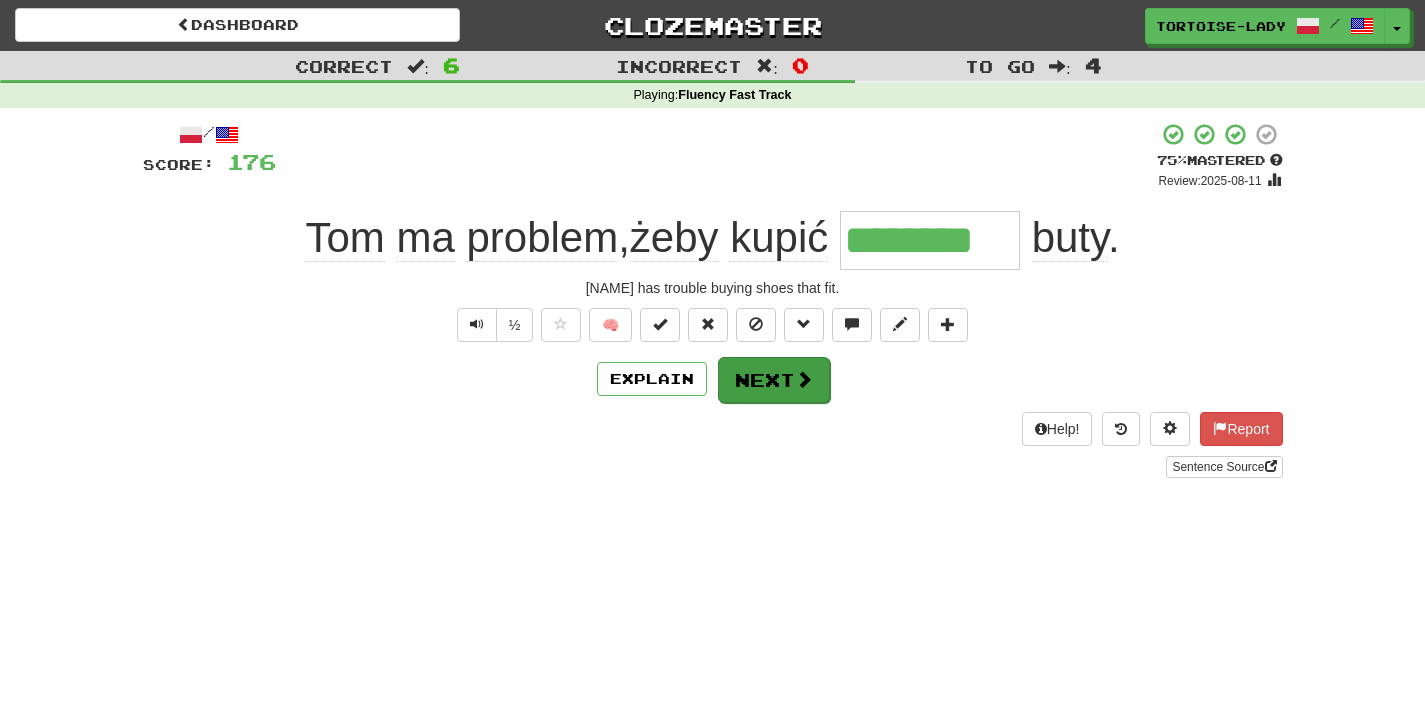 click on "Next" at bounding box center [774, 380] 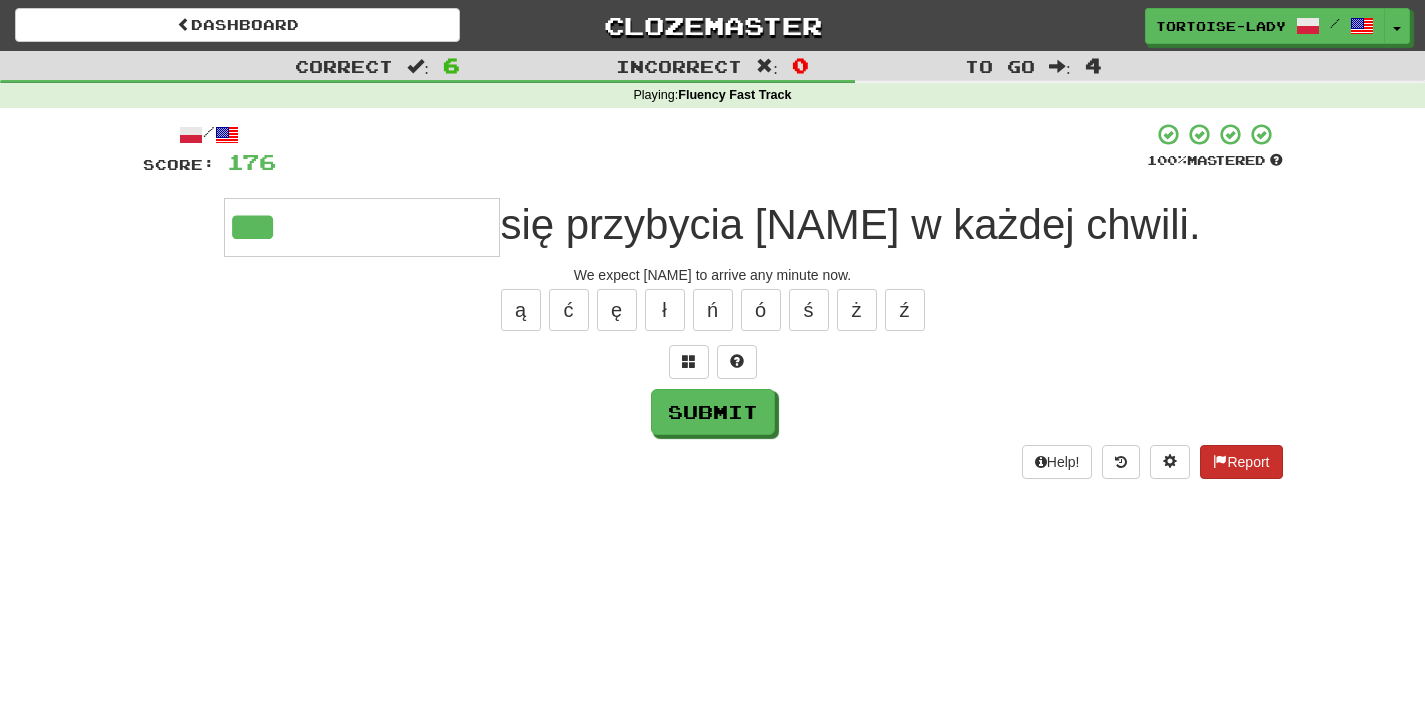 click on "Report" at bounding box center [1241, 462] 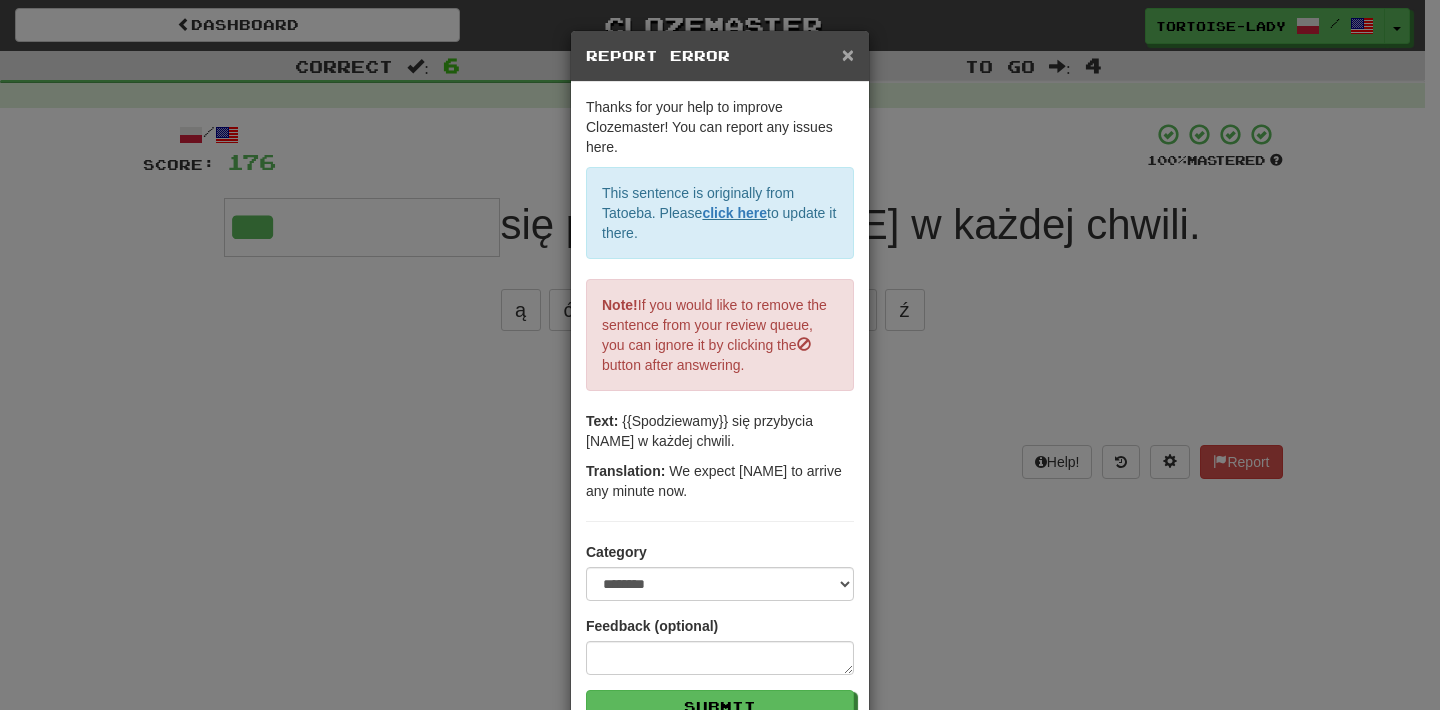 click on "×" at bounding box center [848, 54] 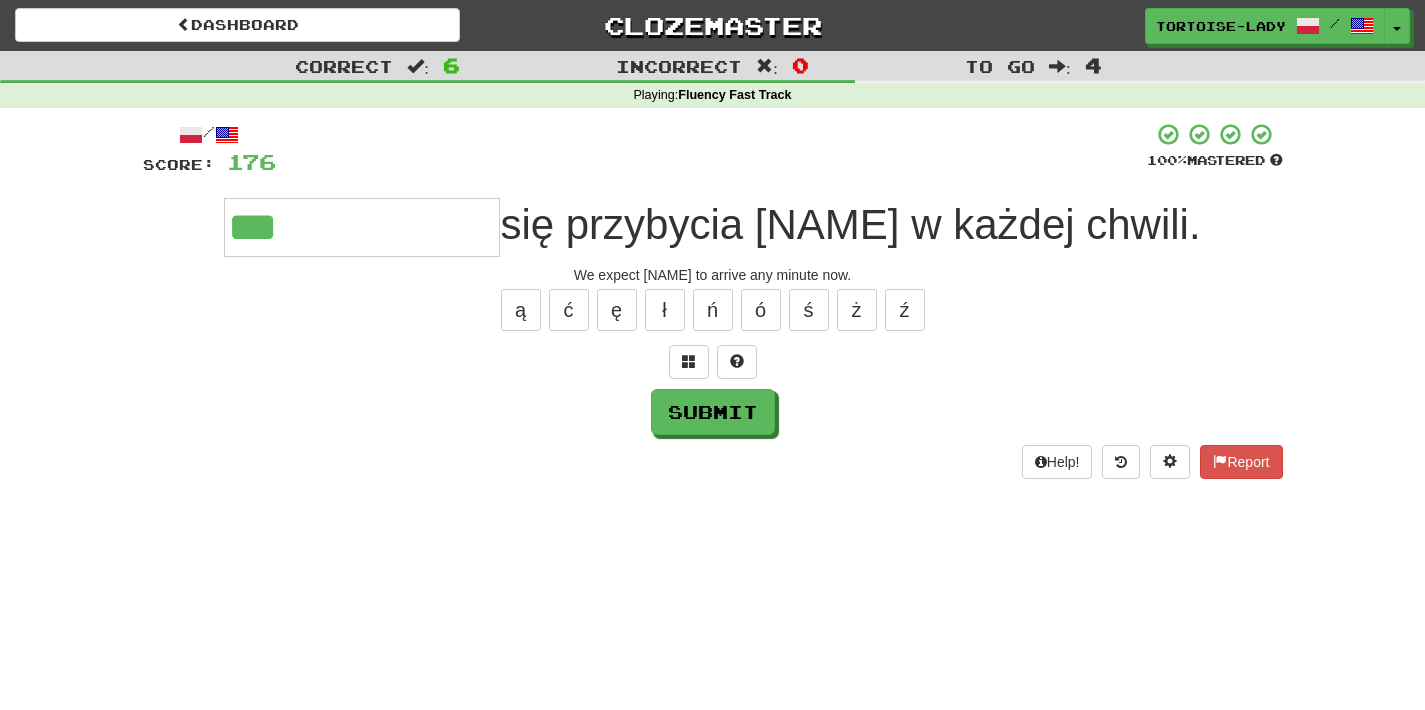 click on "***" at bounding box center [362, 227] 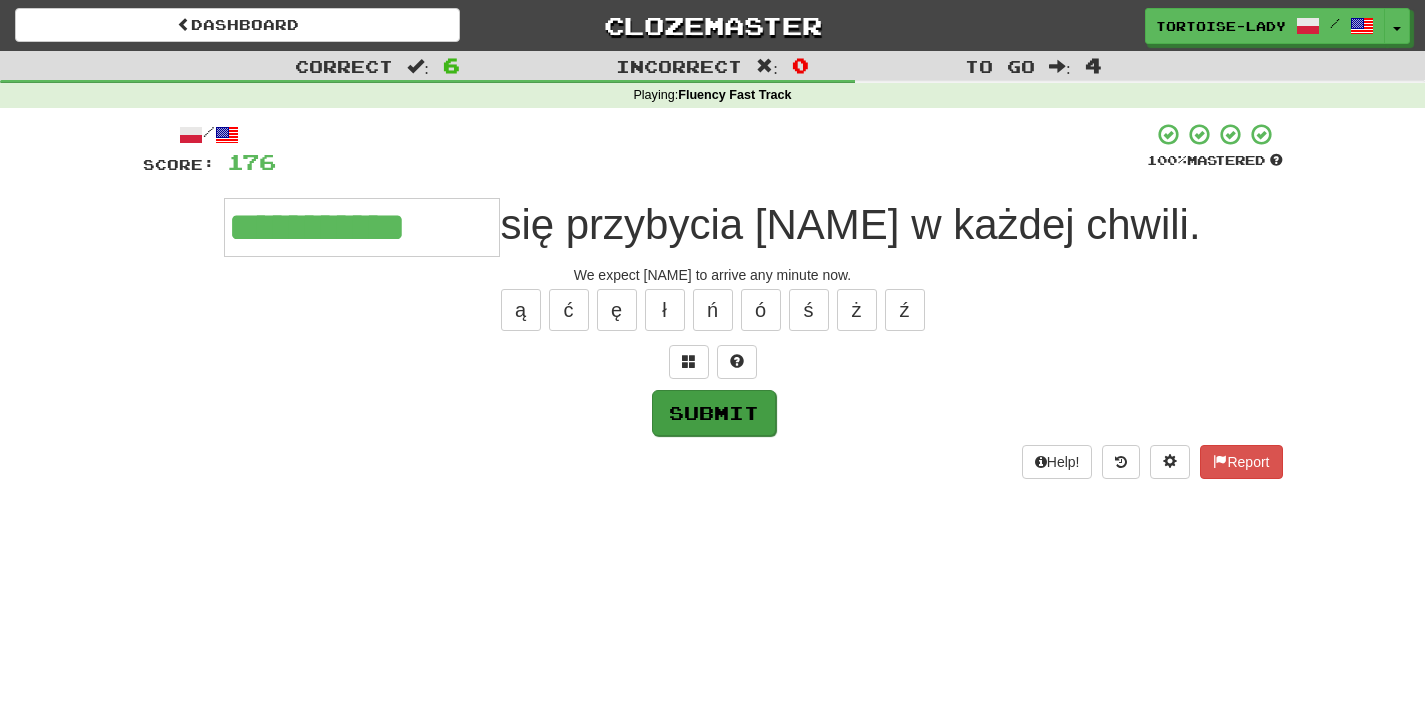 click on "Submit" at bounding box center (714, 413) 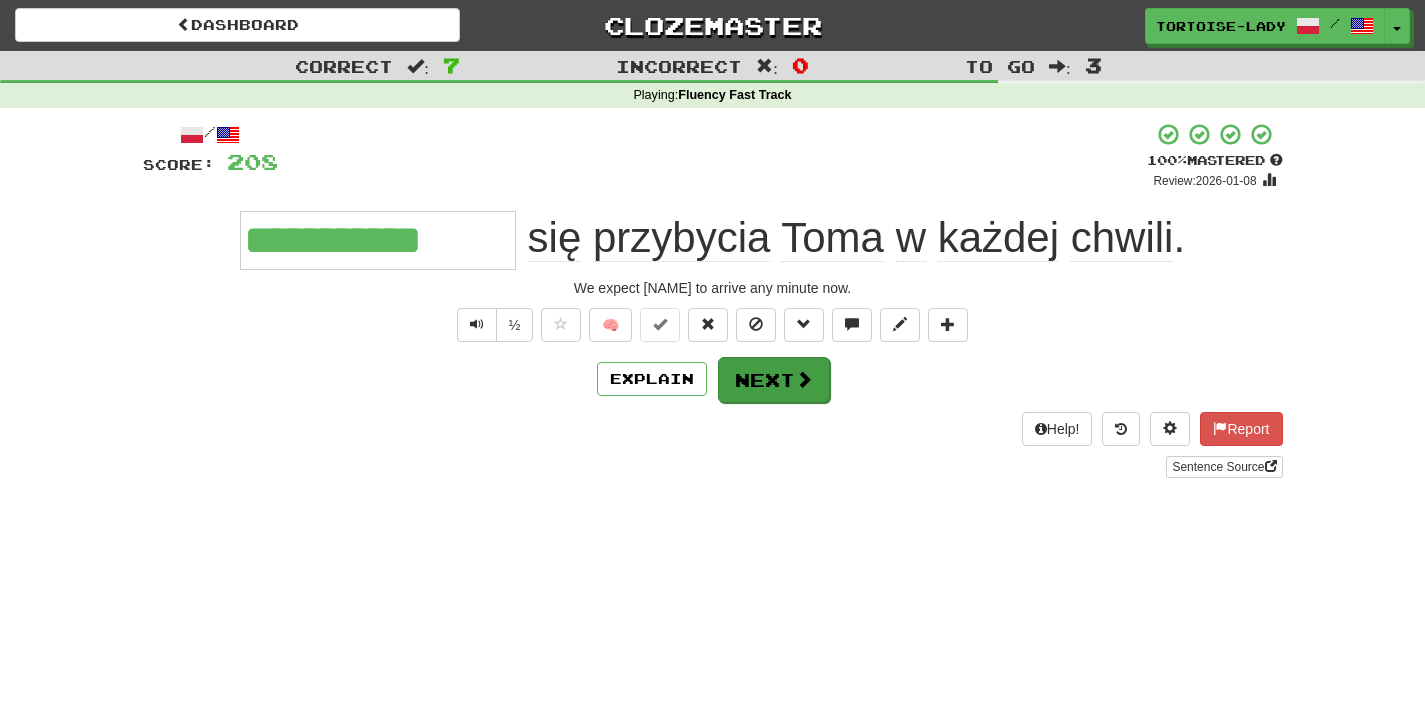 click on "Next" at bounding box center (774, 380) 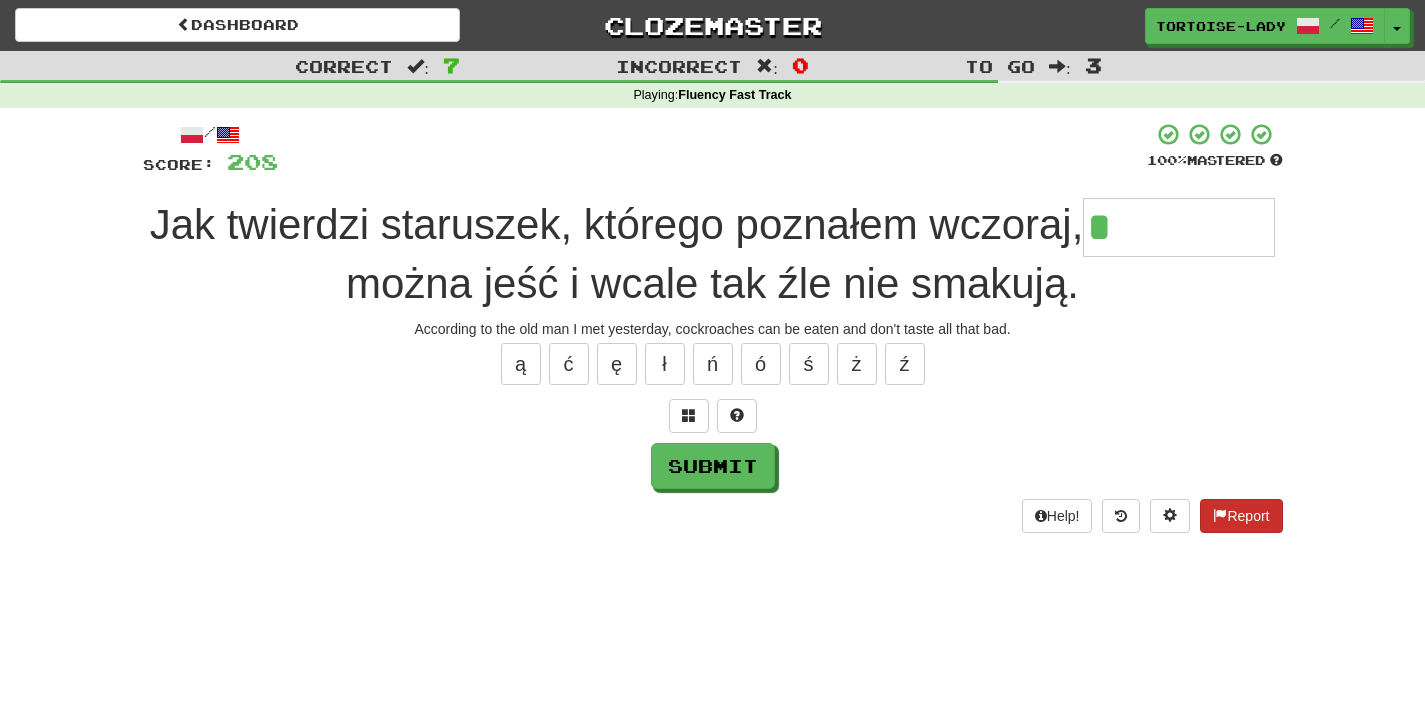 click on "Report" at bounding box center (1241, 516) 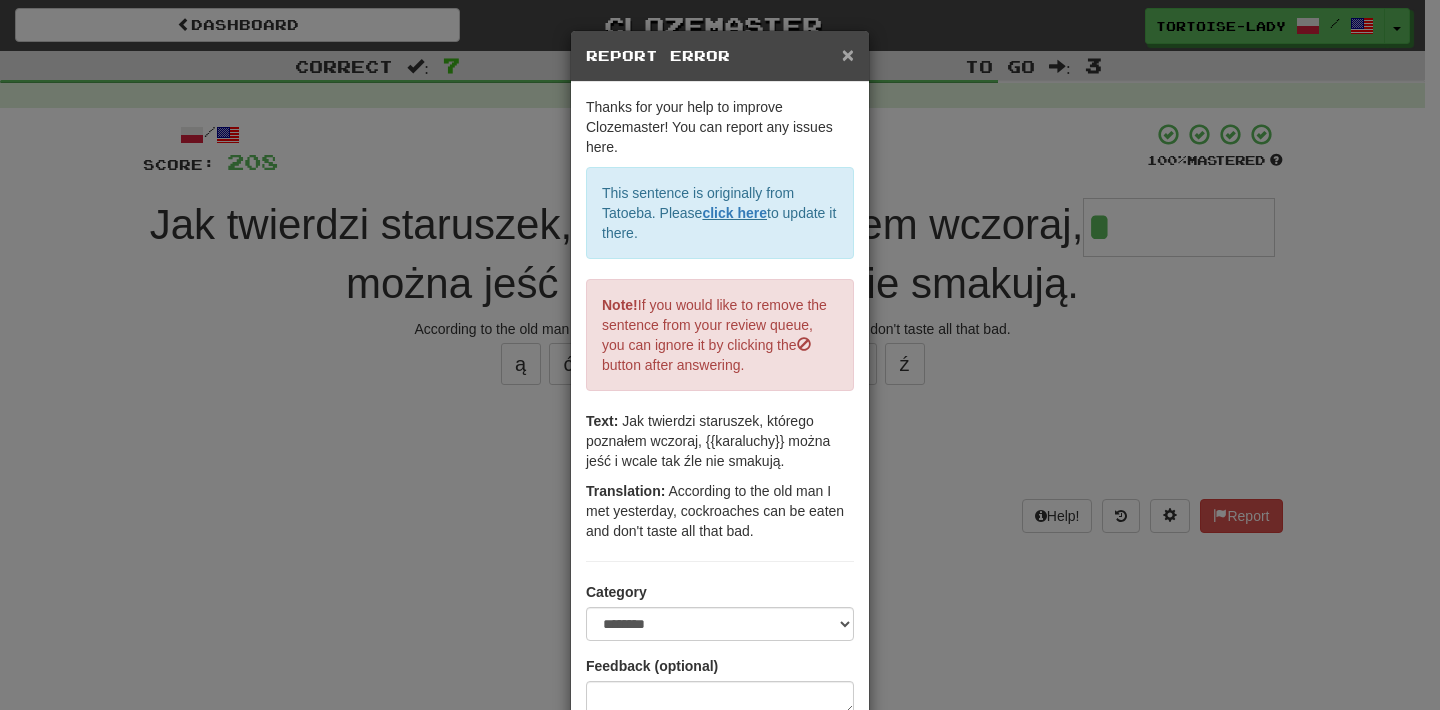 click on "×" at bounding box center (848, 54) 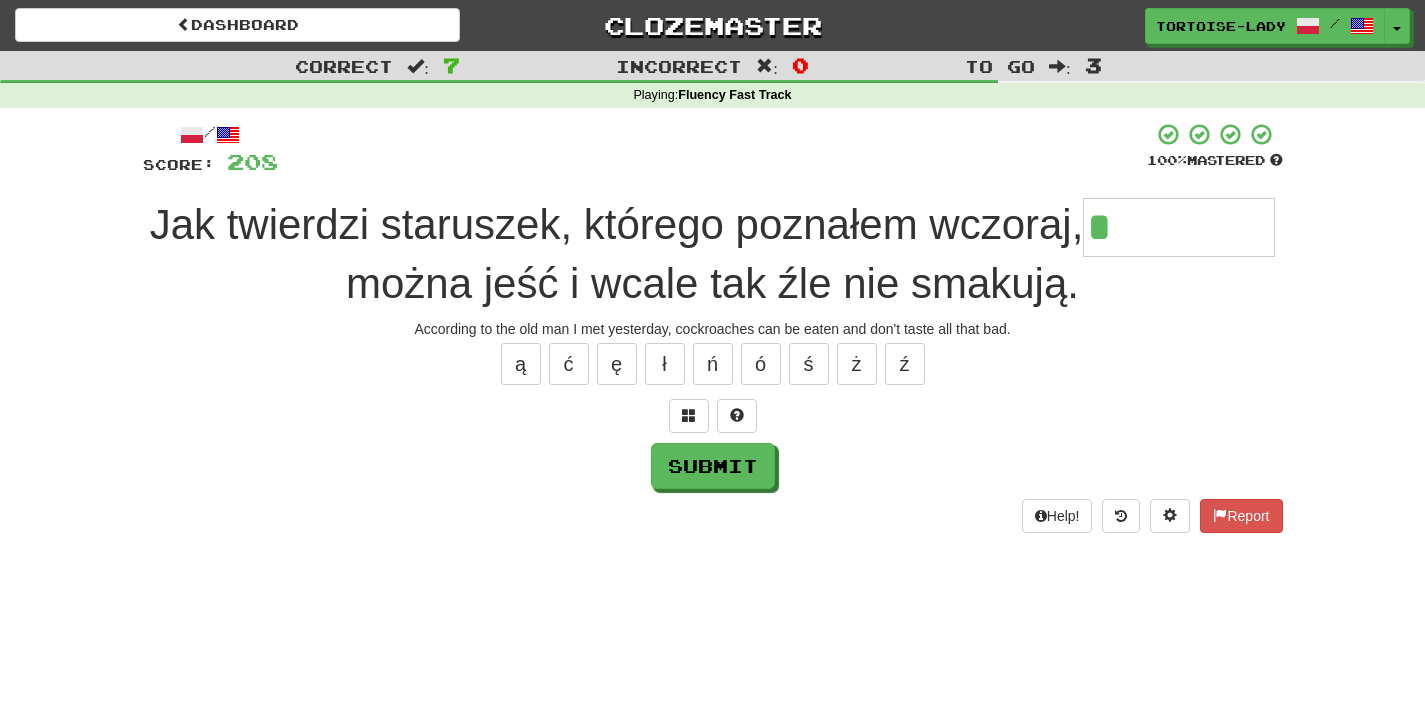 click on "*" at bounding box center (1179, 227) 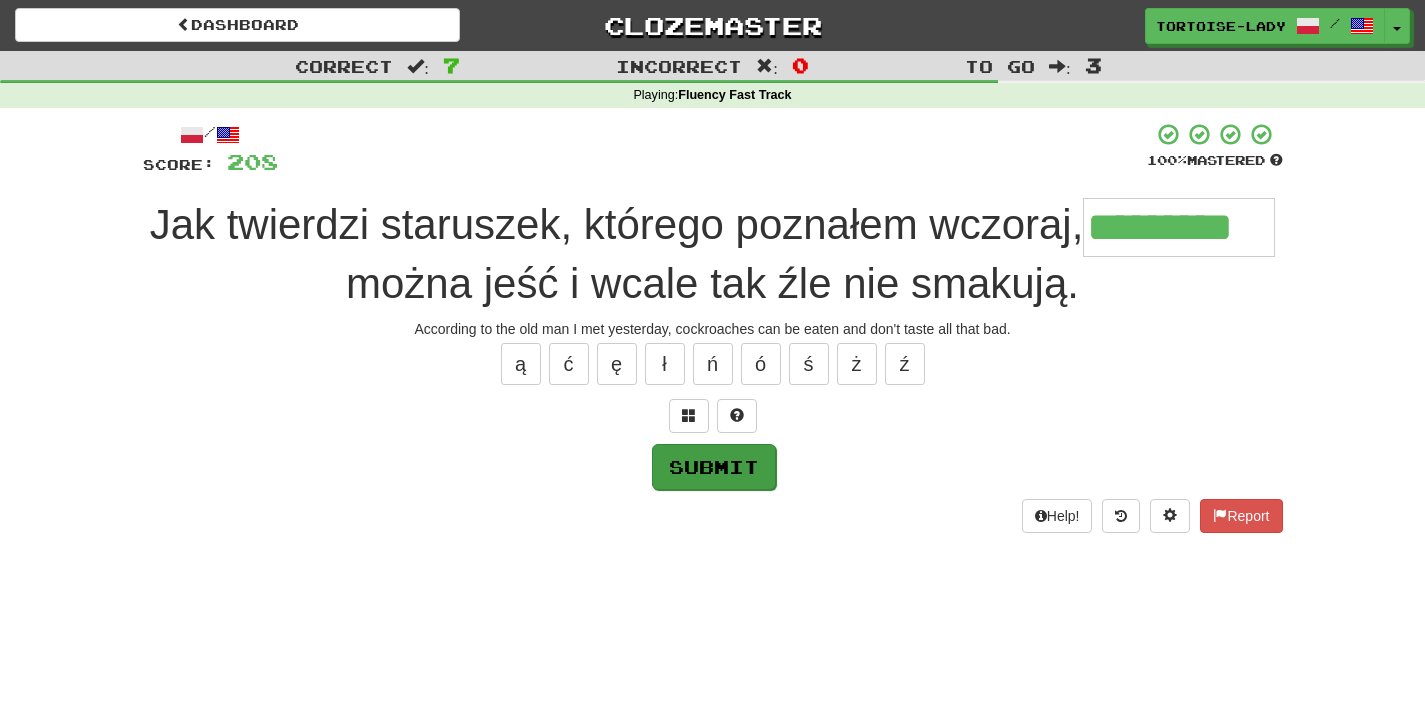 type on "*********" 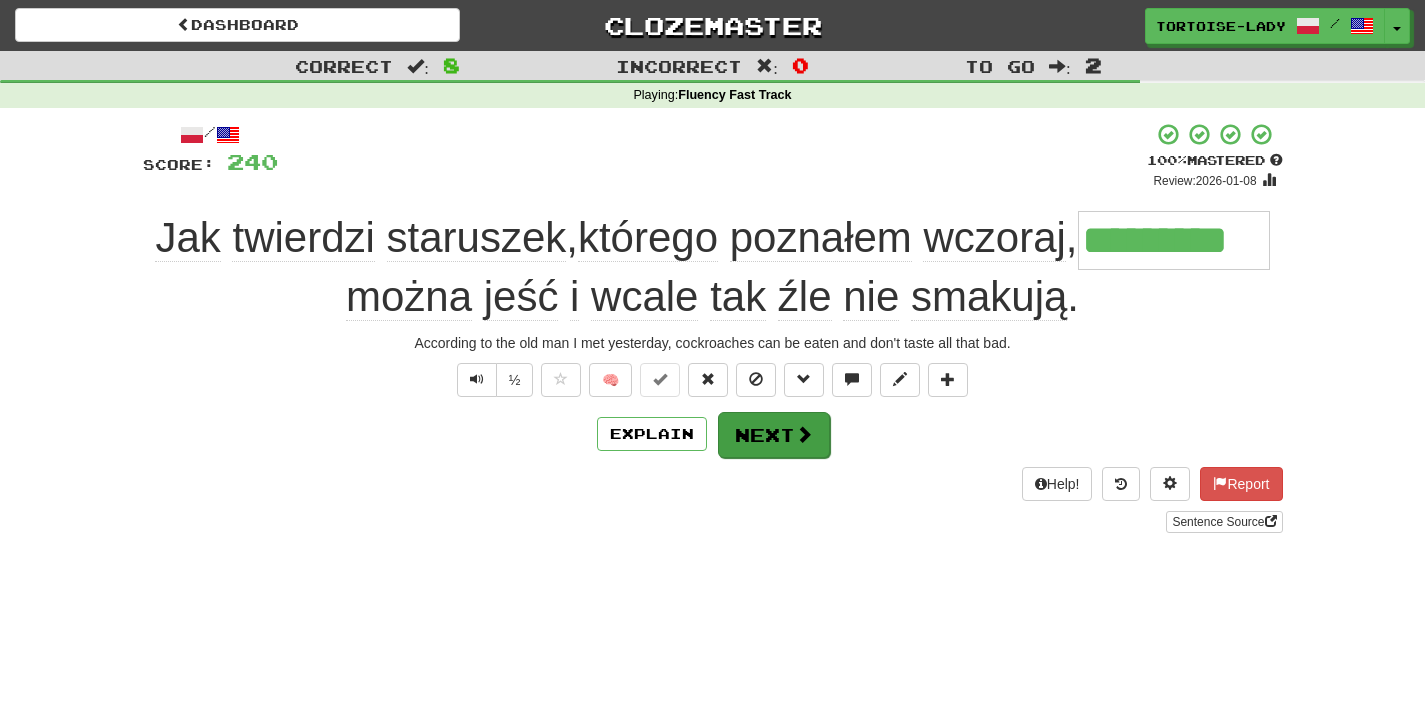 click on "Next" at bounding box center (774, 435) 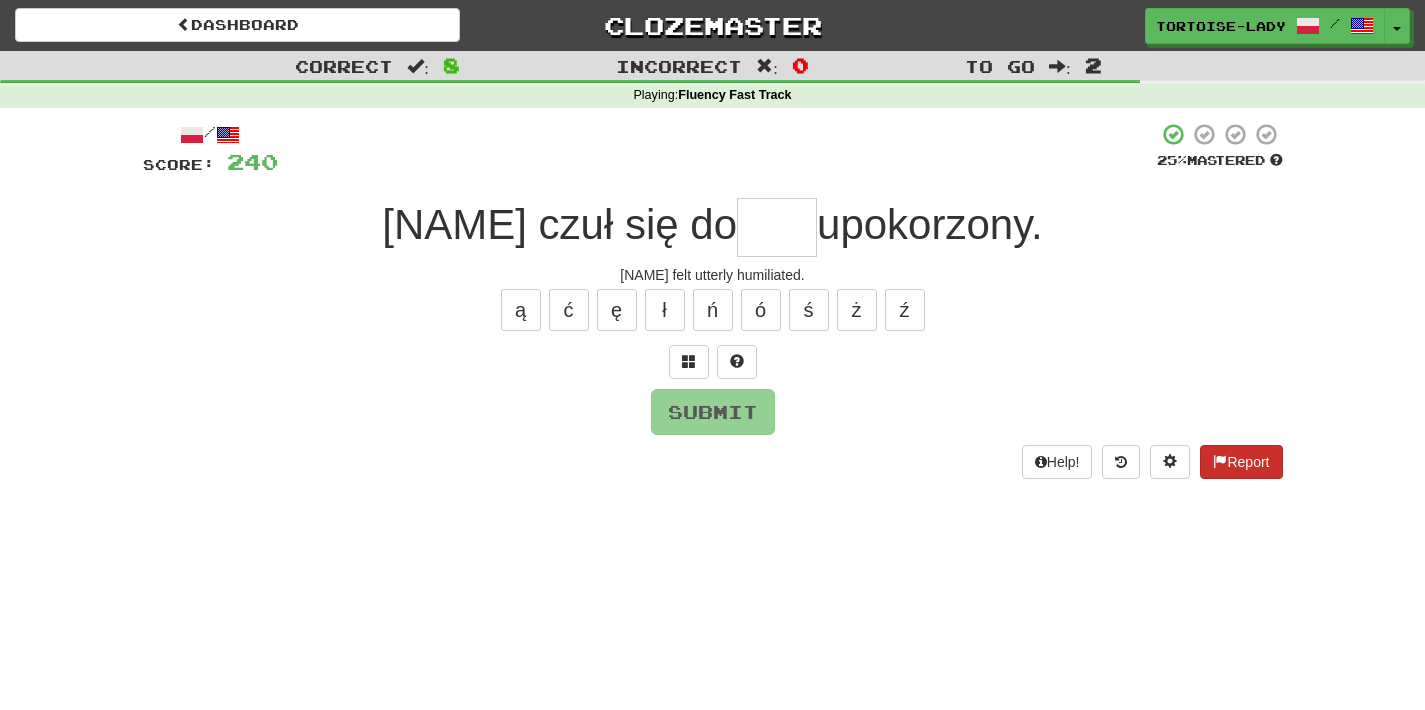click at bounding box center (1220, 461) 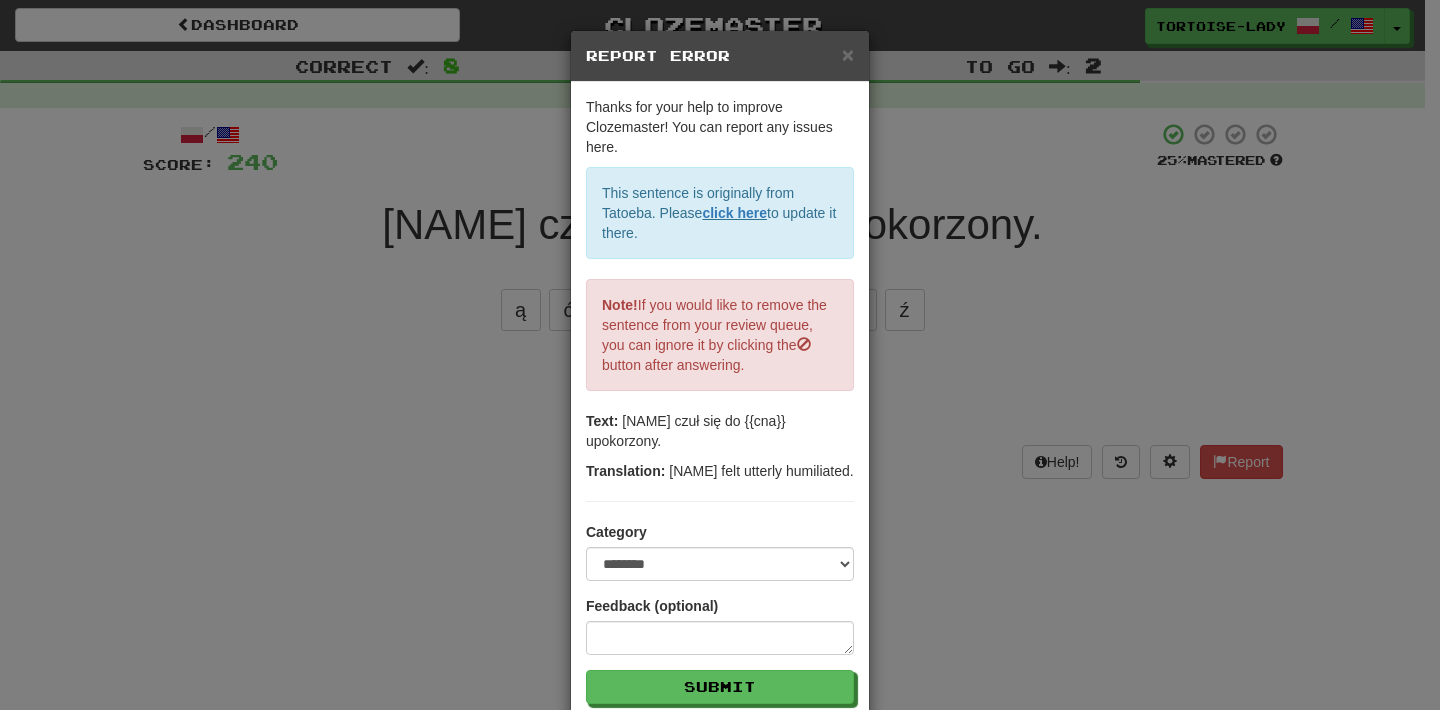 click on "Report Error" at bounding box center (720, 56) 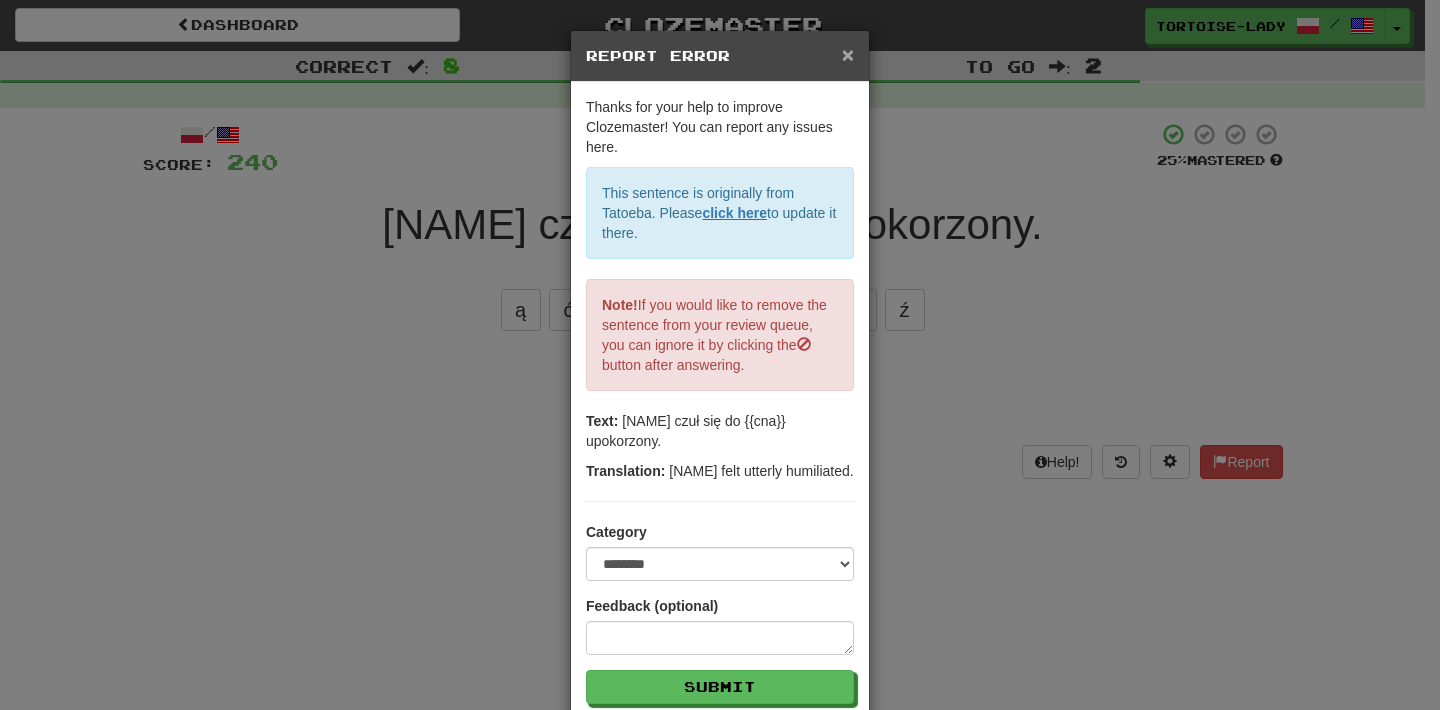 click on "×" at bounding box center [848, 54] 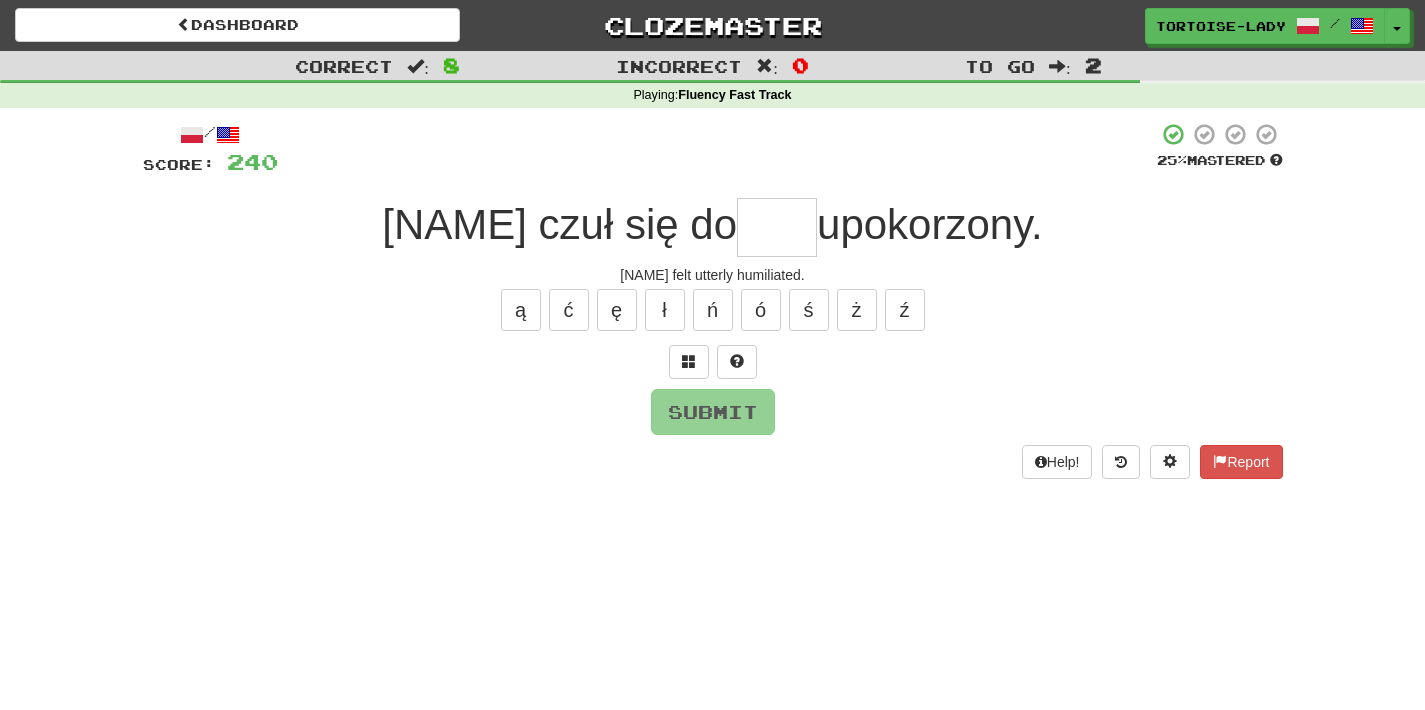 click at bounding box center [777, 227] 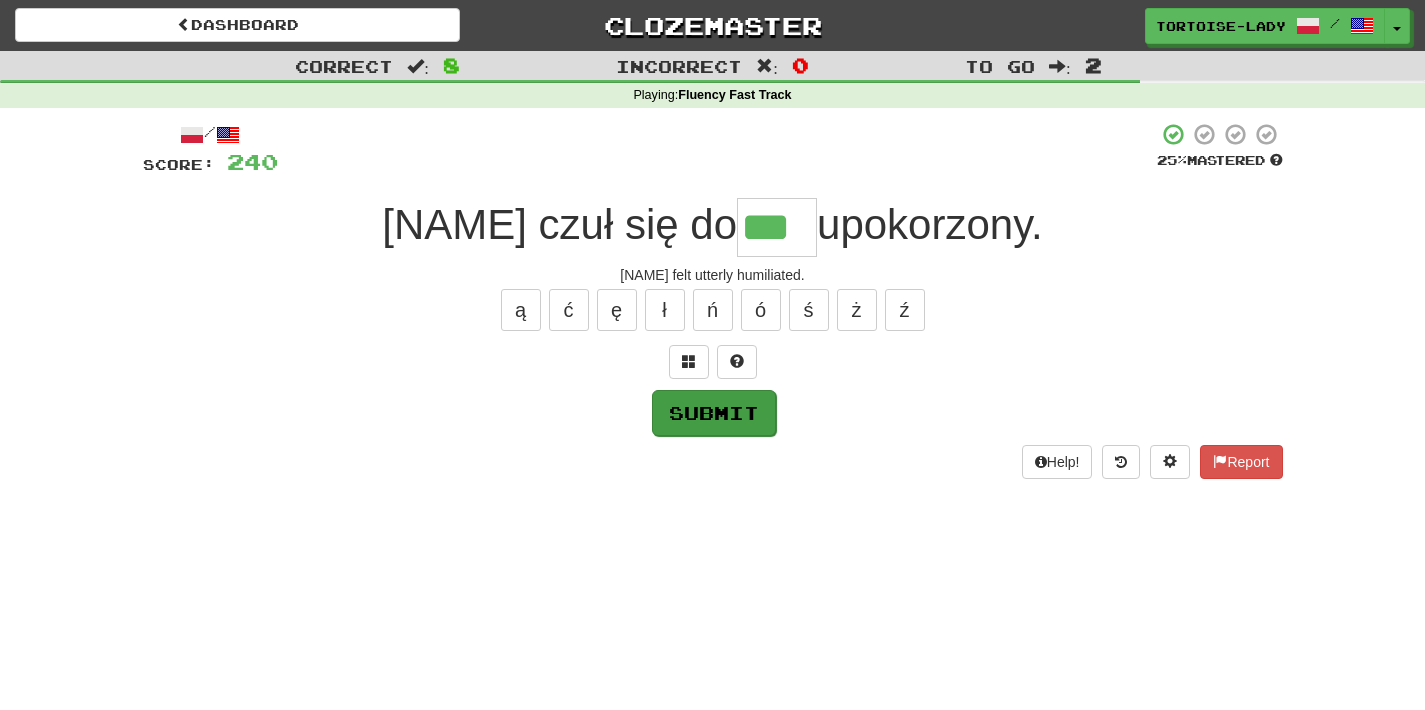 type on "***" 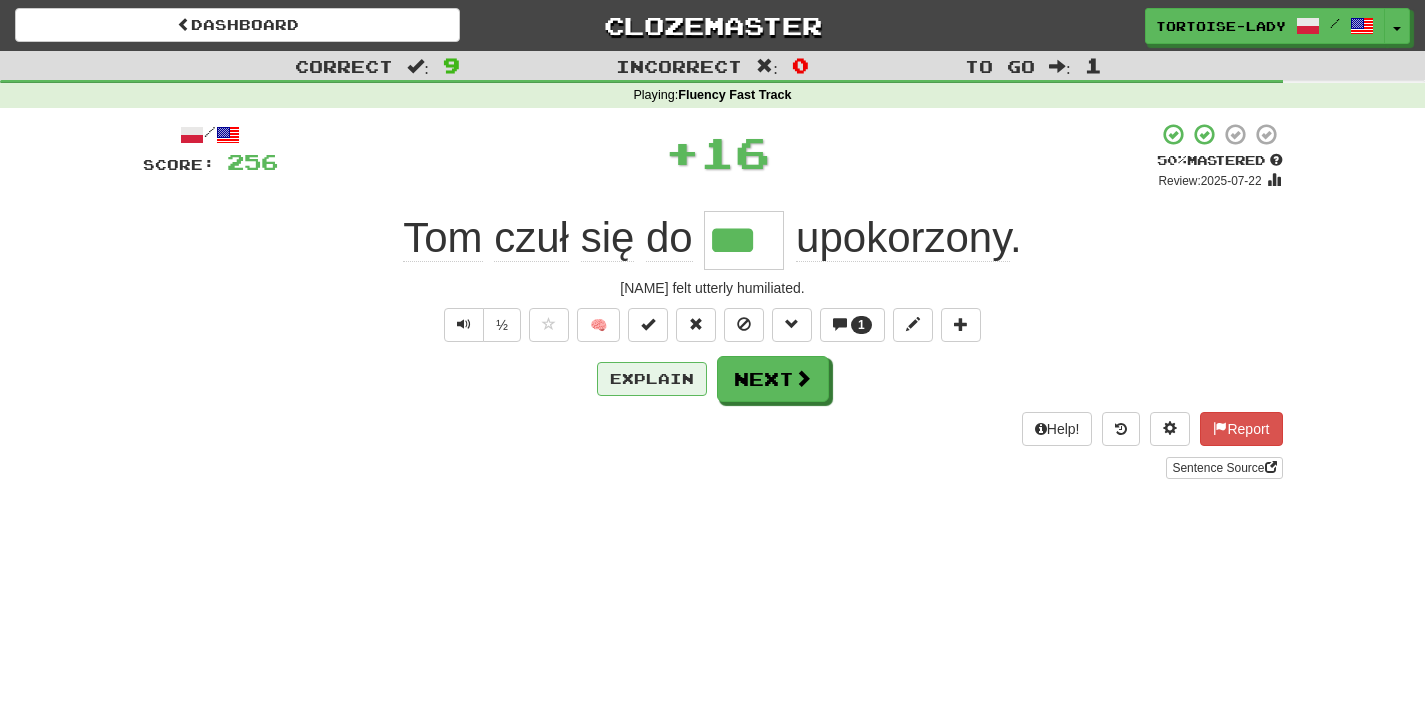 click on "Explain" at bounding box center (652, 379) 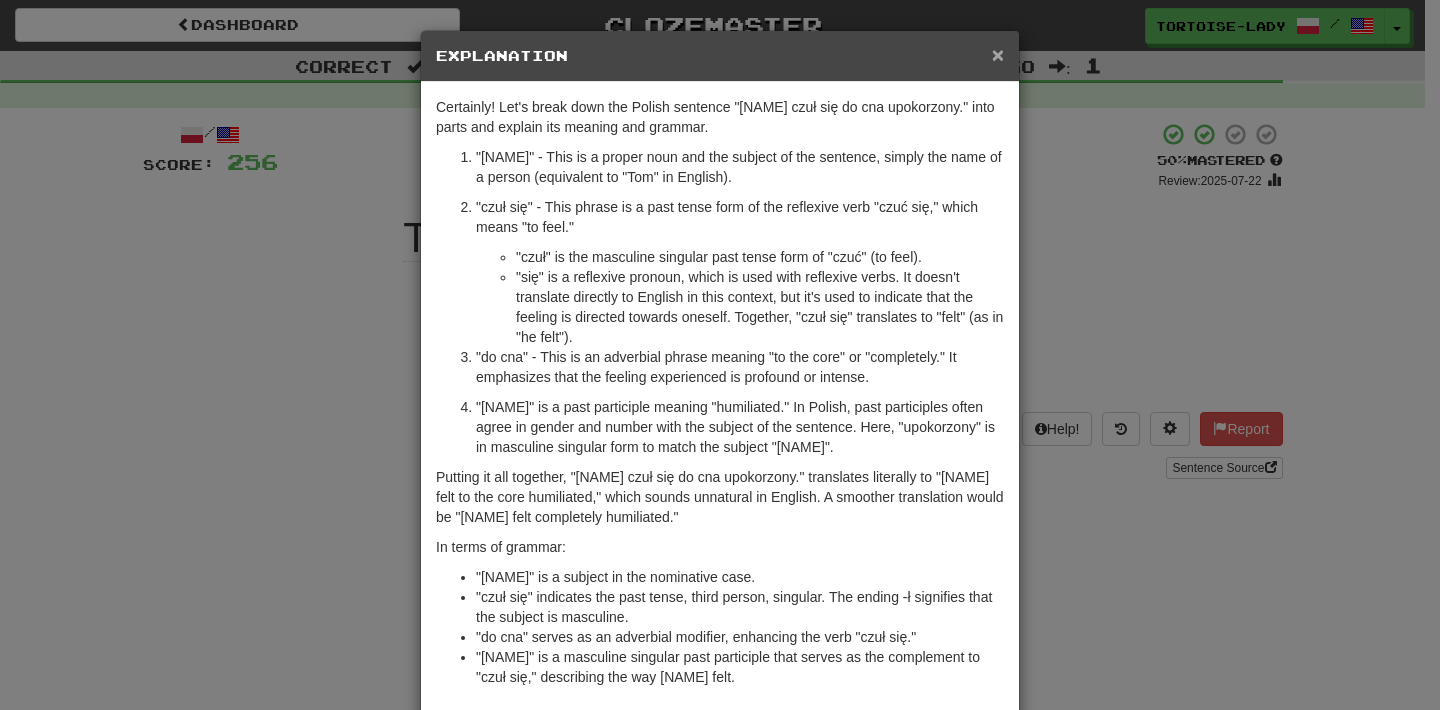 click on "×" at bounding box center [998, 54] 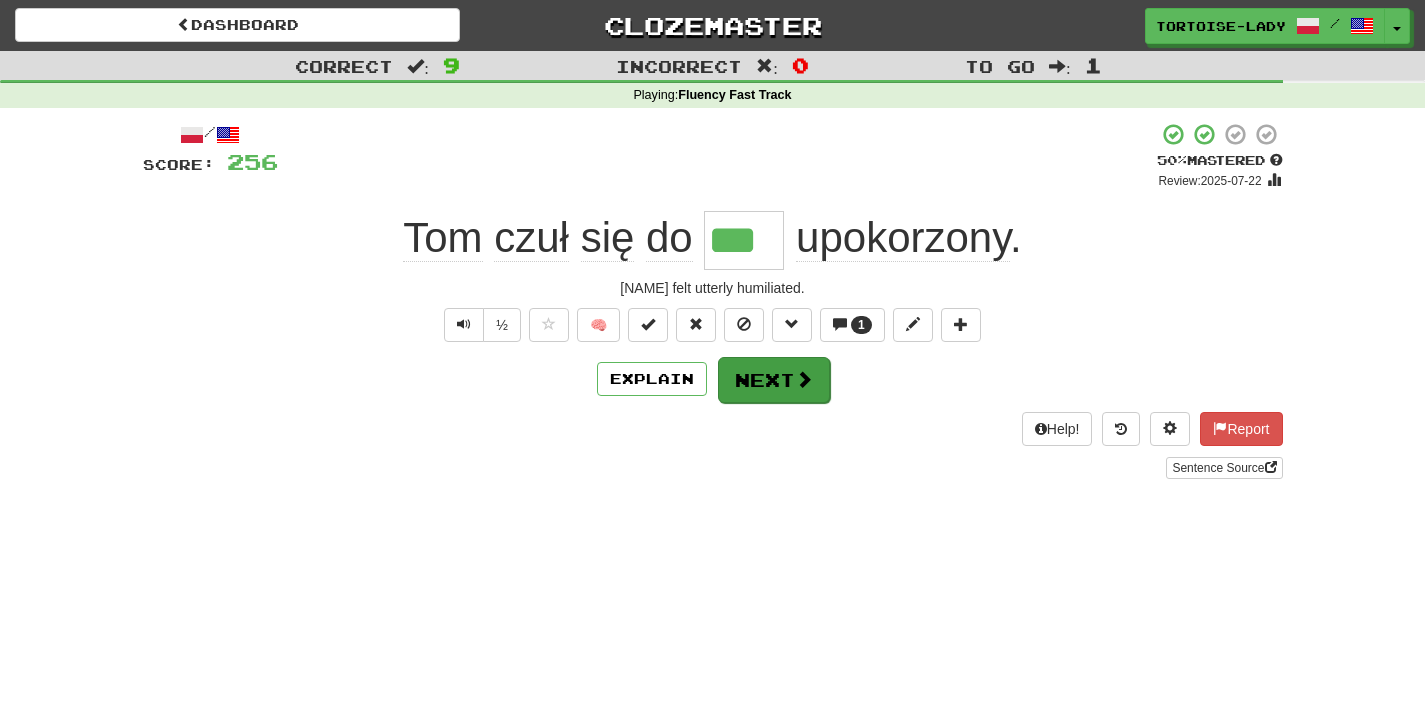 click at bounding box center (804, 379) 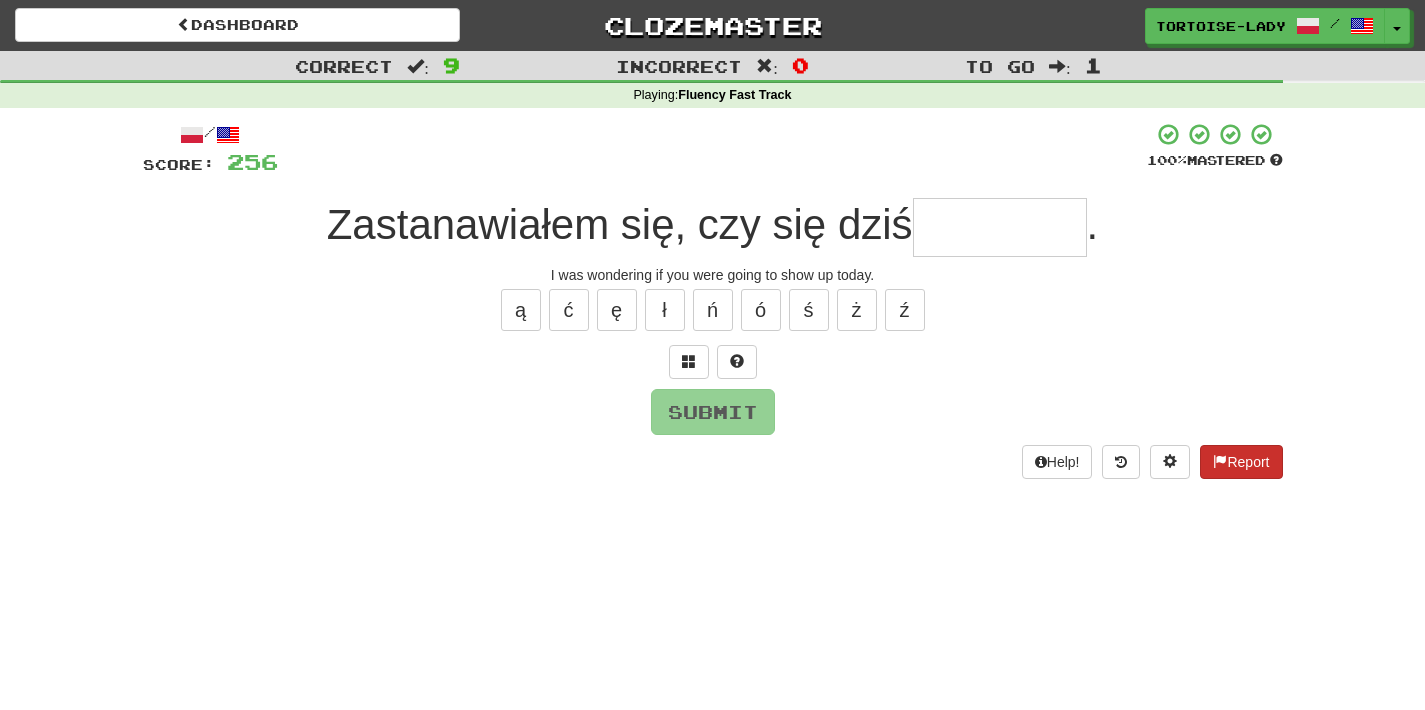 click on "Report" at bounding box center [1241, 462] 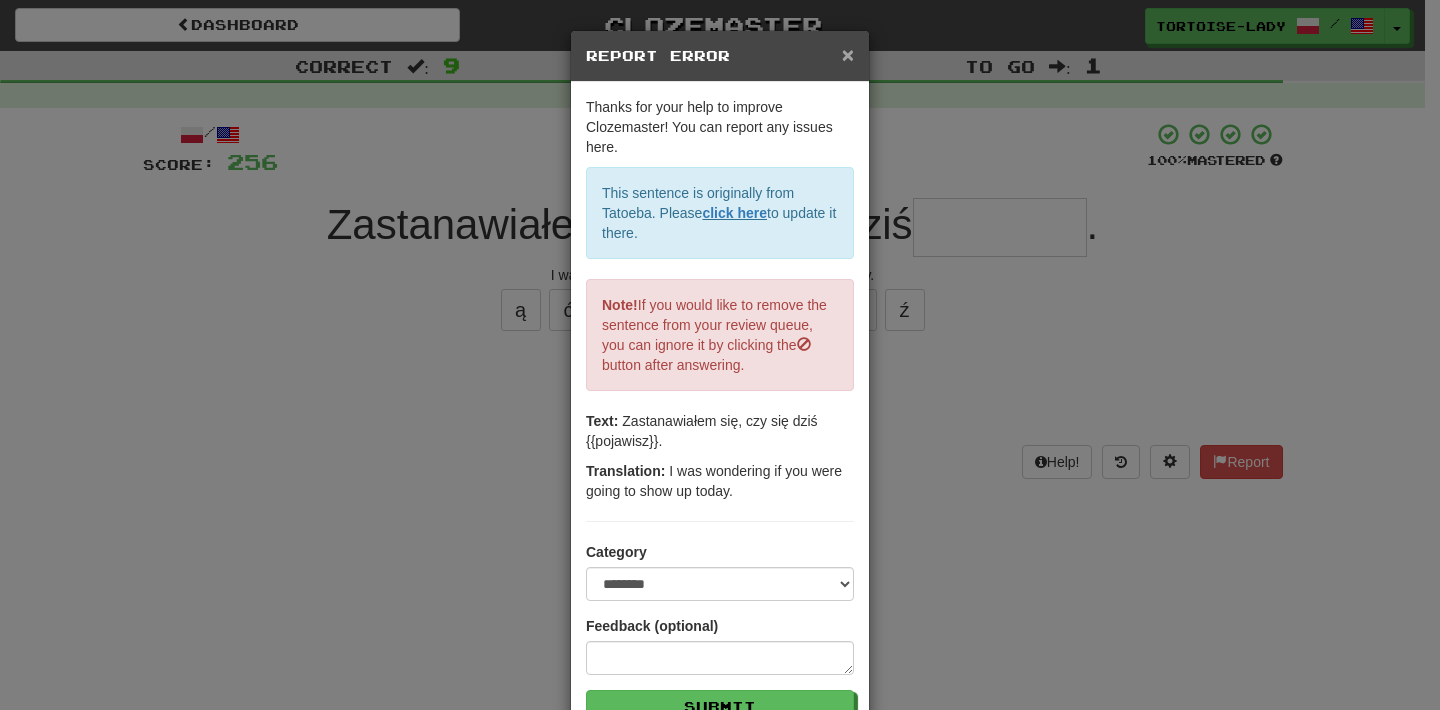 click on "×" at bounding box center [848, 54] 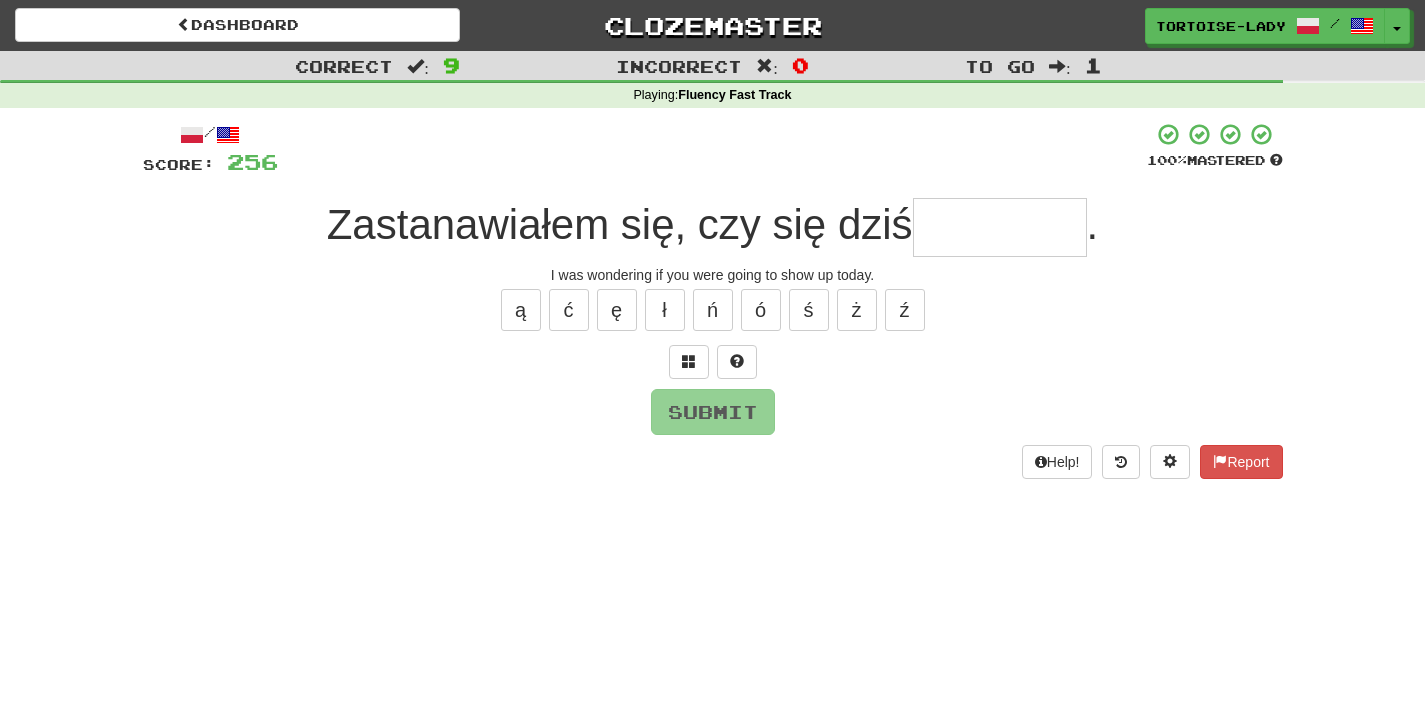 click at bounding box center [1000, 227] 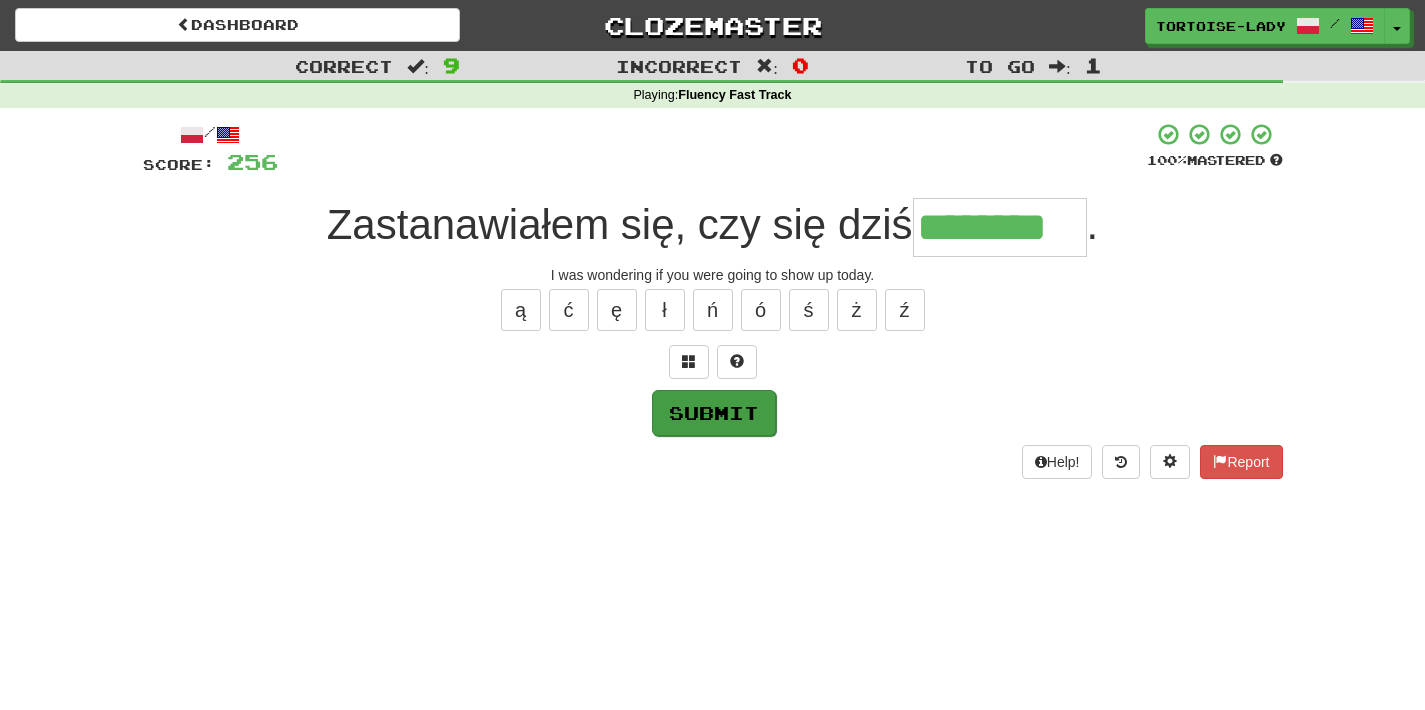 type on "********" 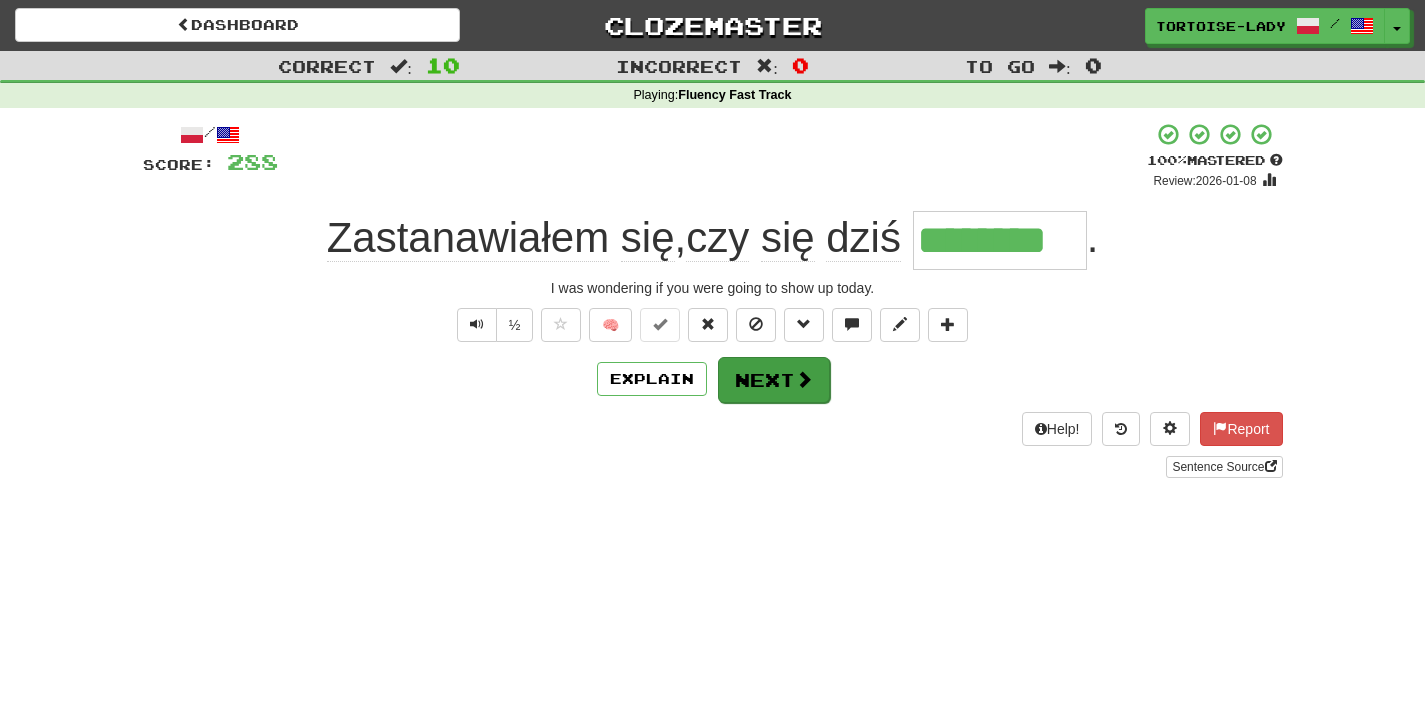 click on "Next" at bounding box center [774, 380] 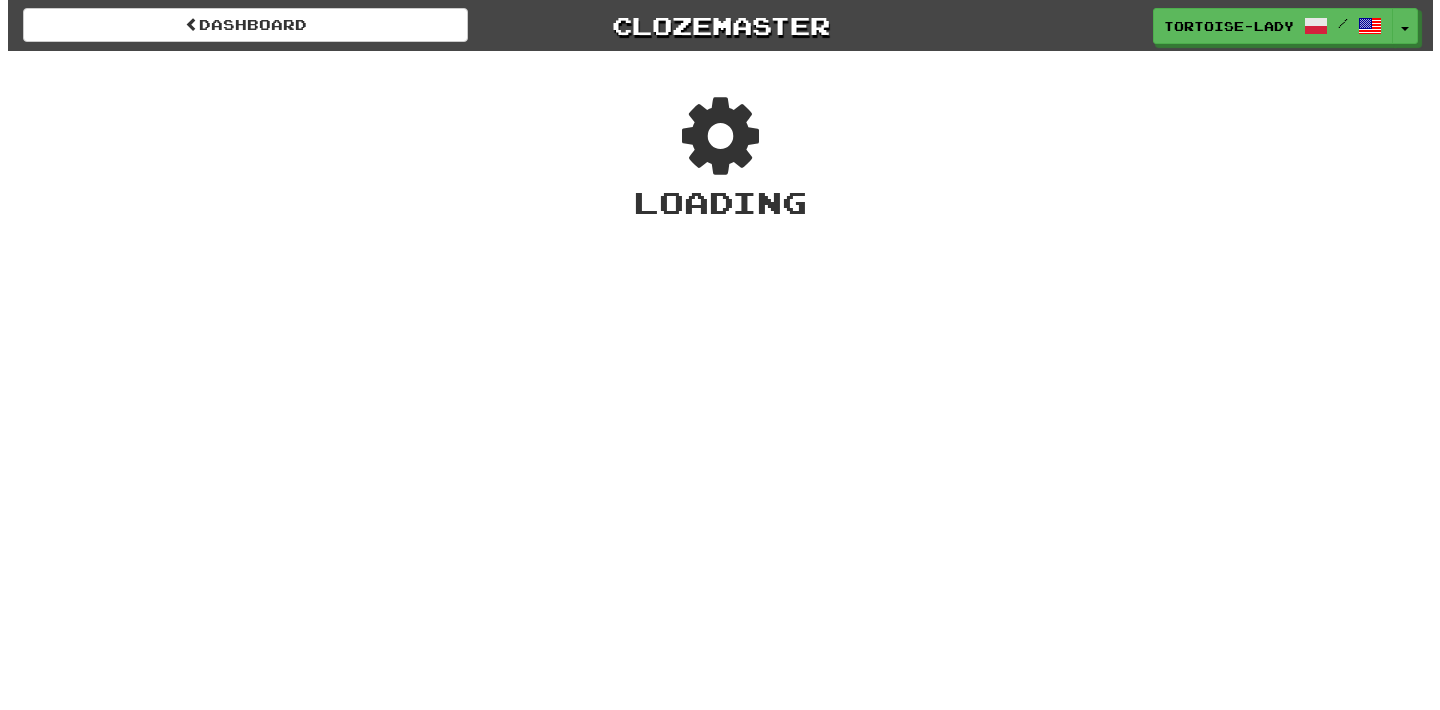 scroll, scrollTop: 0, scrollLeft: 0, axis: both 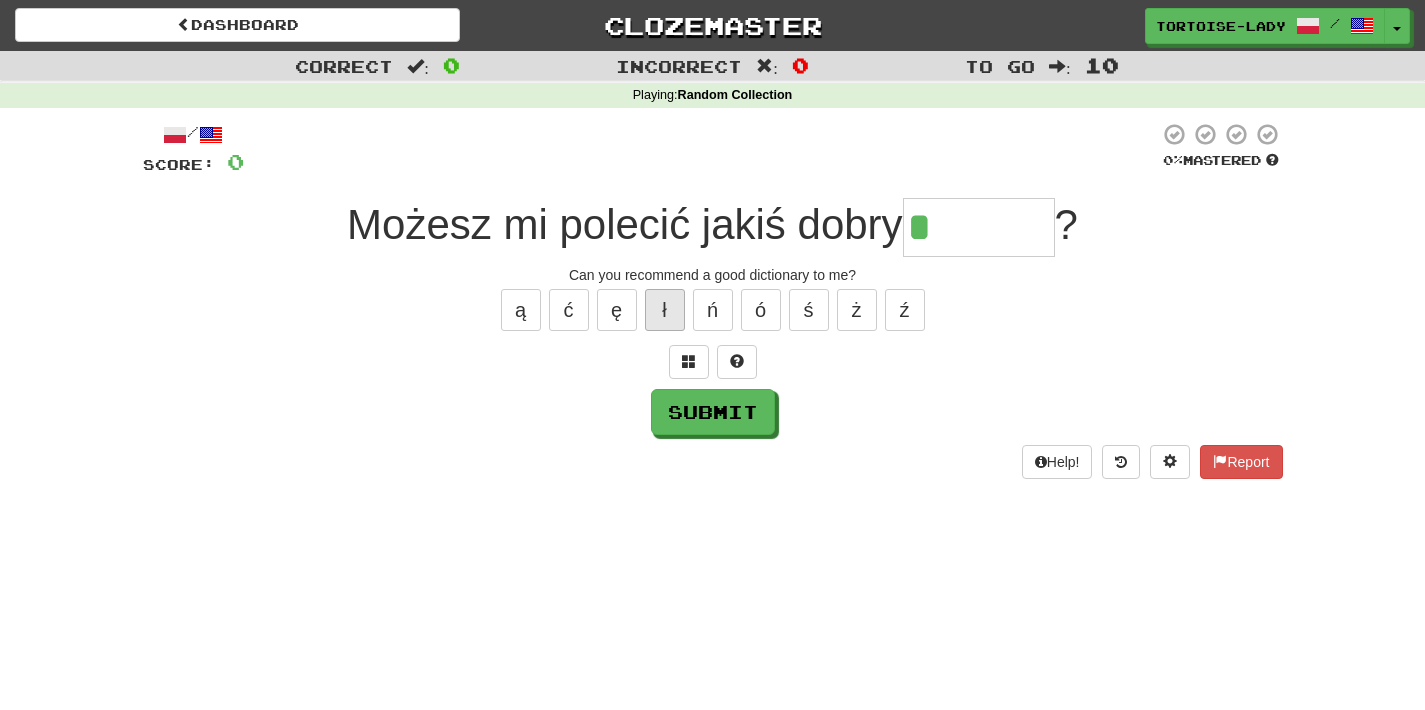 click on "ł" at bounding box center (665, 310) 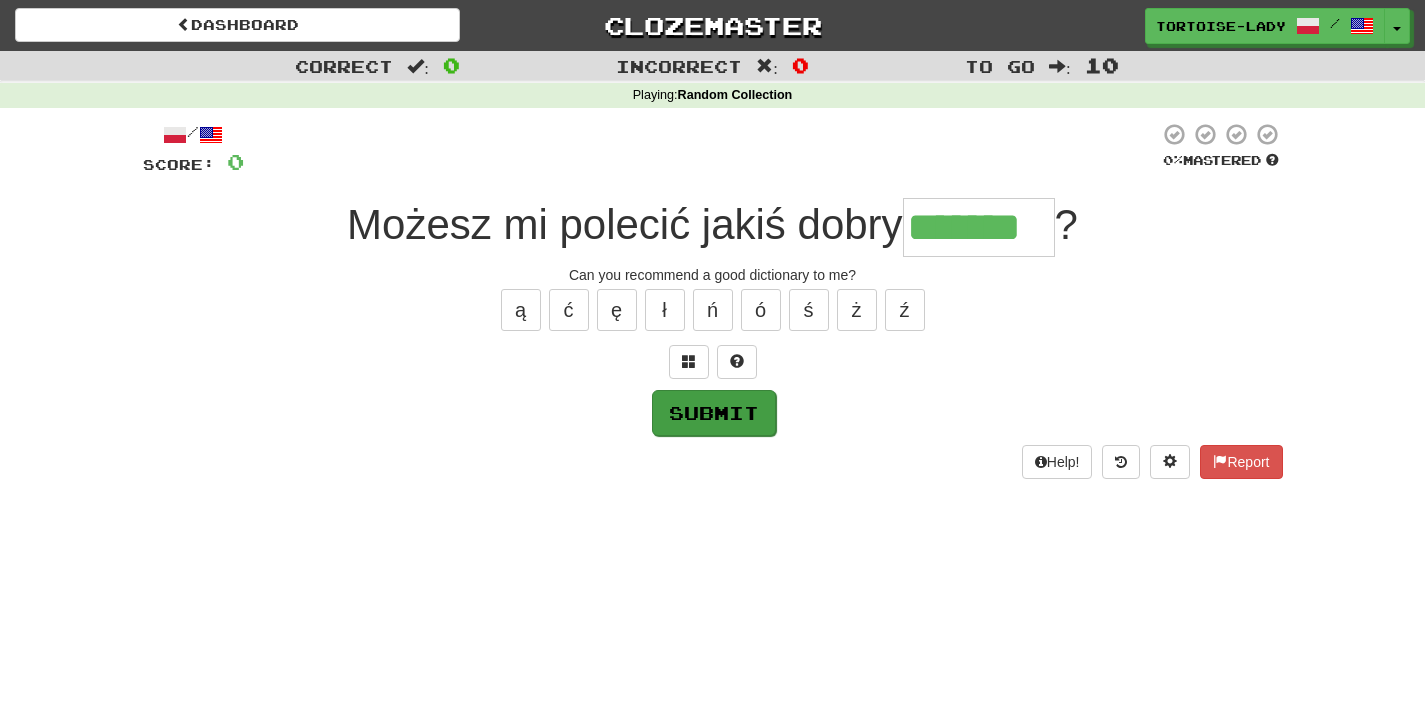 type on "*******" 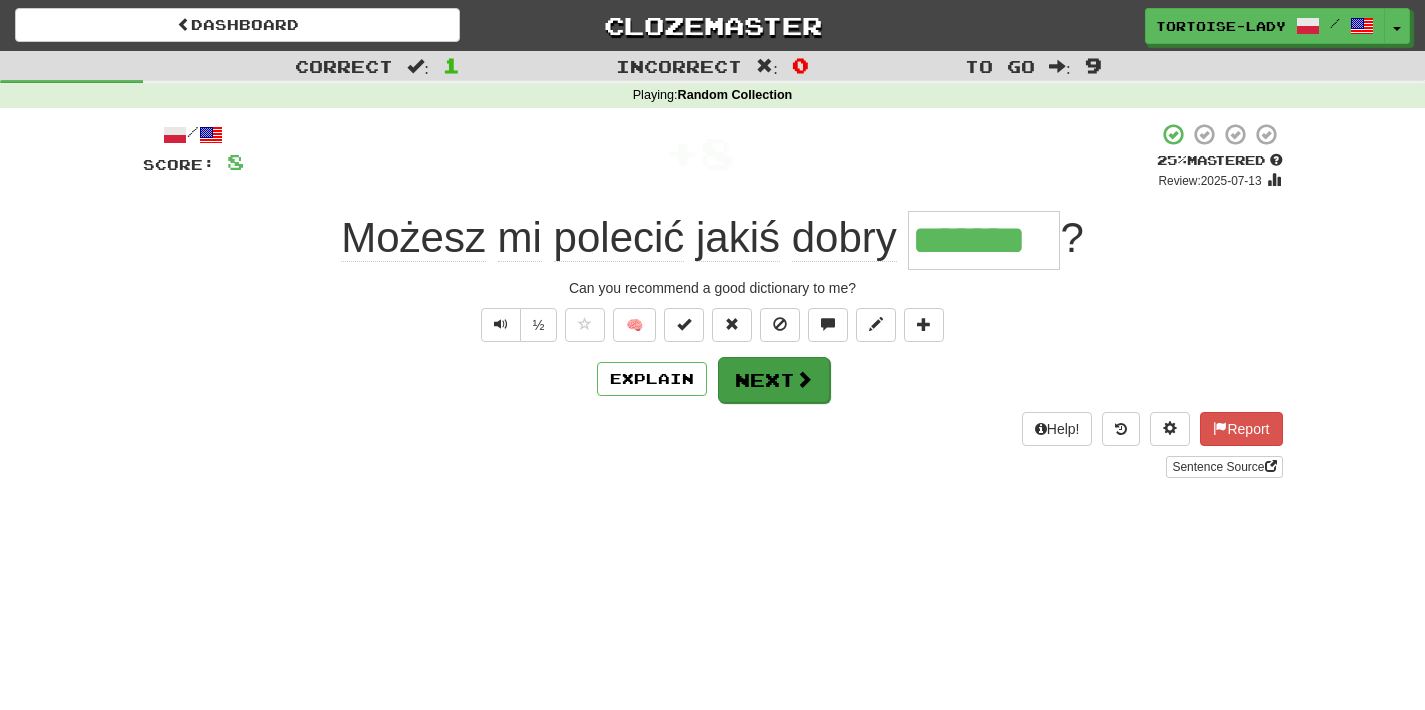 click on "Next" at bounding box center (774, 380) 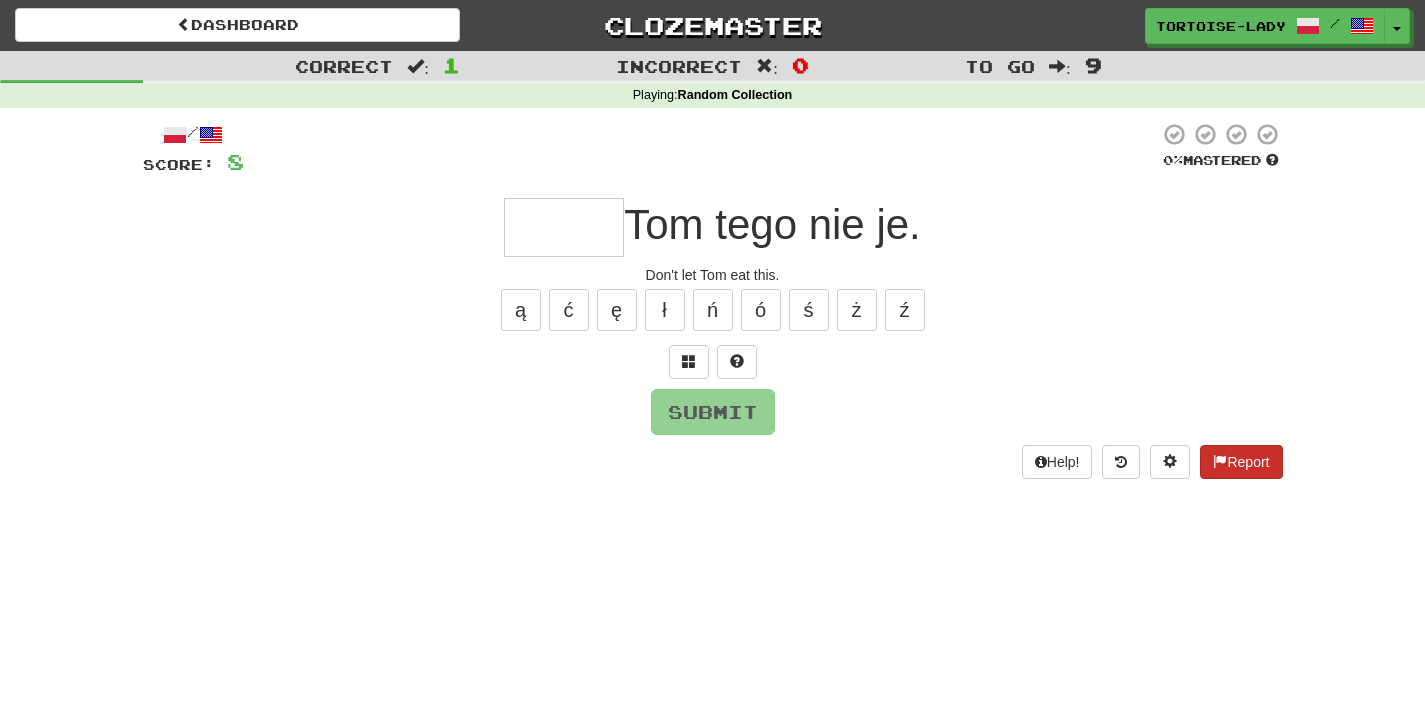 click on "Report" at bounding box center [1241, 462] 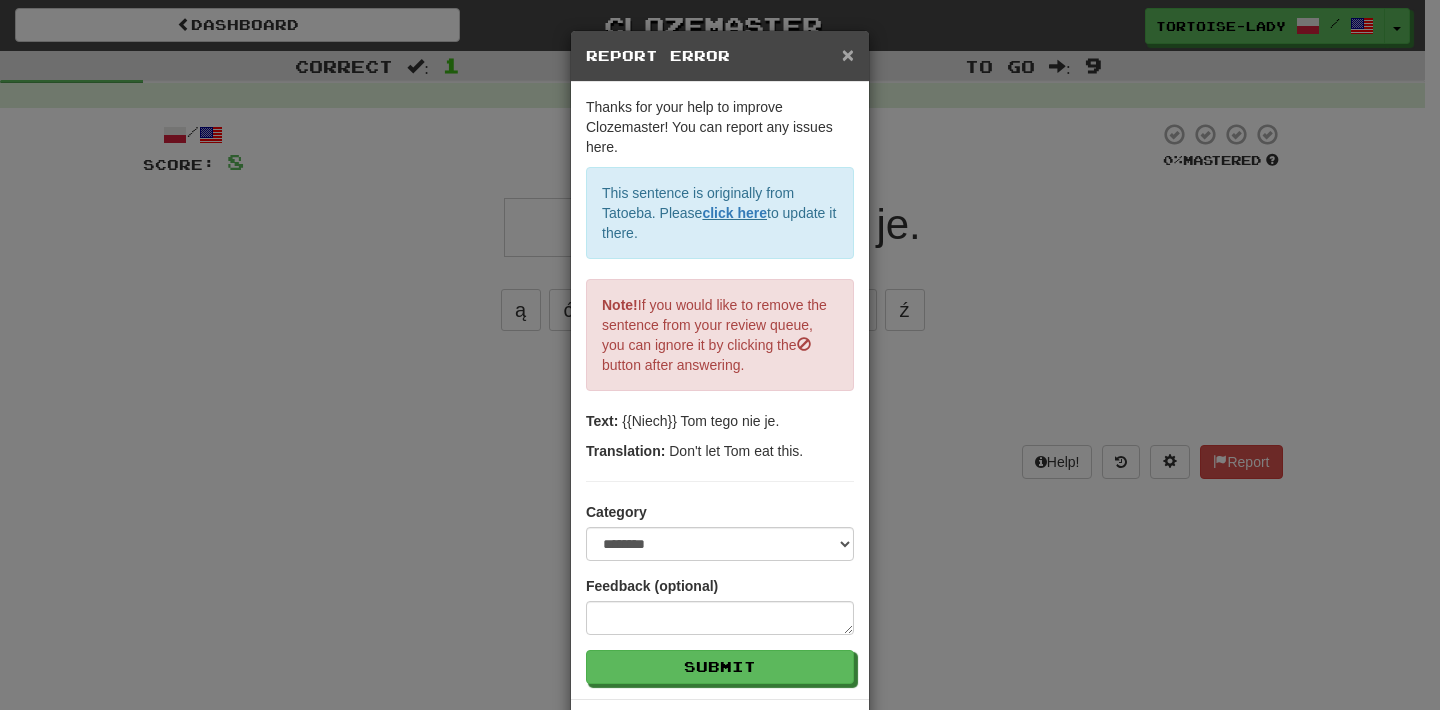 click on "×" at bounding box center [848, 54] 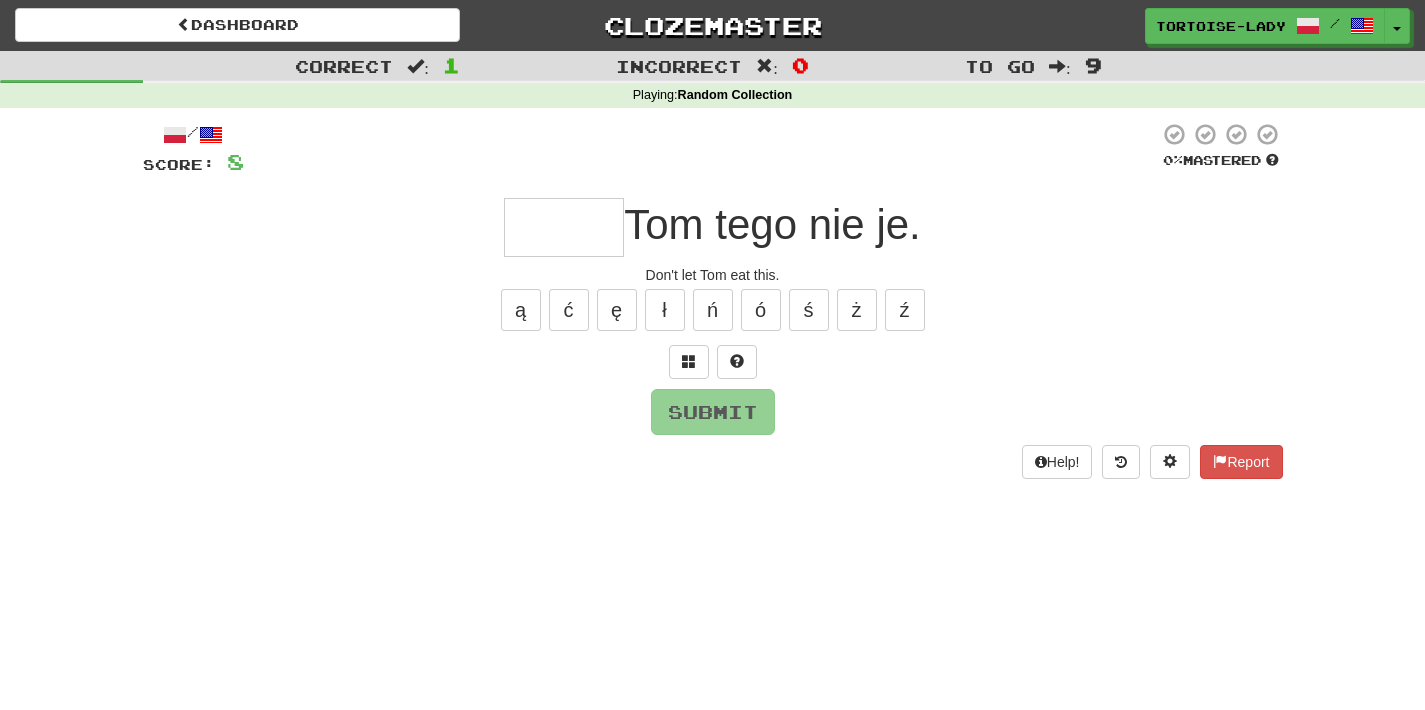 click at bounding box center [564, 227] 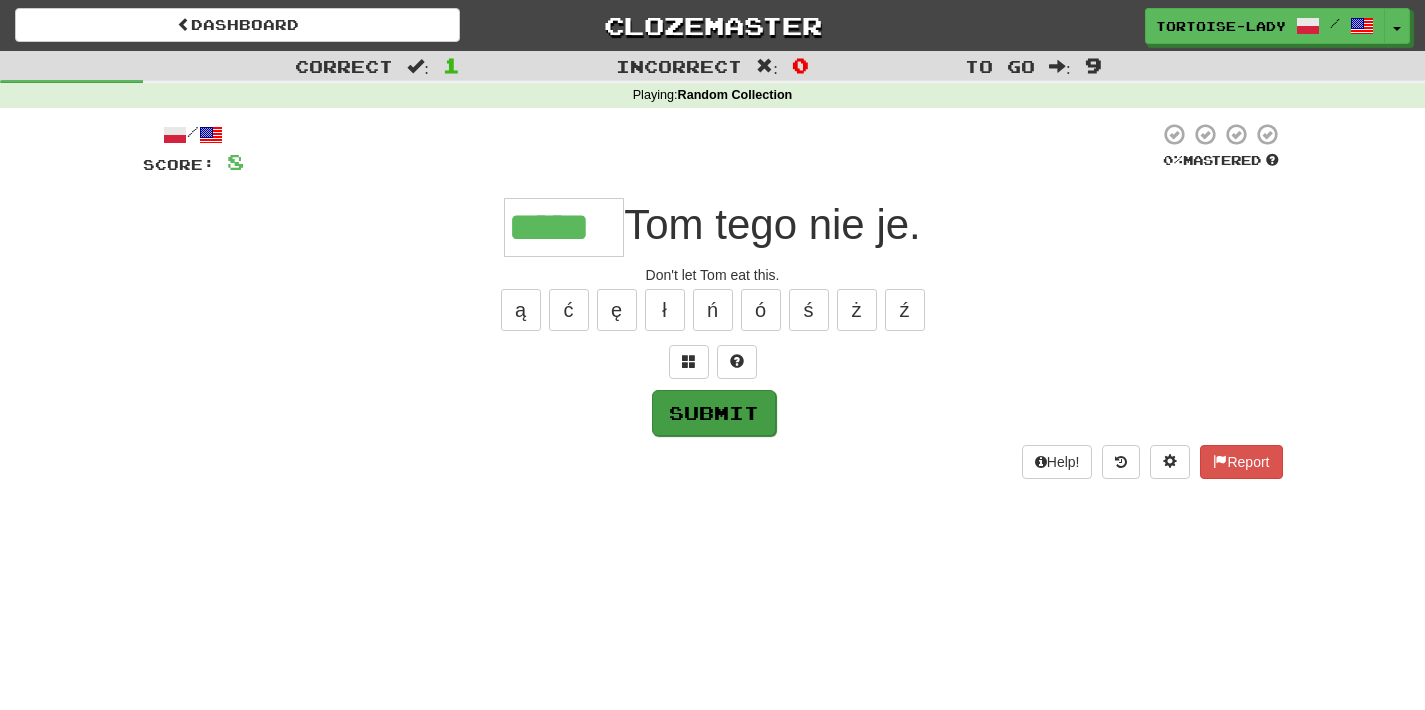 click on "Submit" at bounding box center [714, 413] 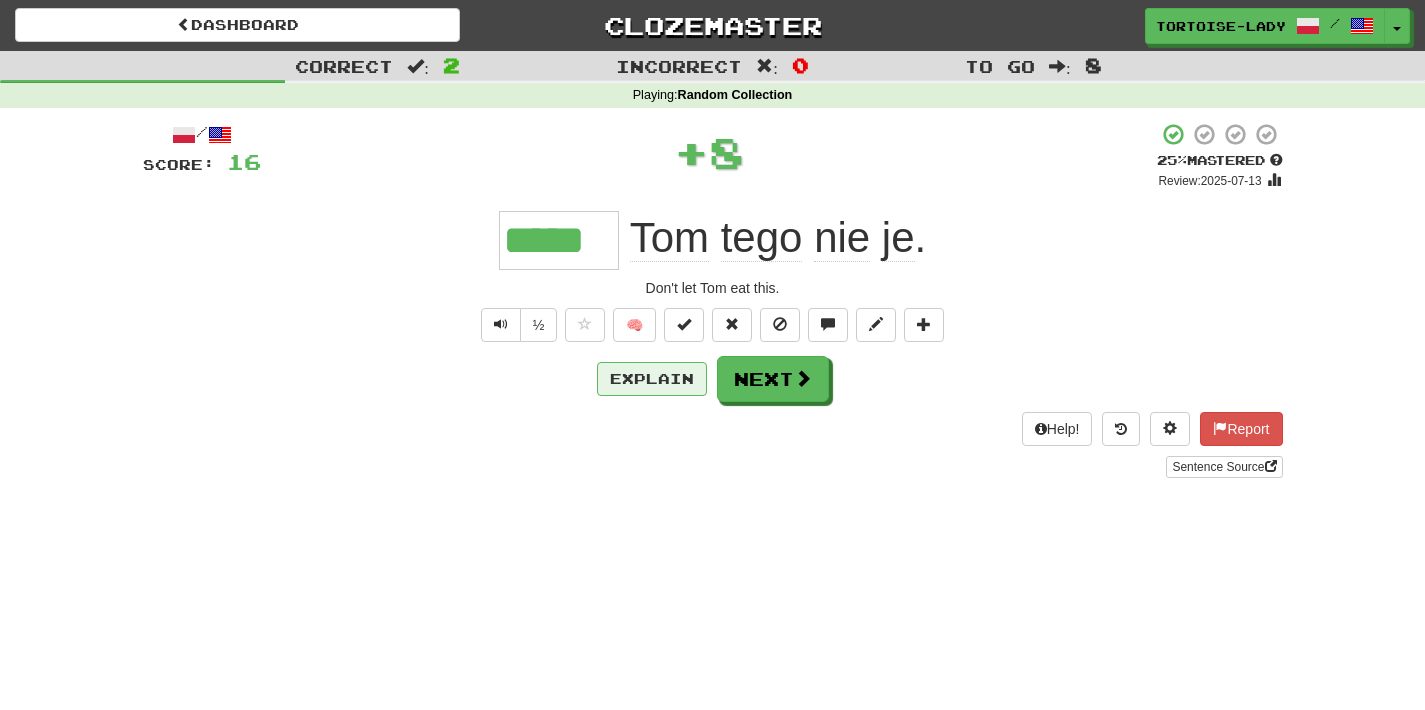 click on "Explain" at bounding box center [652, 379] 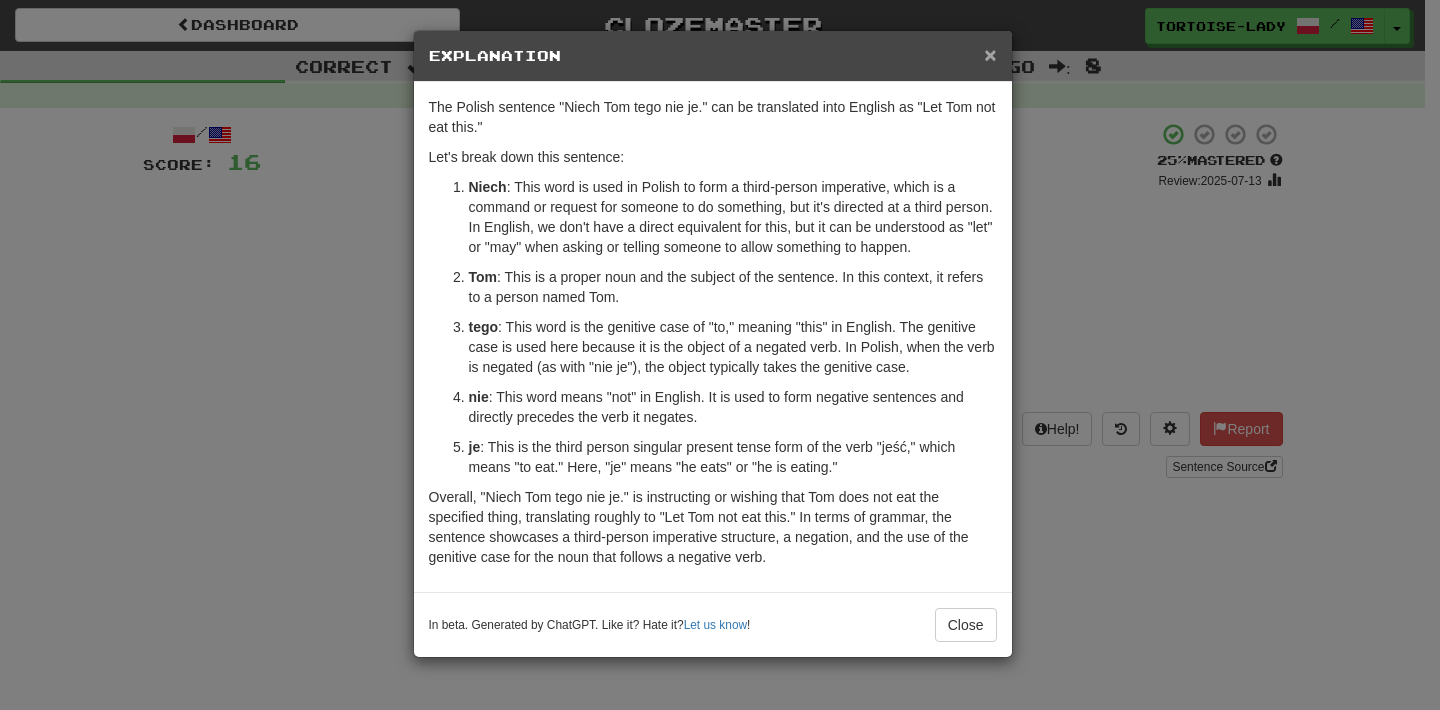 click on "×" at bounding box center [990, 54] 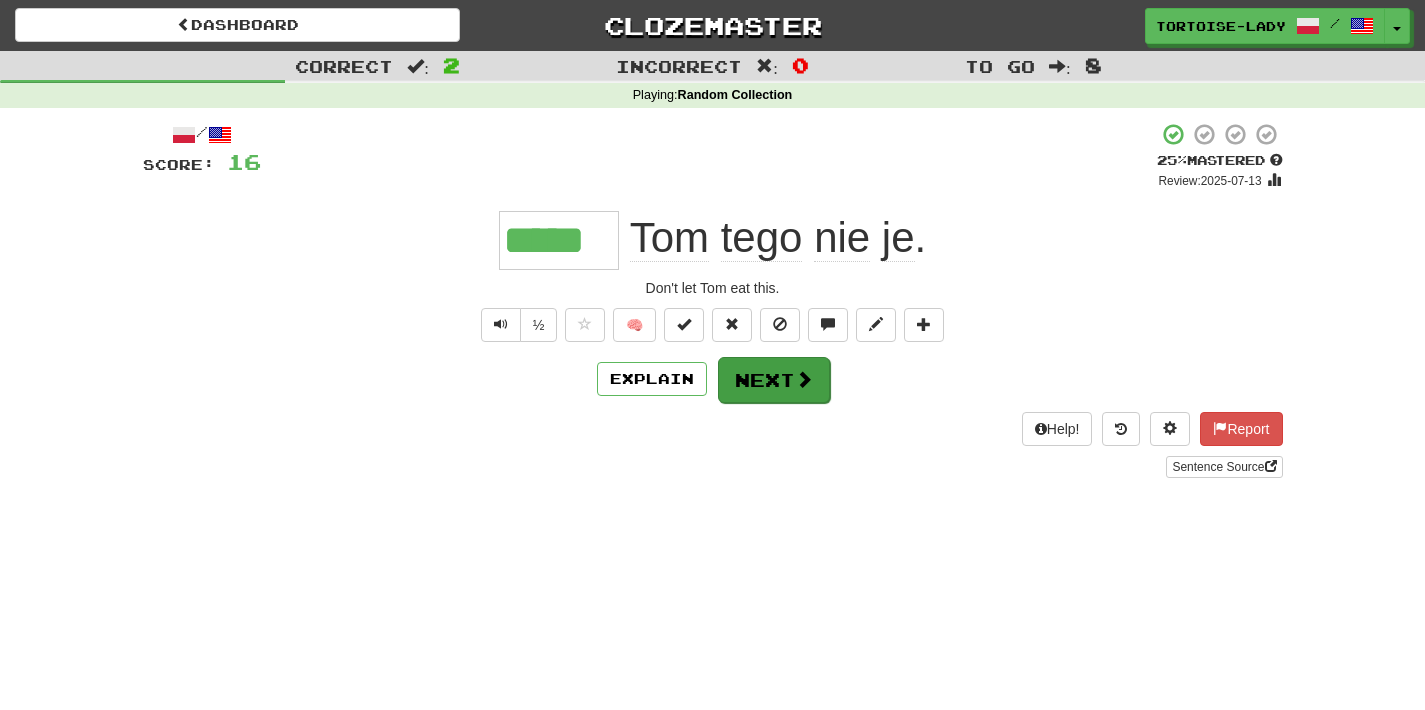 click on "Next" at bounding box center (774, 380) 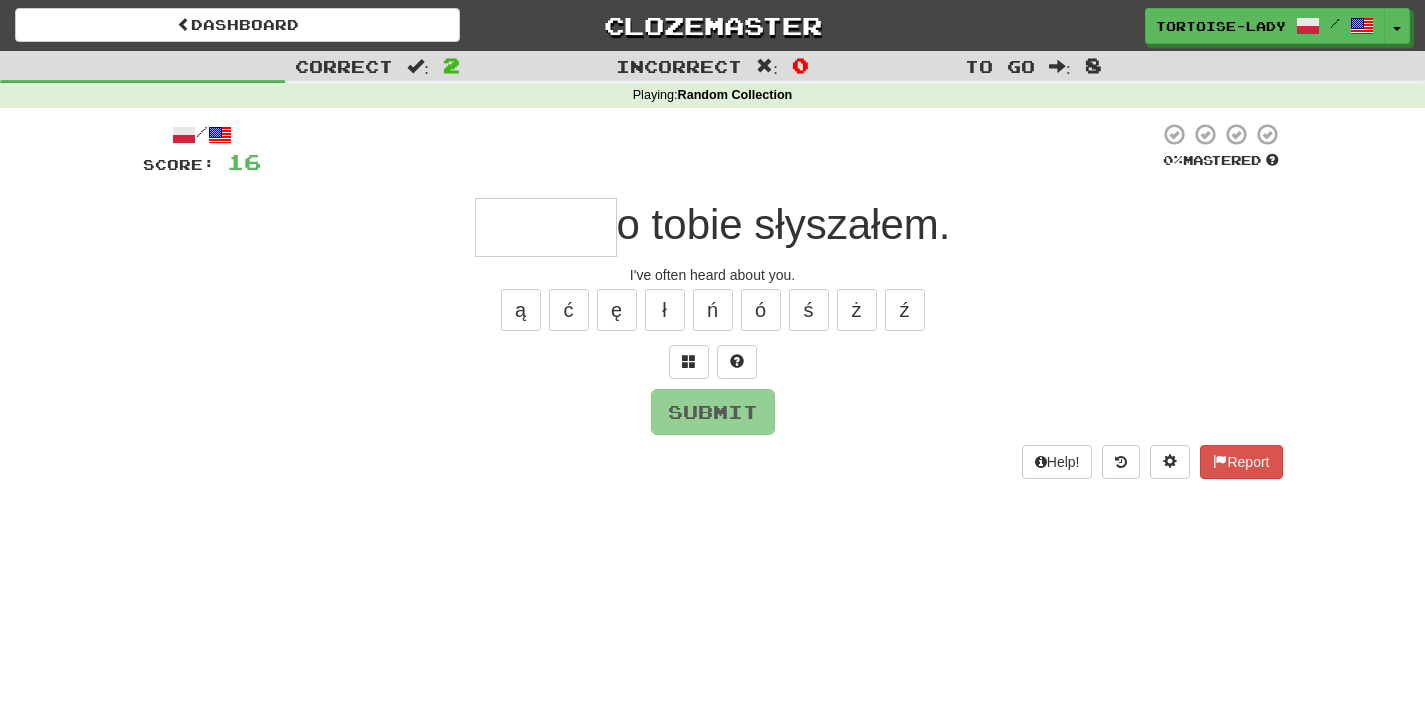 click at bounding box center [713, 362] 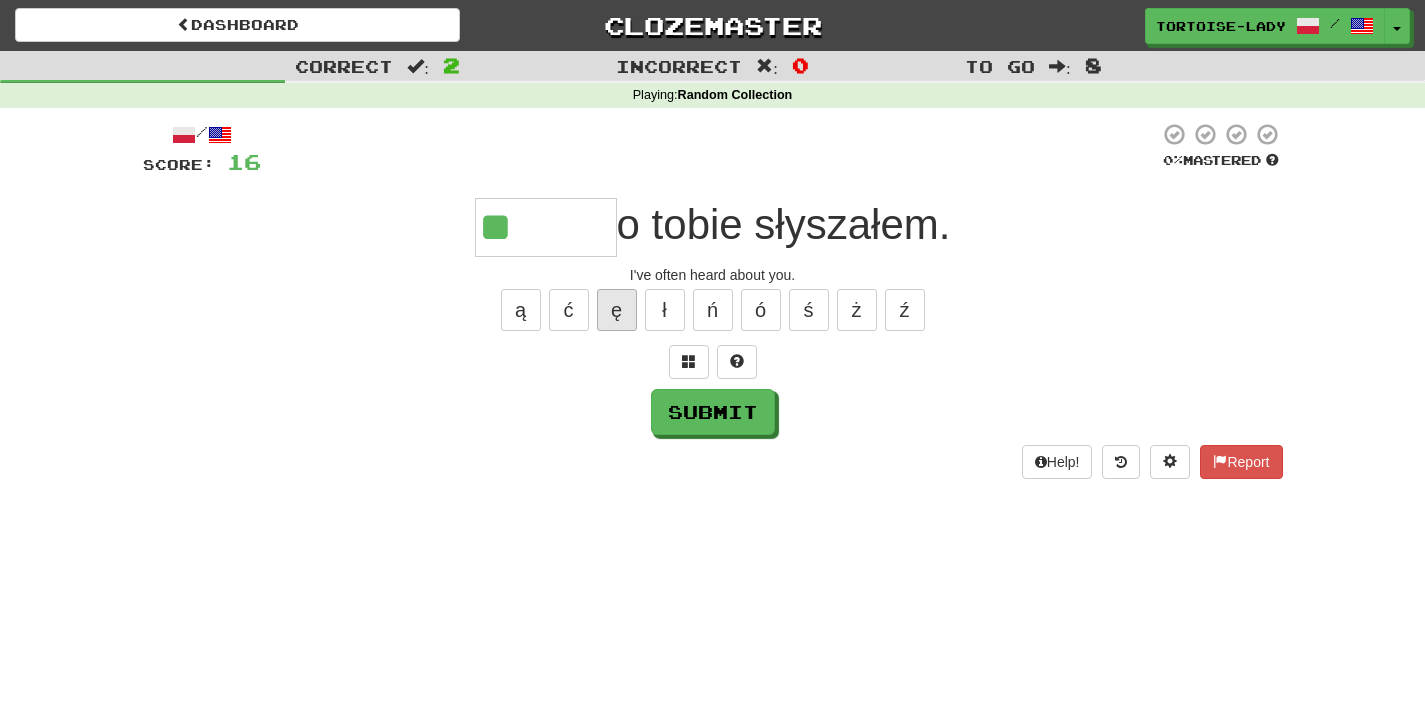click on "ę" at bounding box center [617, 310] 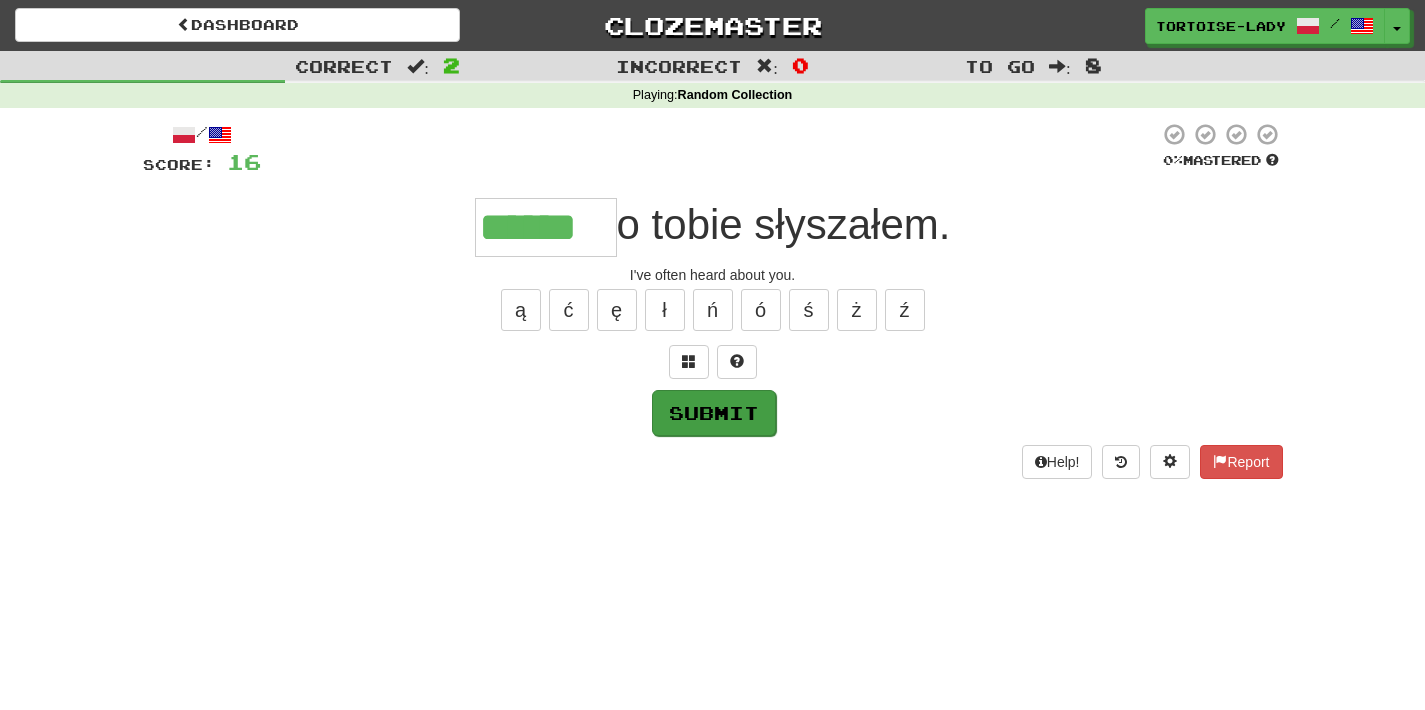 click on "Submit" at bounding box center (714, 413) 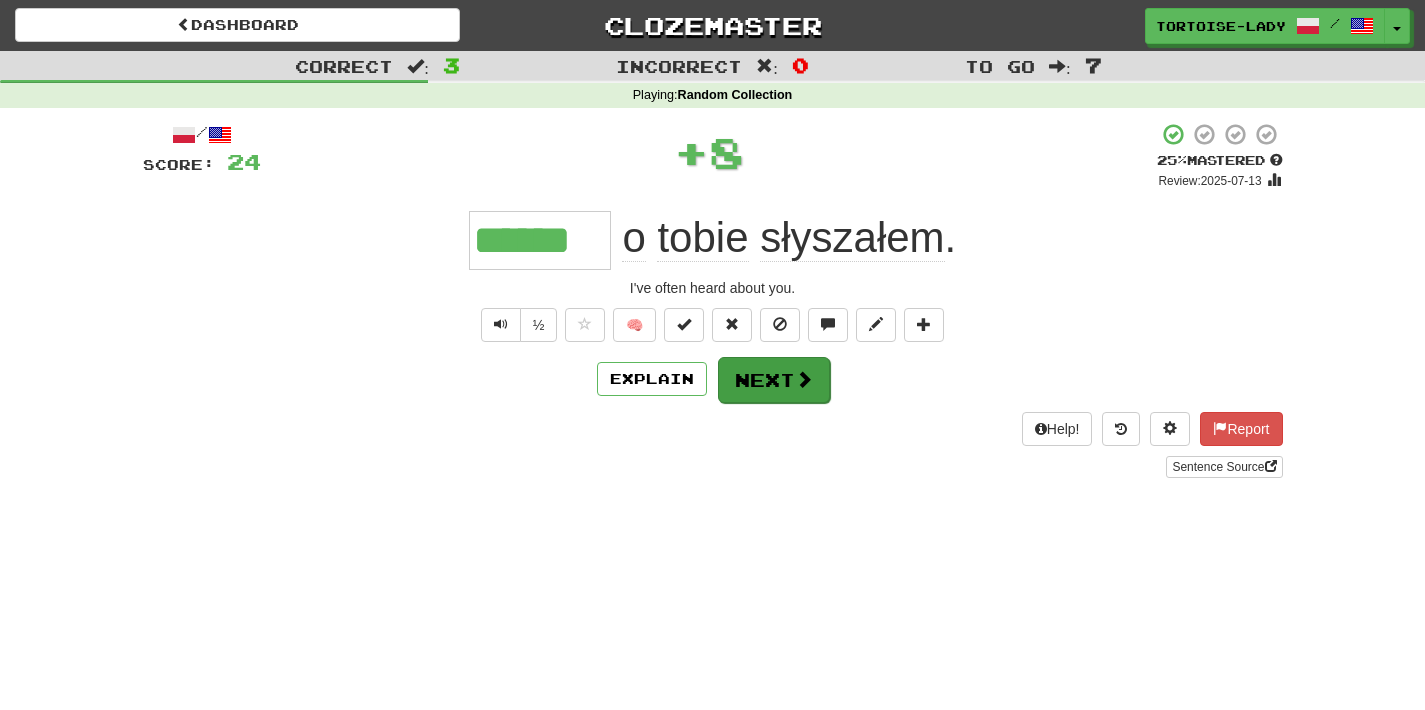click on "Next" at bounding box center (774, 380) 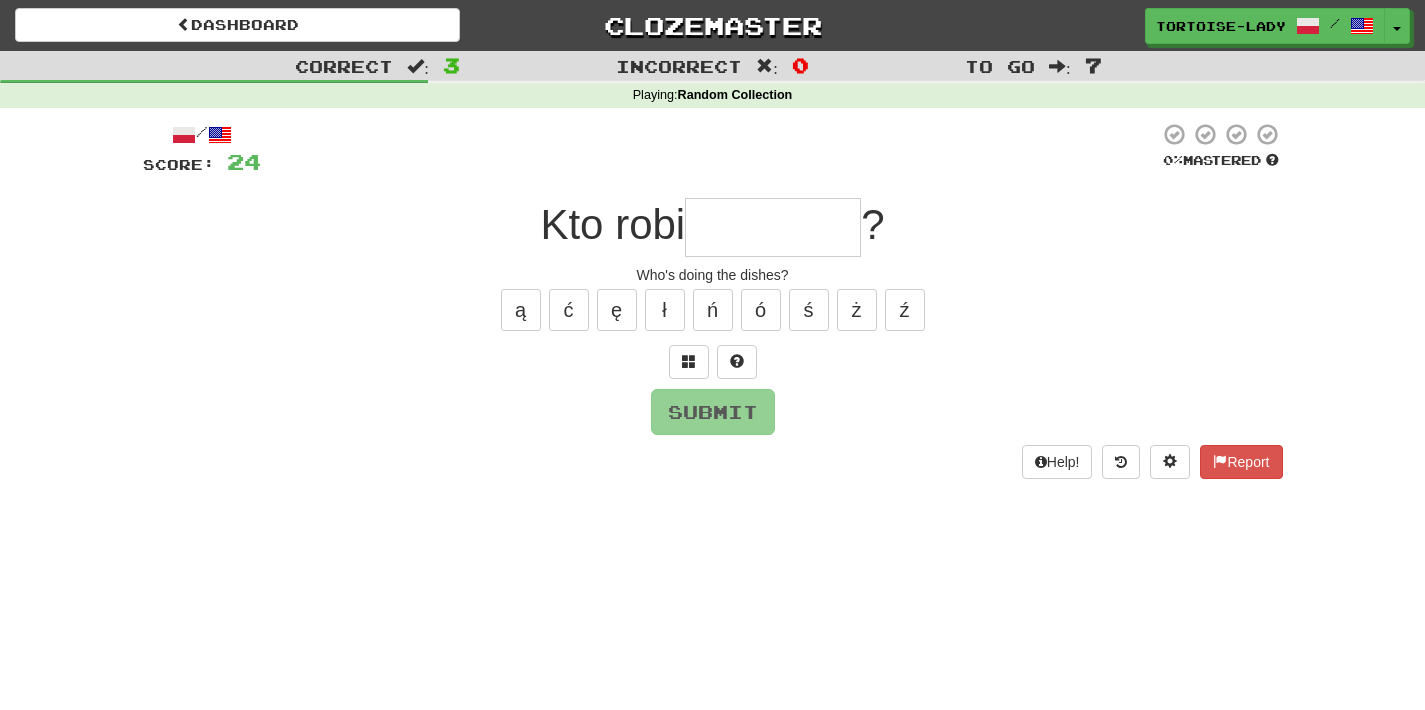 type on "*" 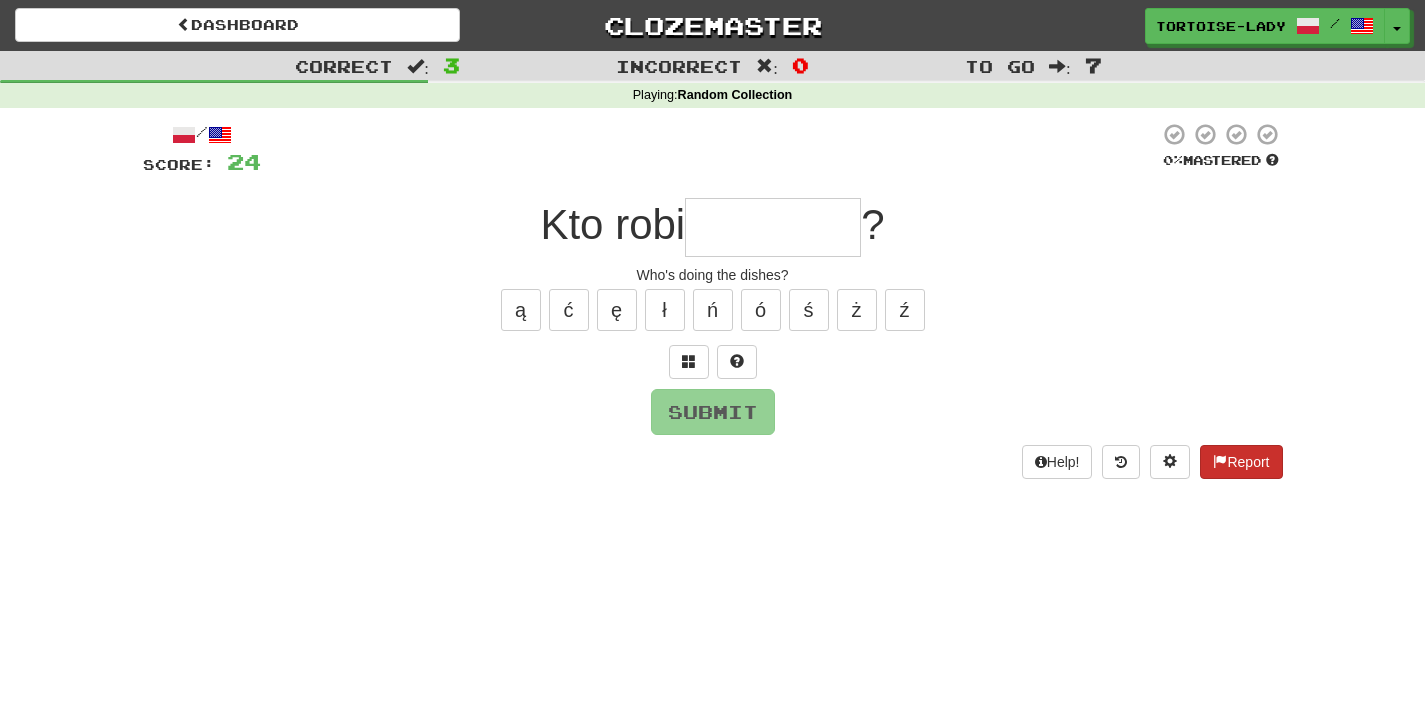click on "Report" at bounding box center [1241, 462] 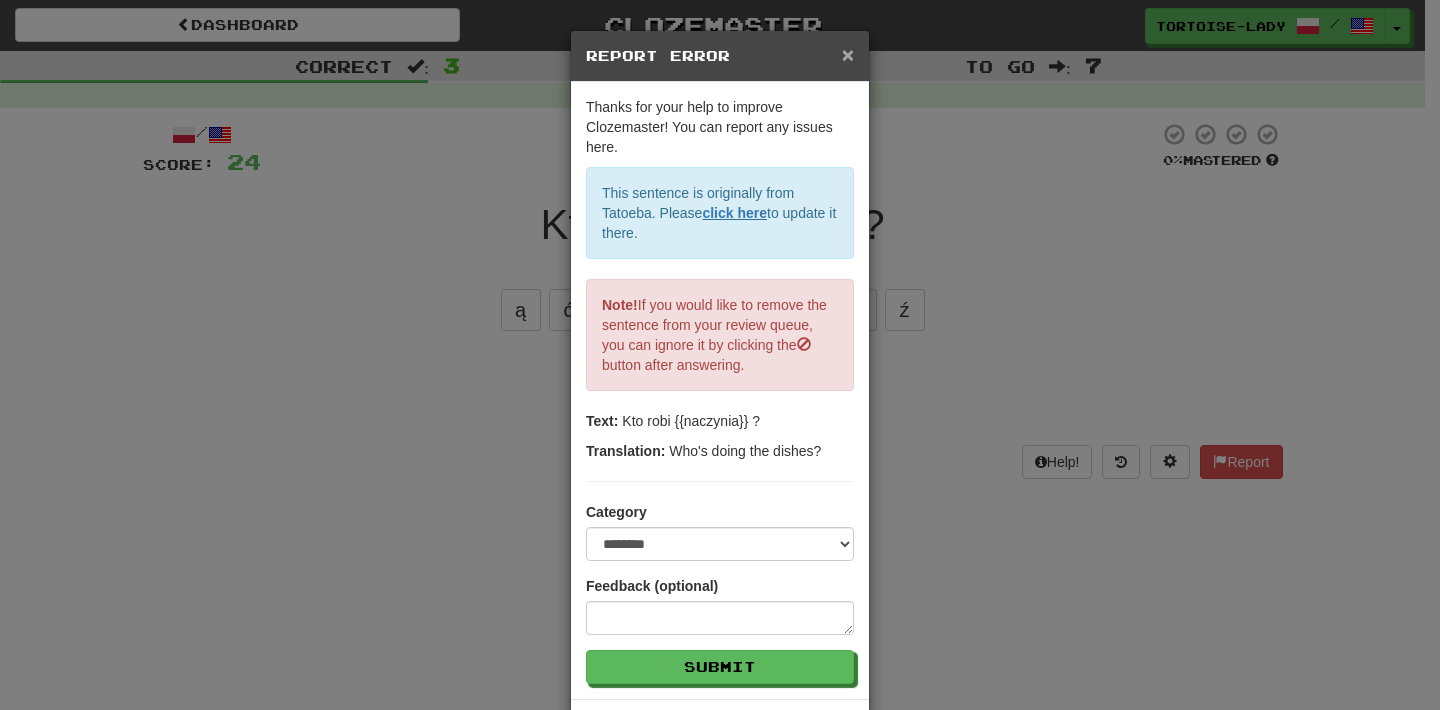 click on "×" at bounding box center [848, 54] 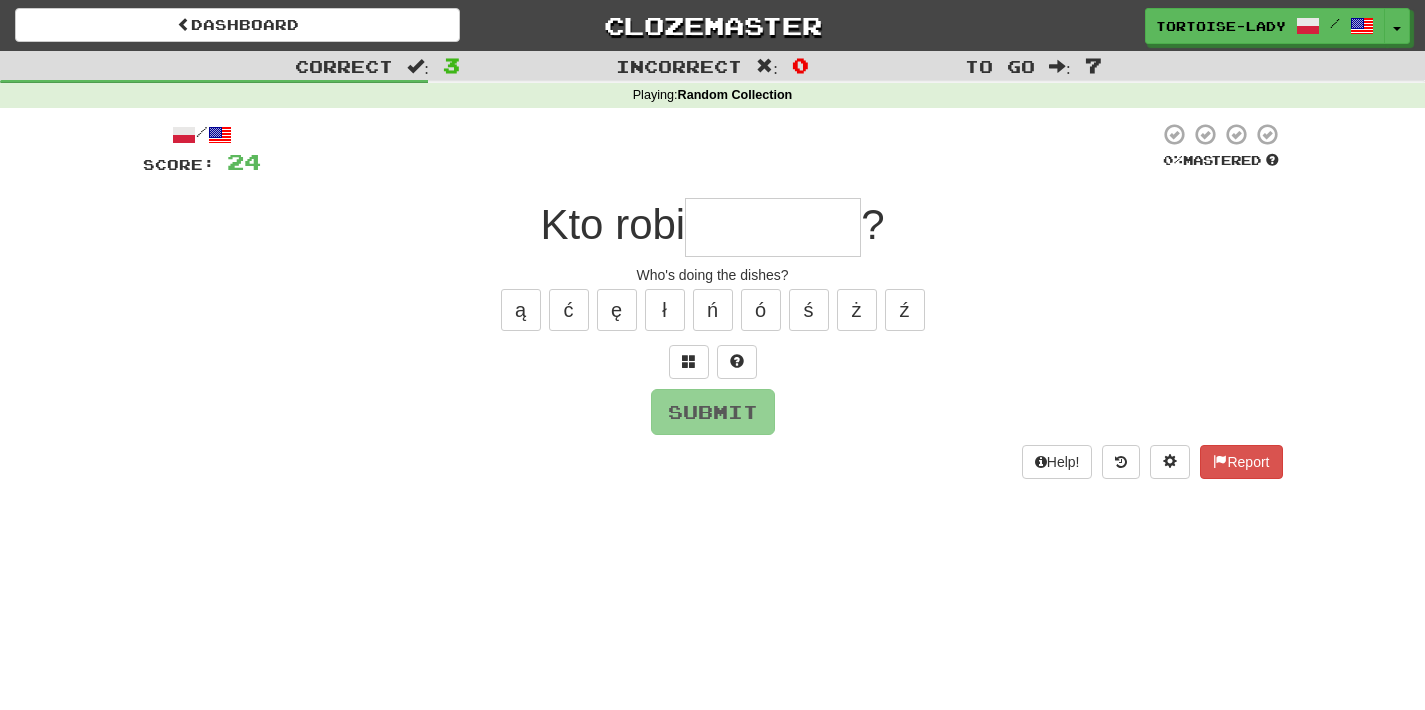 click at bounding box center (773, 227) 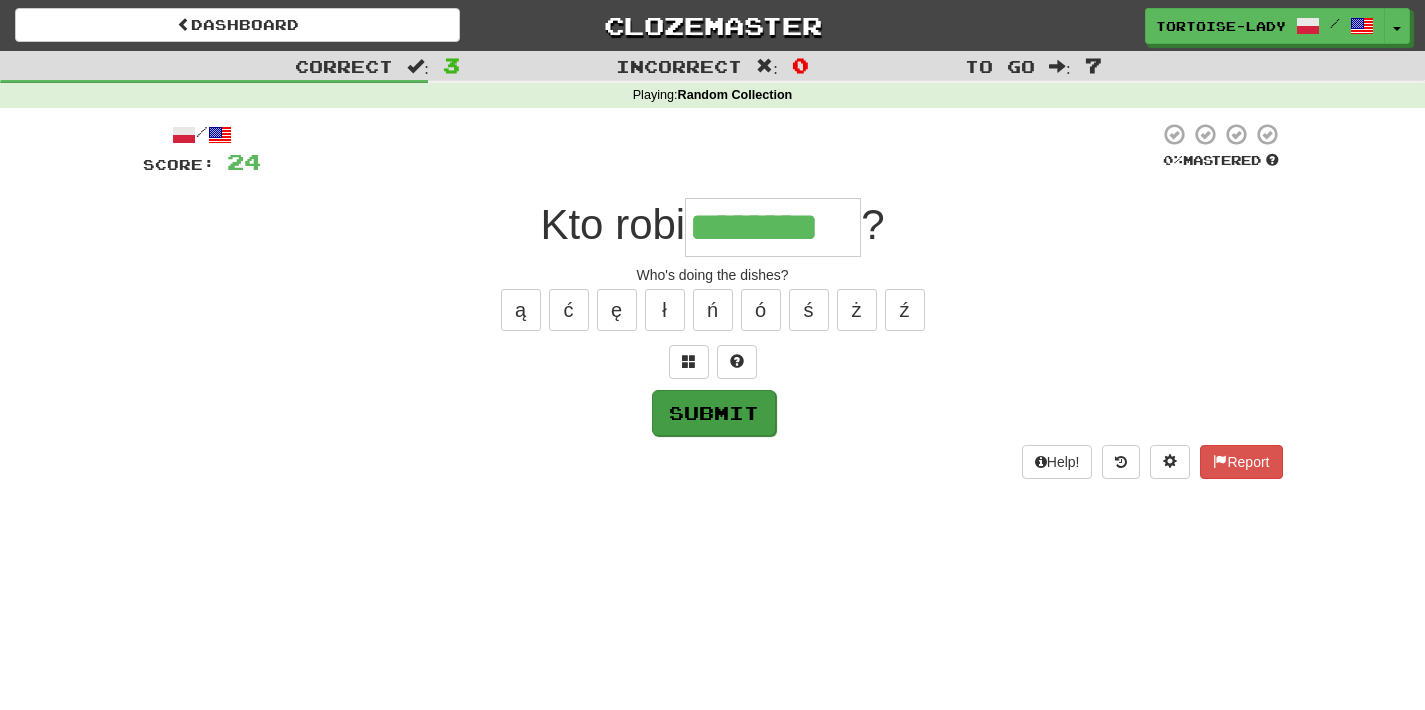 type on "********" 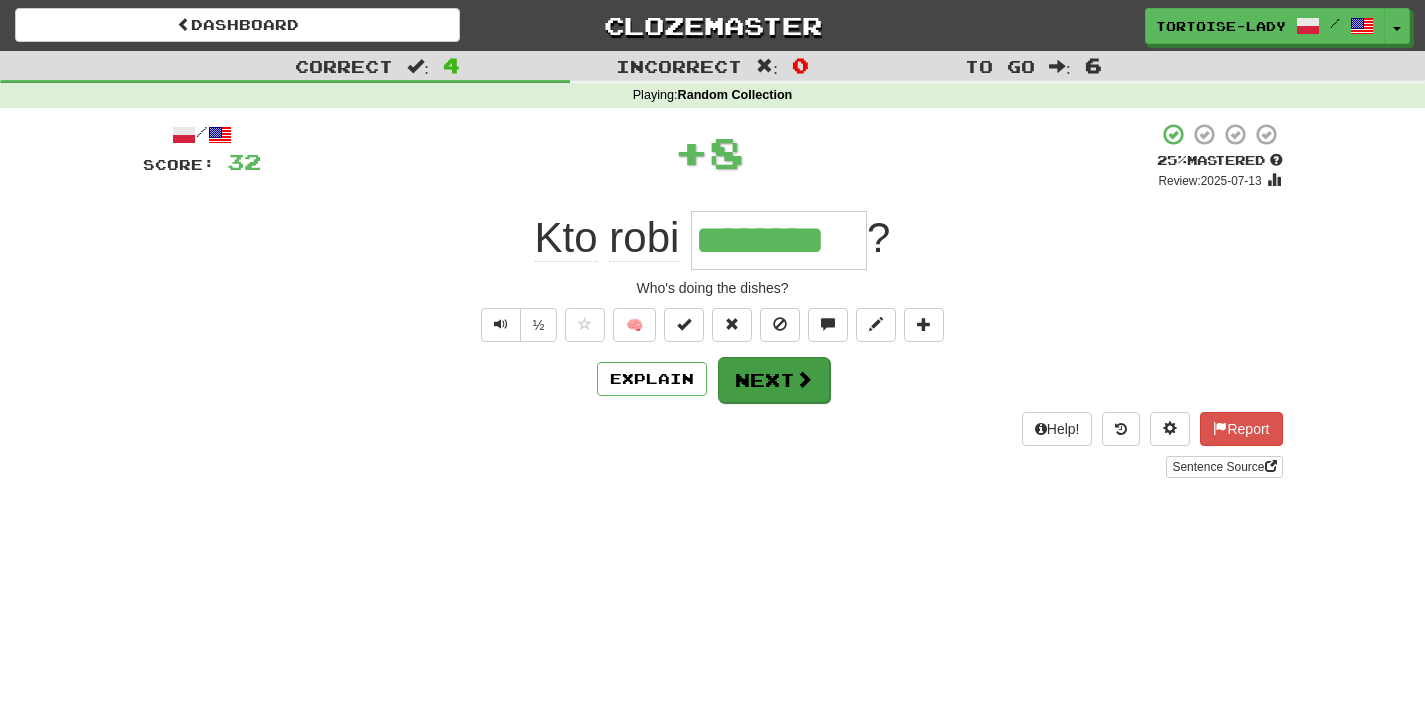 click on "Next" at bounding box center [774, 380] 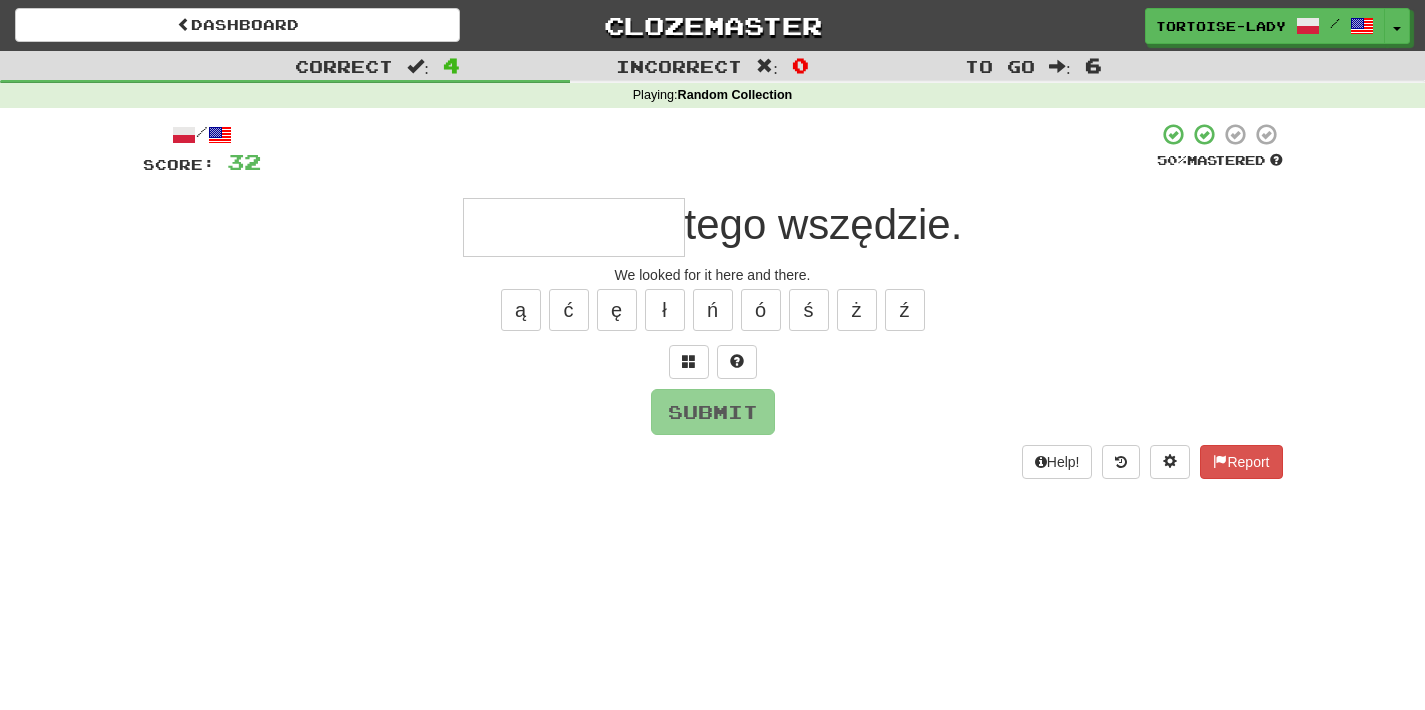 type on "*" 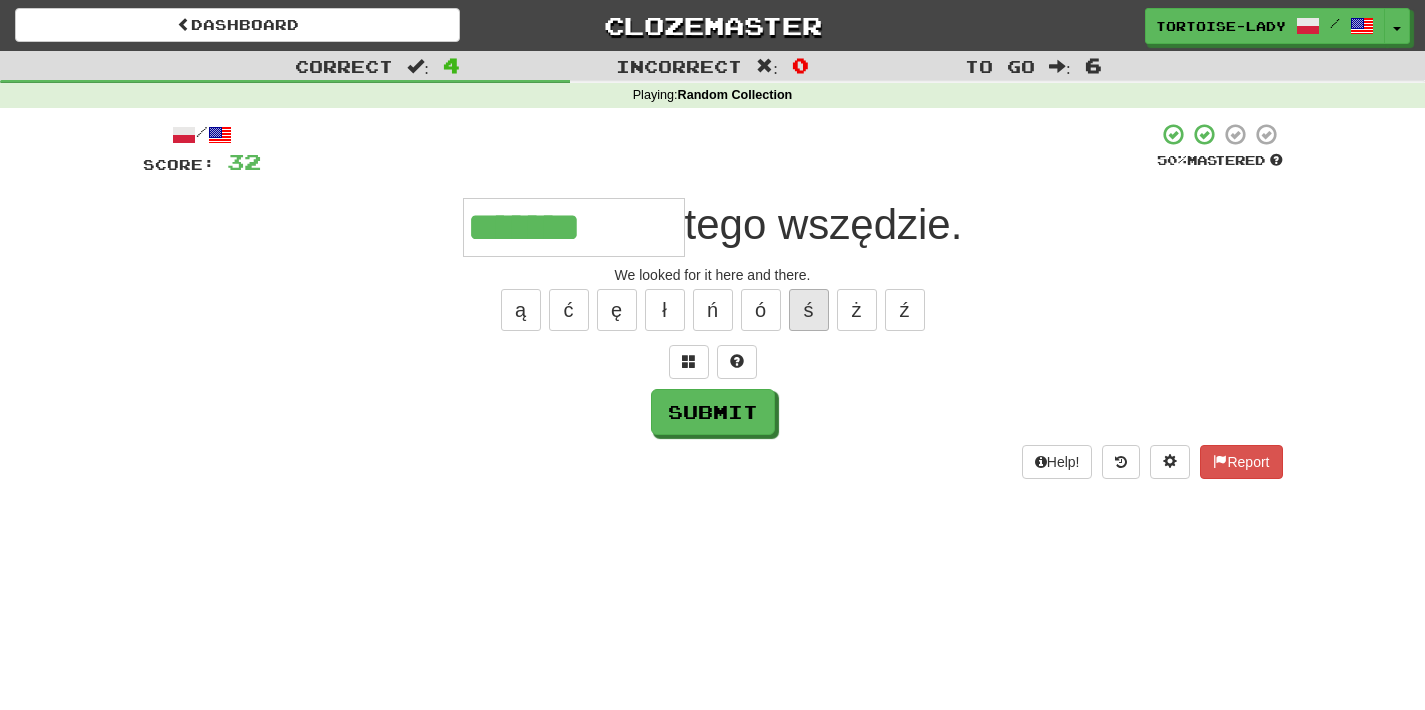 click on "ś" at bounding box center (809, 310) 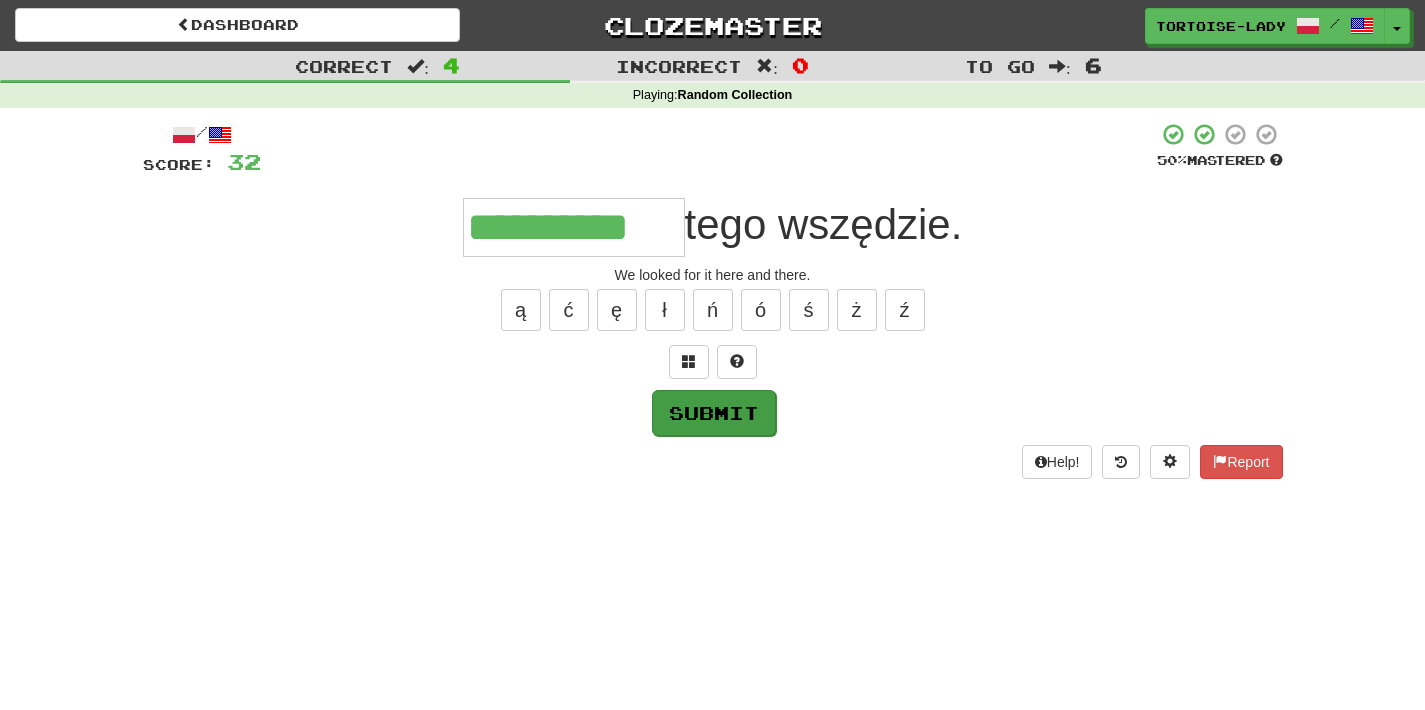 click on "Submit" at bounding box center [714, 413] 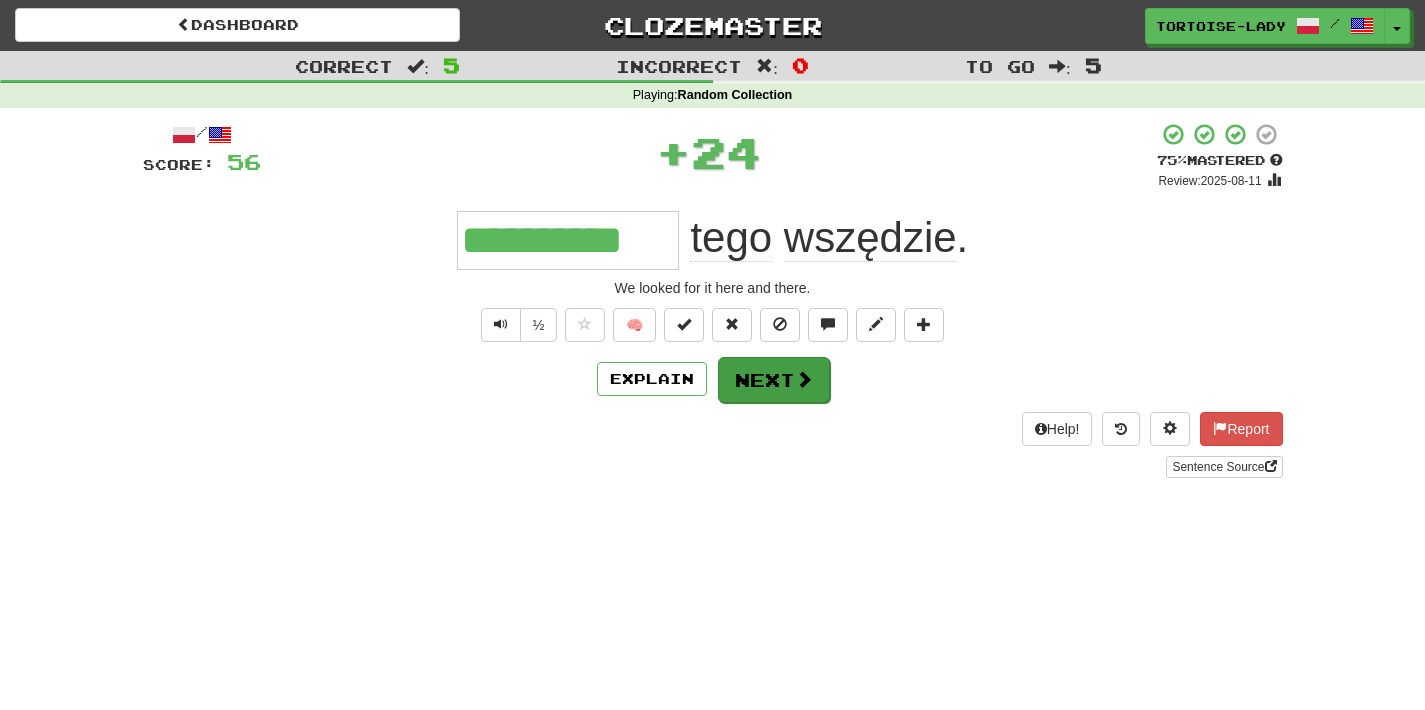 click on "Next" at bounding box center [774, 380] 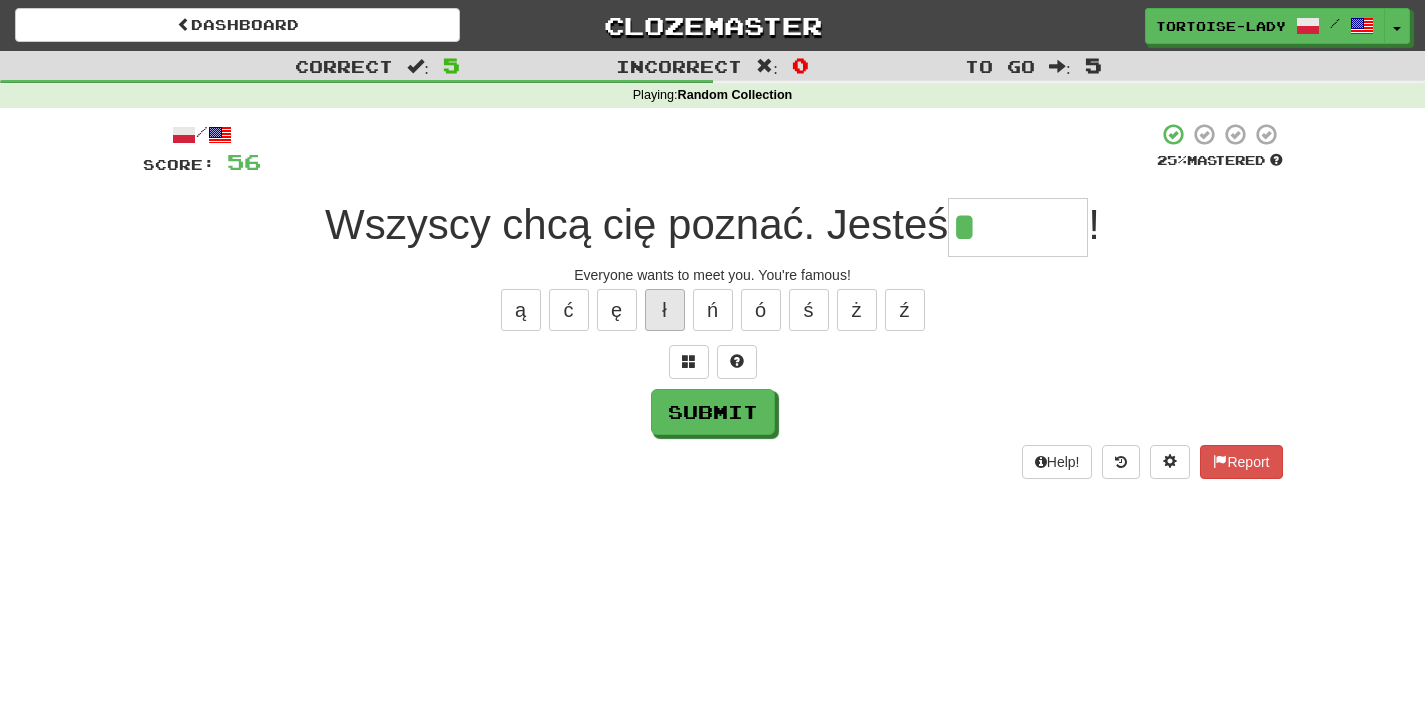 click on "ł" at bounding box center (665, 310) 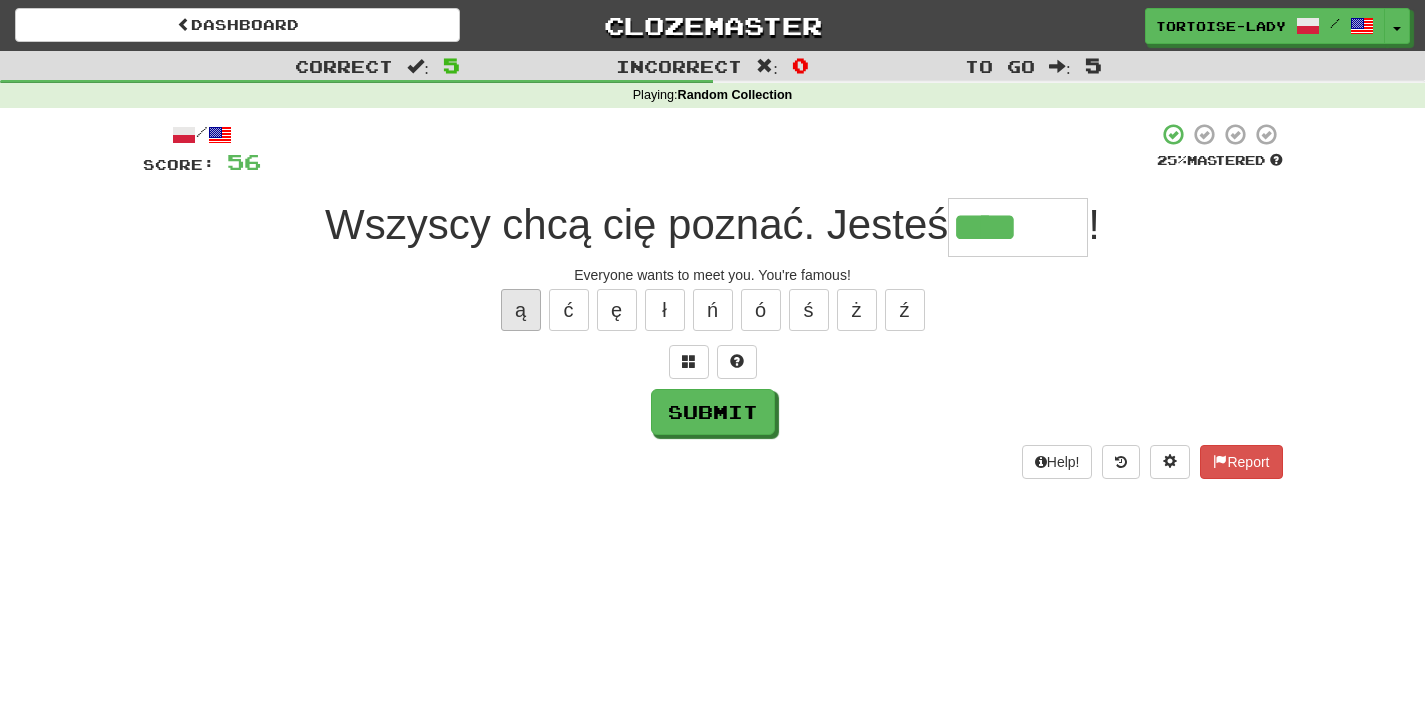 click on "ą" at bounding box center [521, 310] 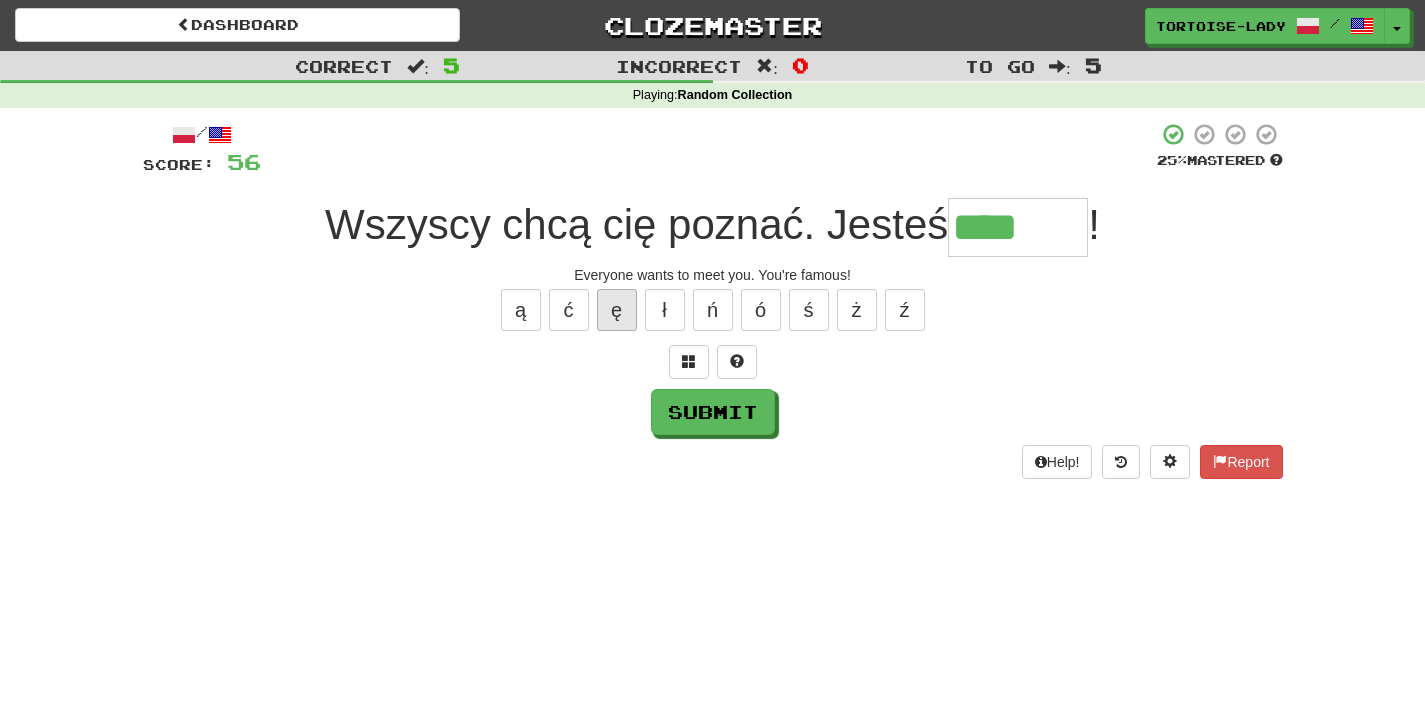 click on "ę" at bounding box center (617, 310) 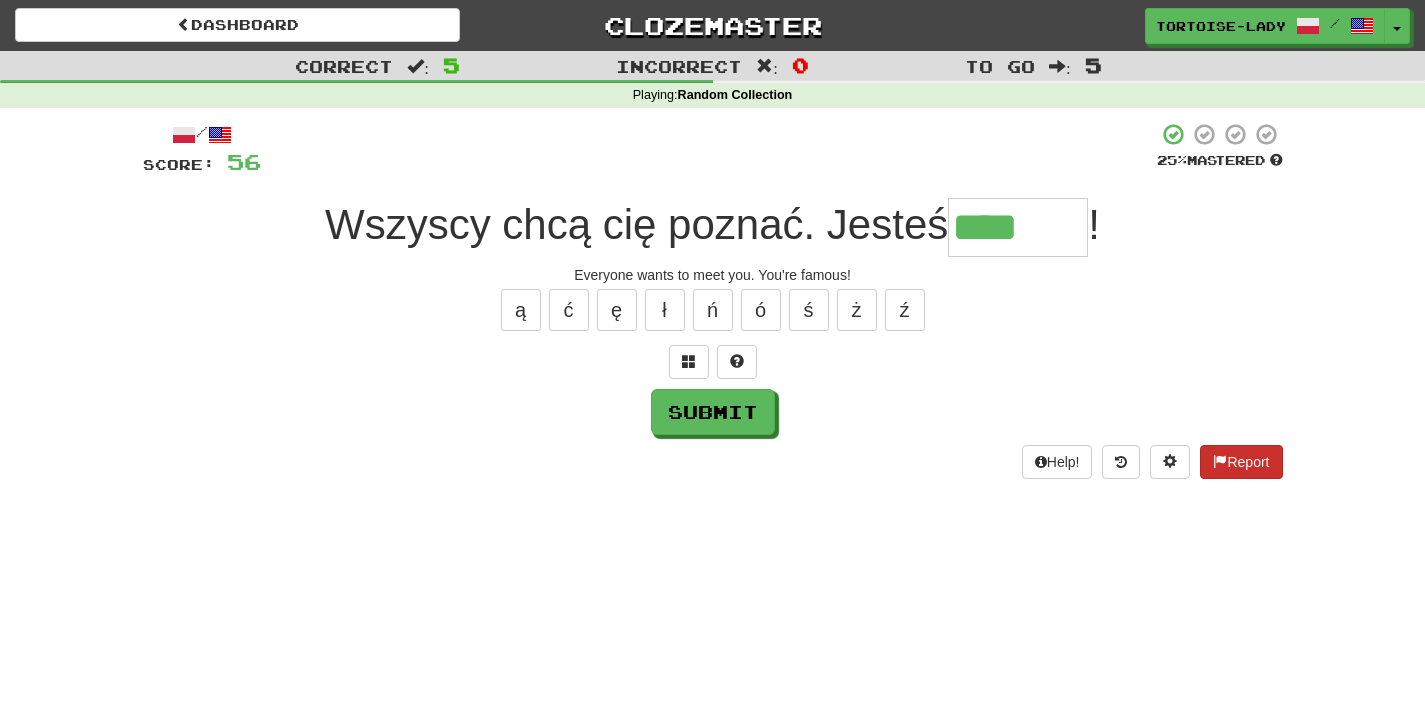 click on "Report" at bounding box center [1241, 462] 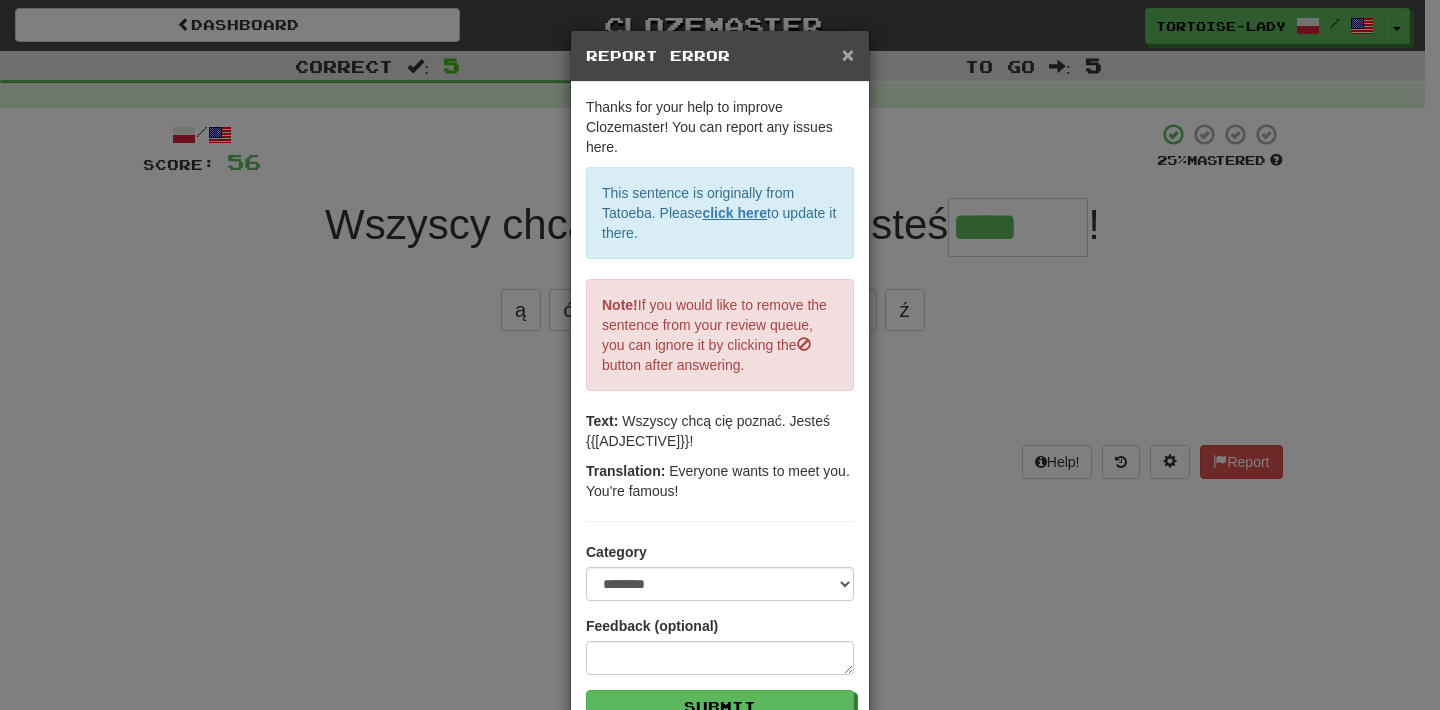 click on "×" at bounding box center (848, 54) 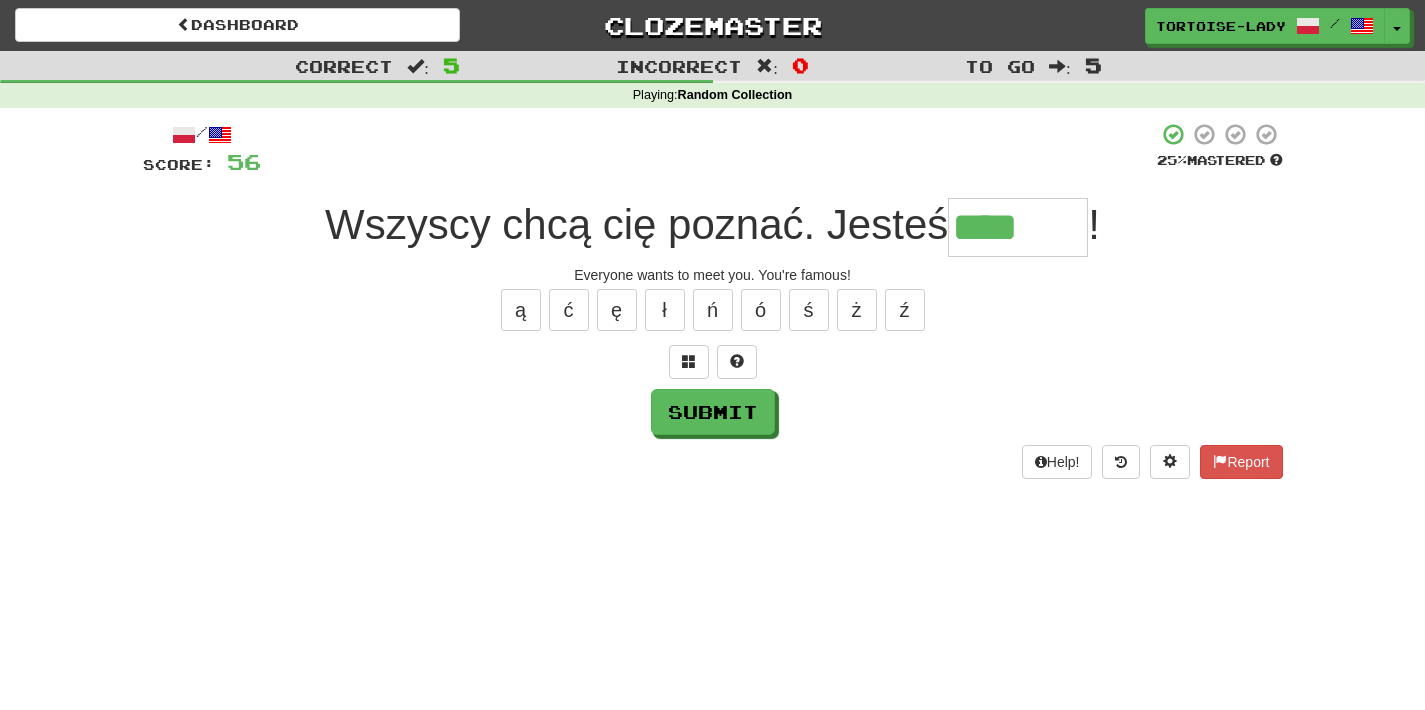 click on "****" at bounding box center [1018, 227] 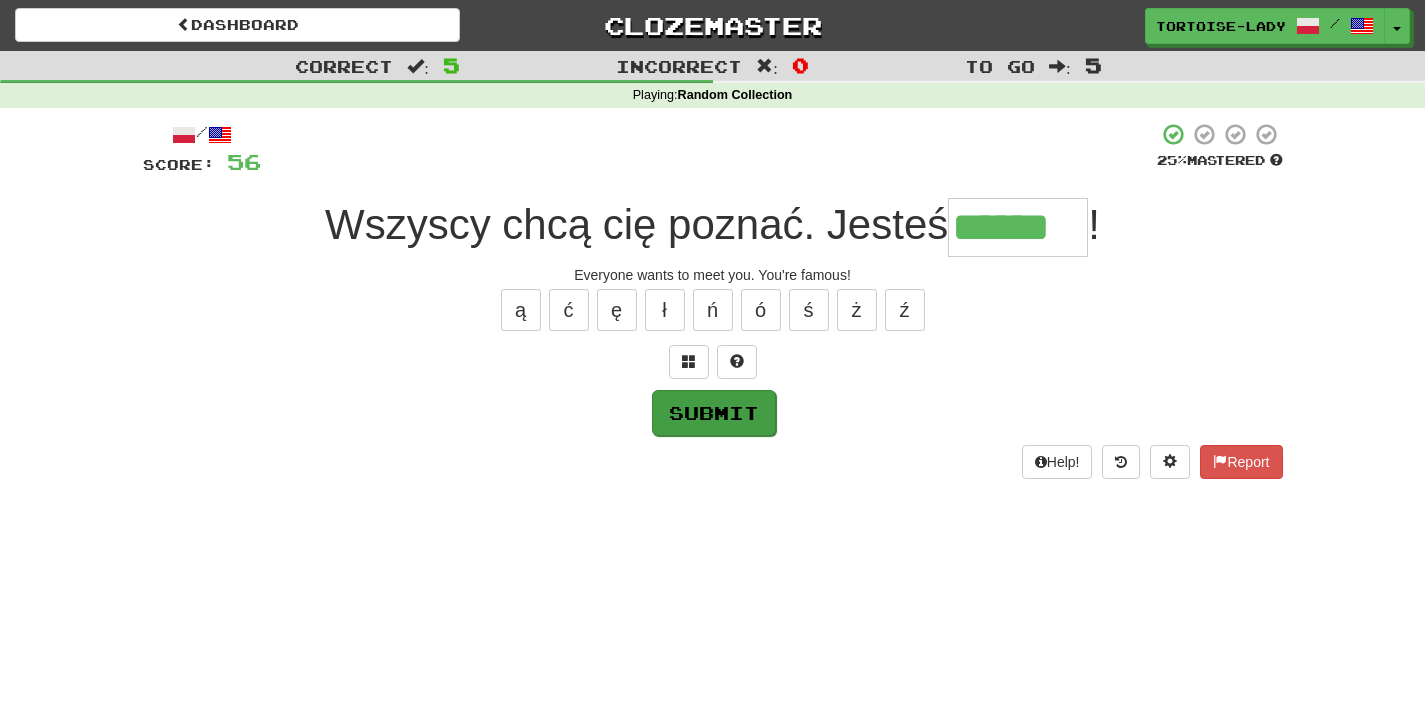 type on "******" 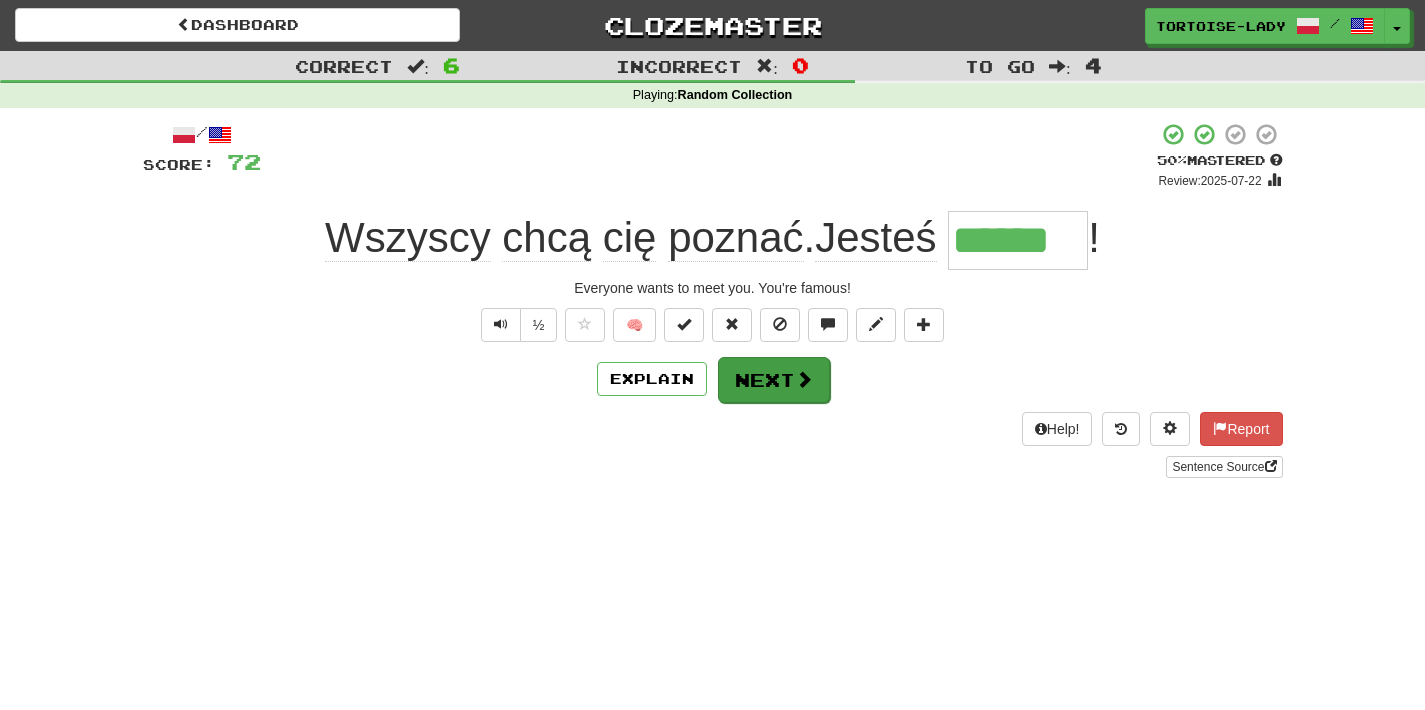 click on "Next" at bounding box center (774, 380) 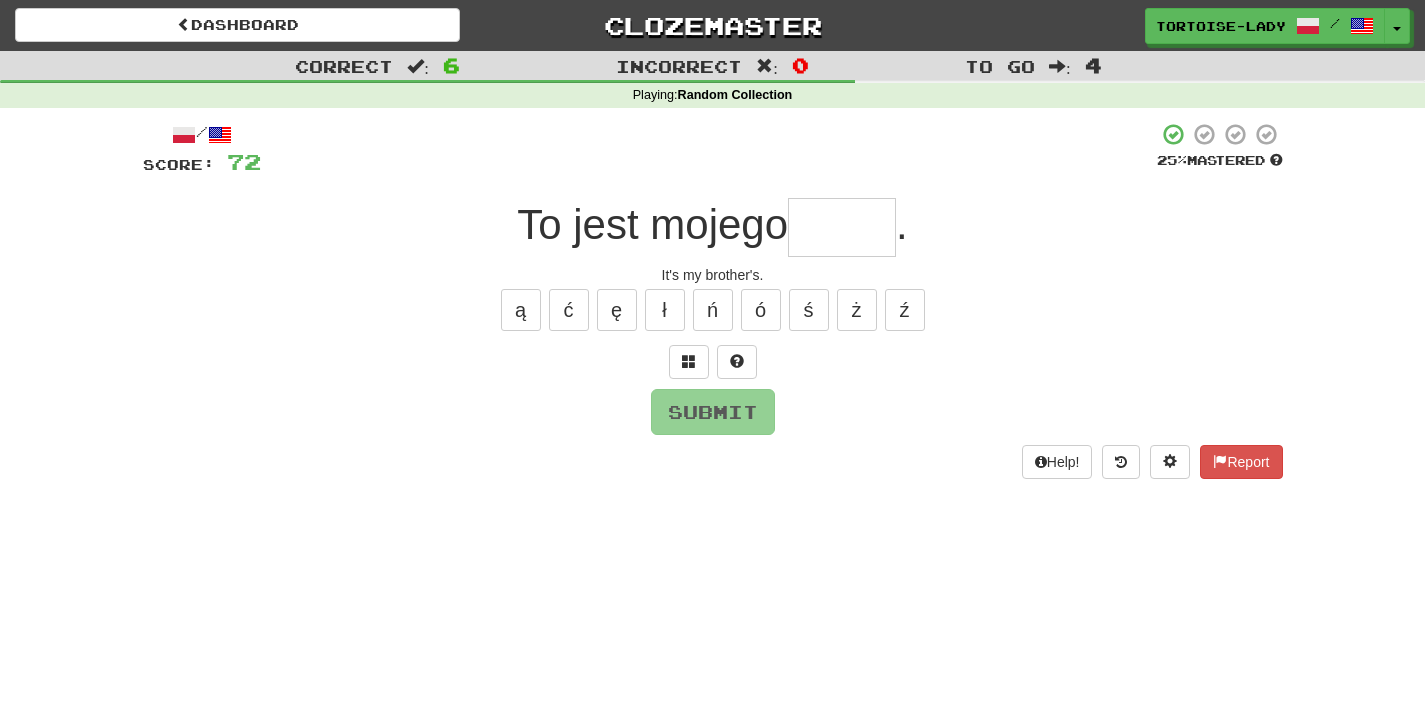 type on "*" 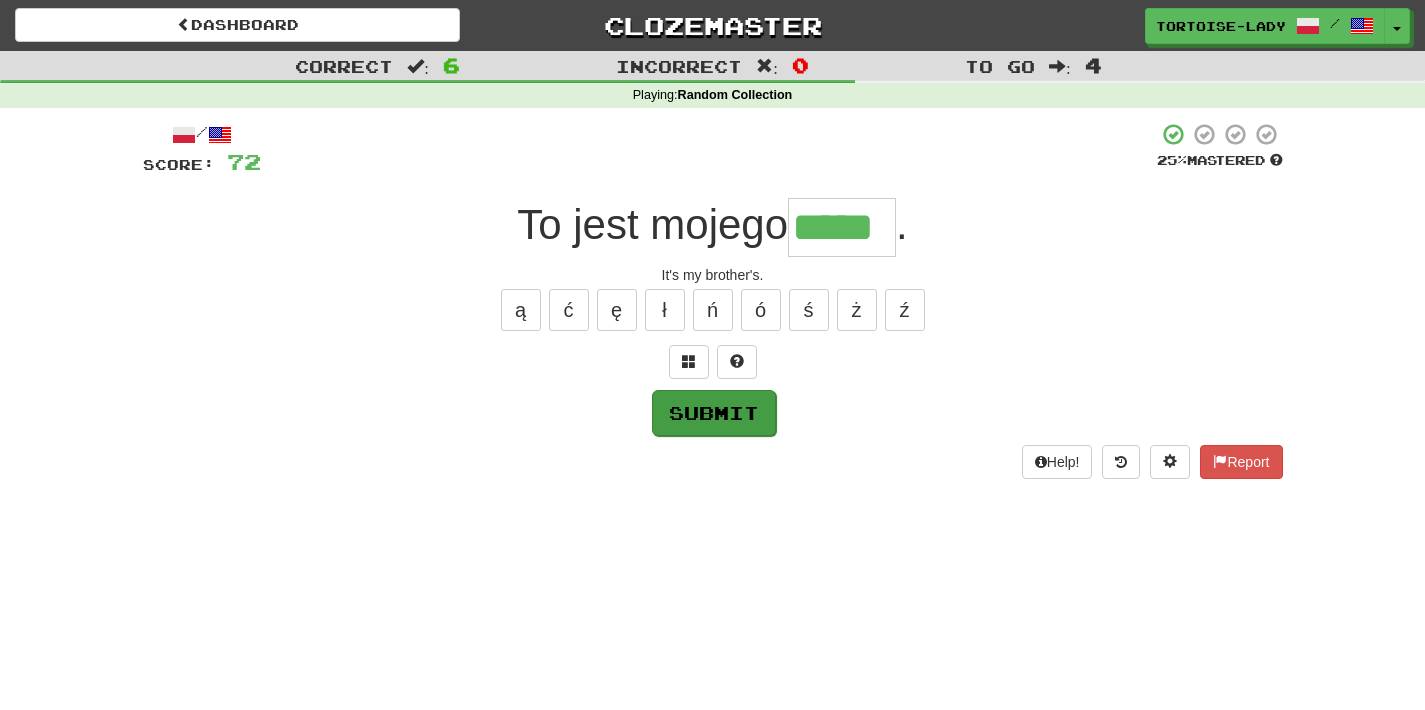 type on "*****" 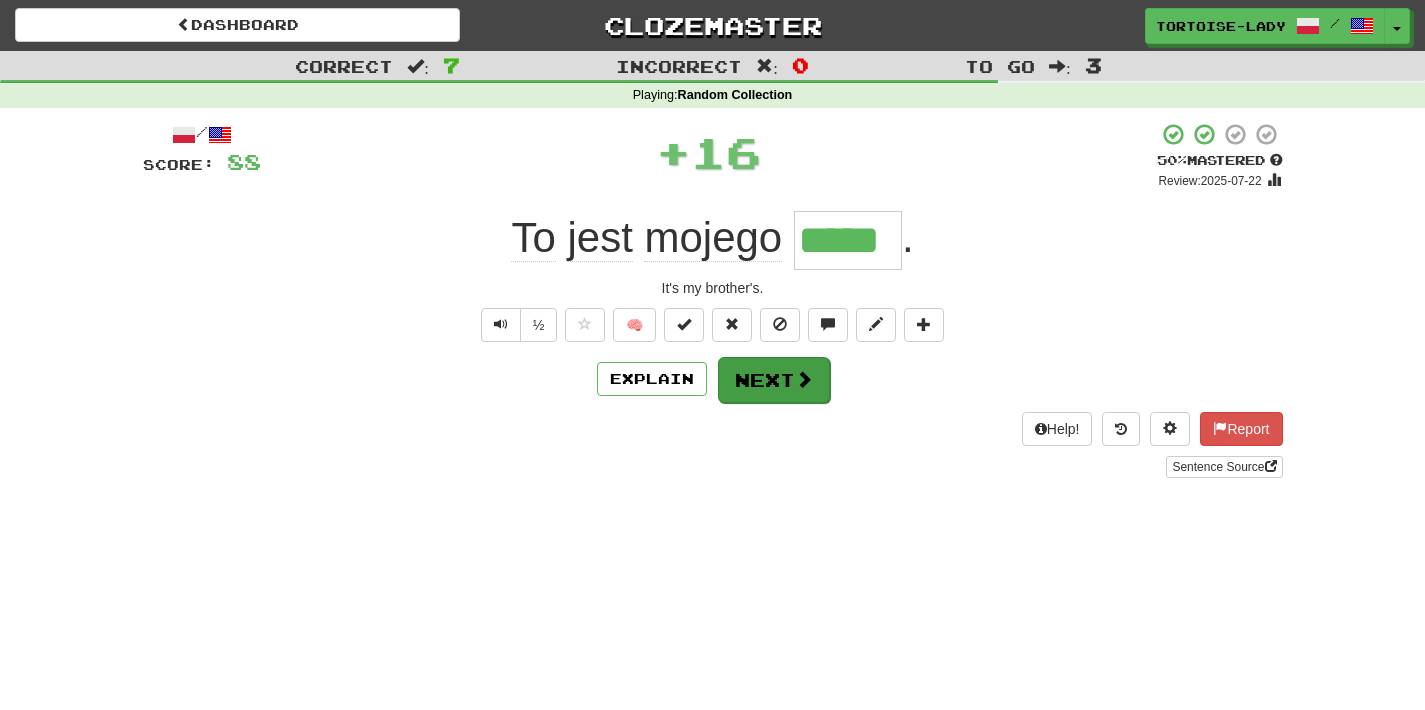 click on "Next" at bounding box center [774, 380] 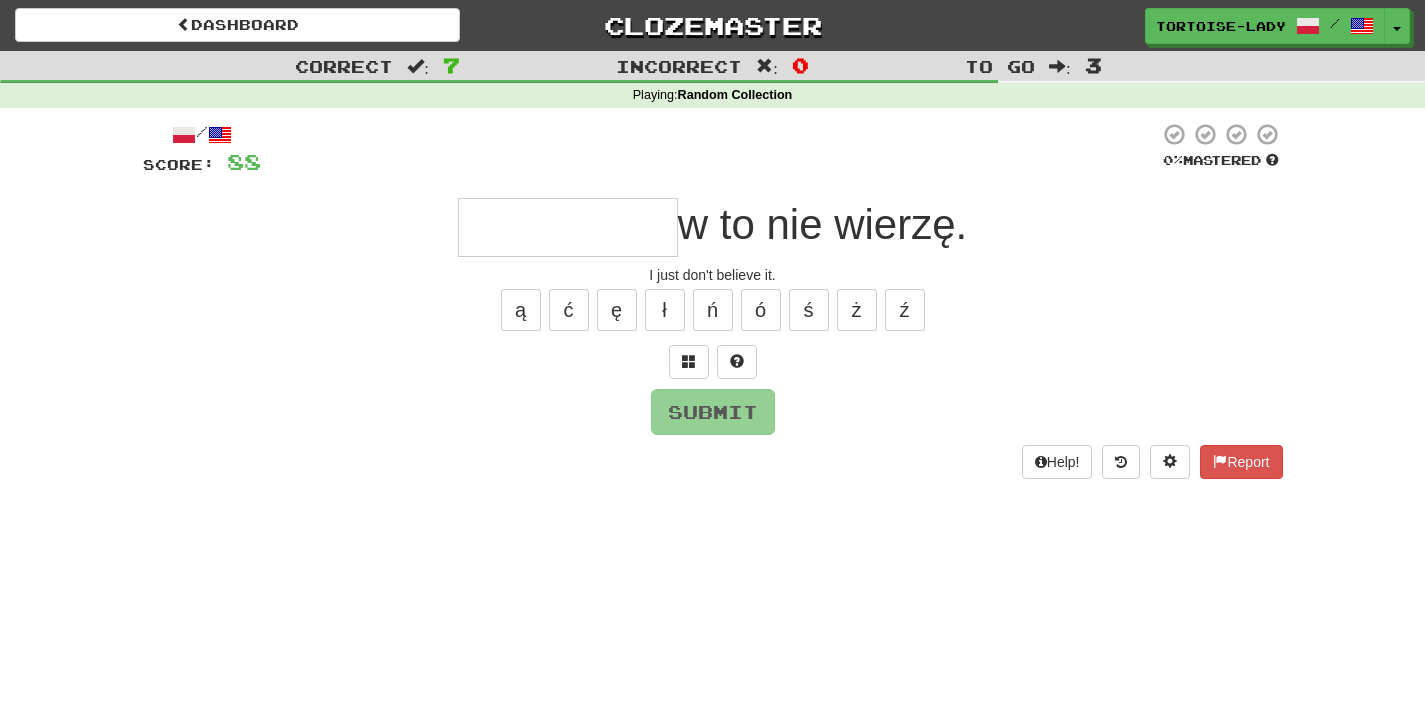 type on "*" 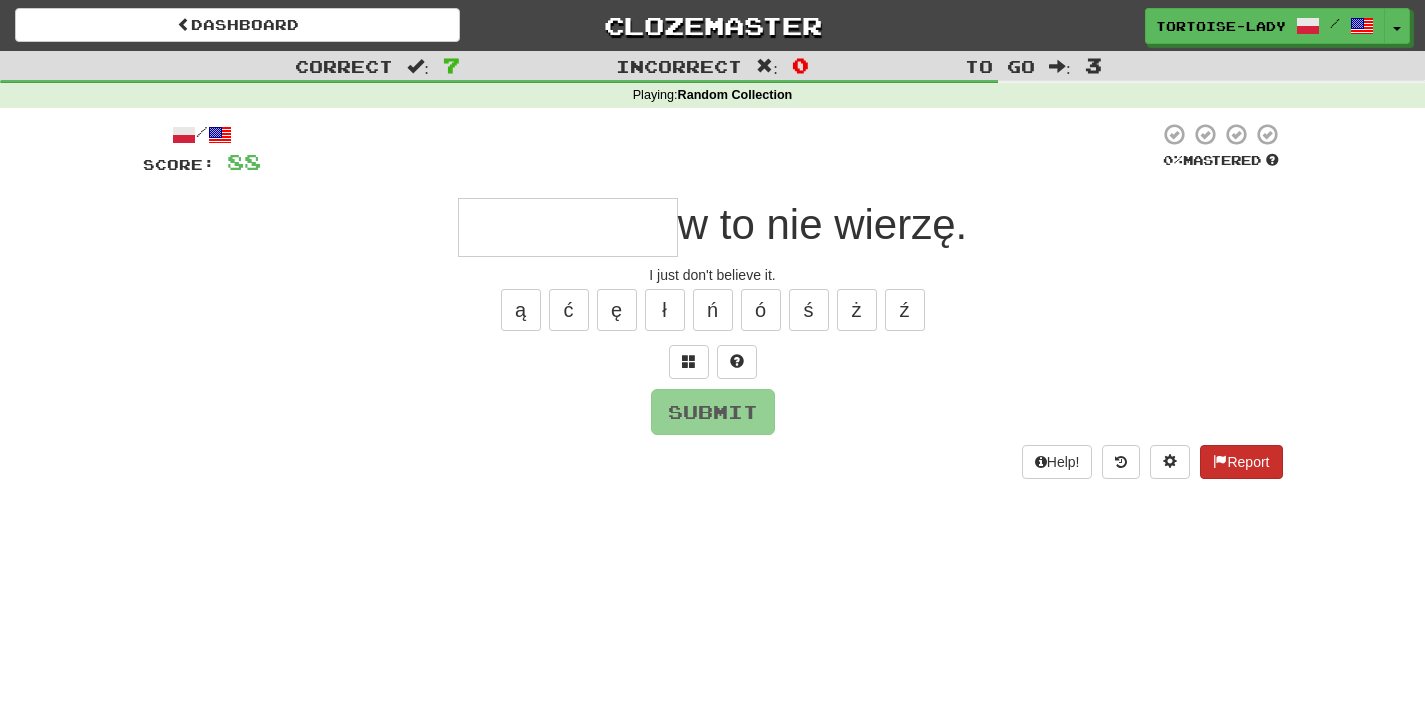 click on "Report" at bounding box center [1241, 462] 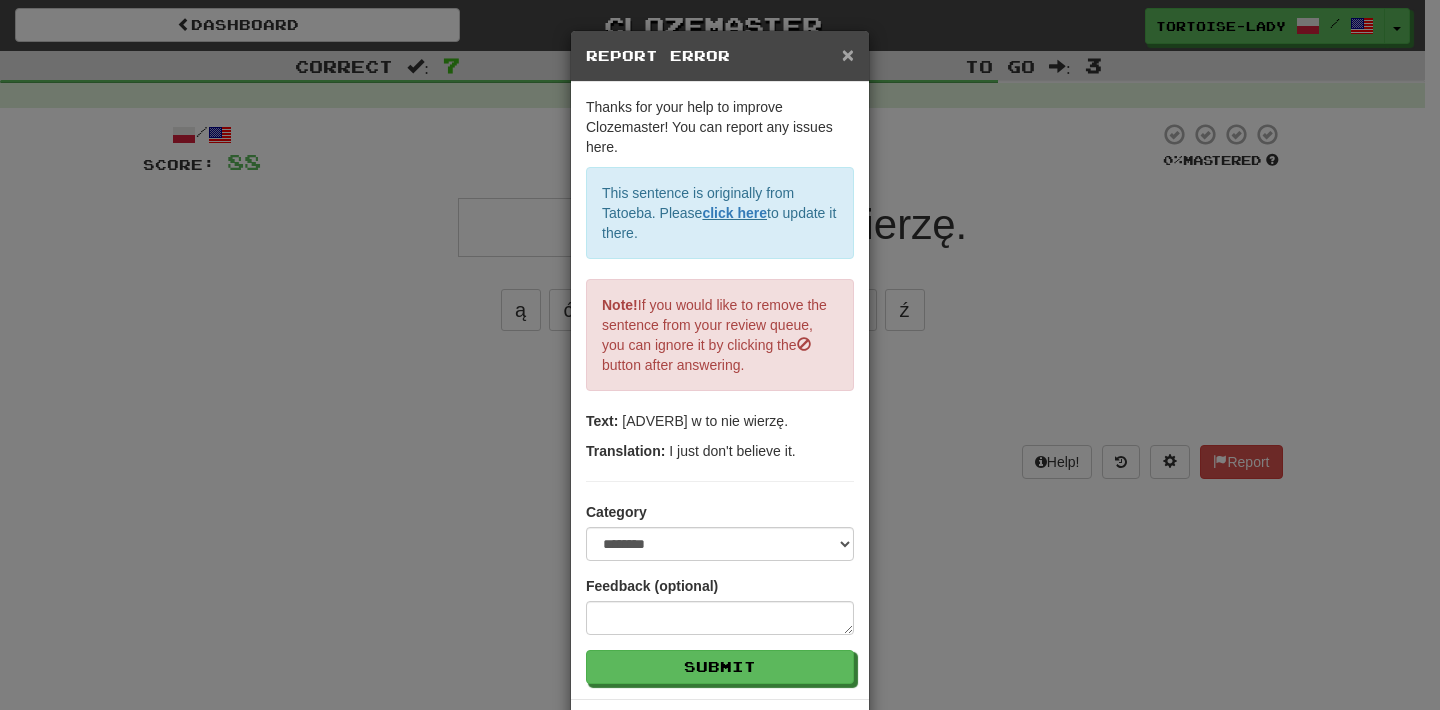 click on "×" at bounding box center (848, 54) 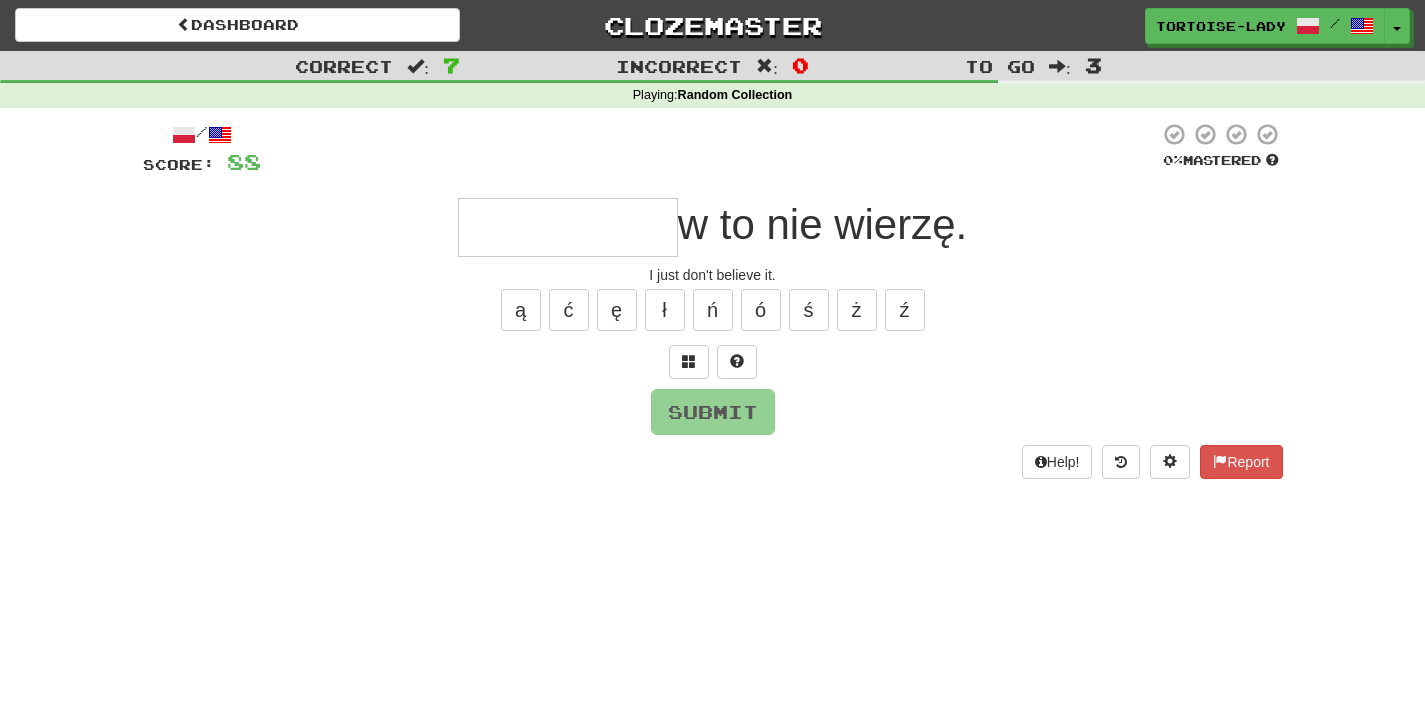 click at bounding box center (568, 227) 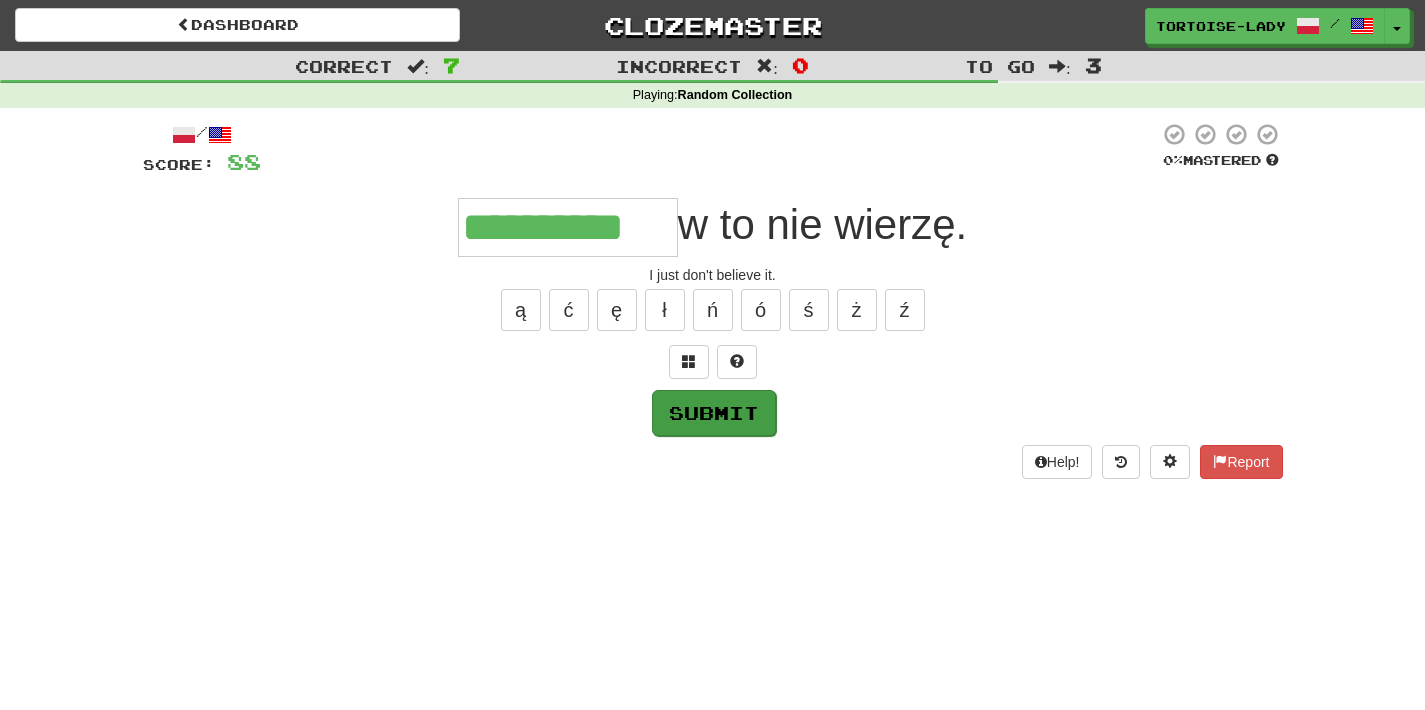 click on "Submit" at bounding box center (714, 413) 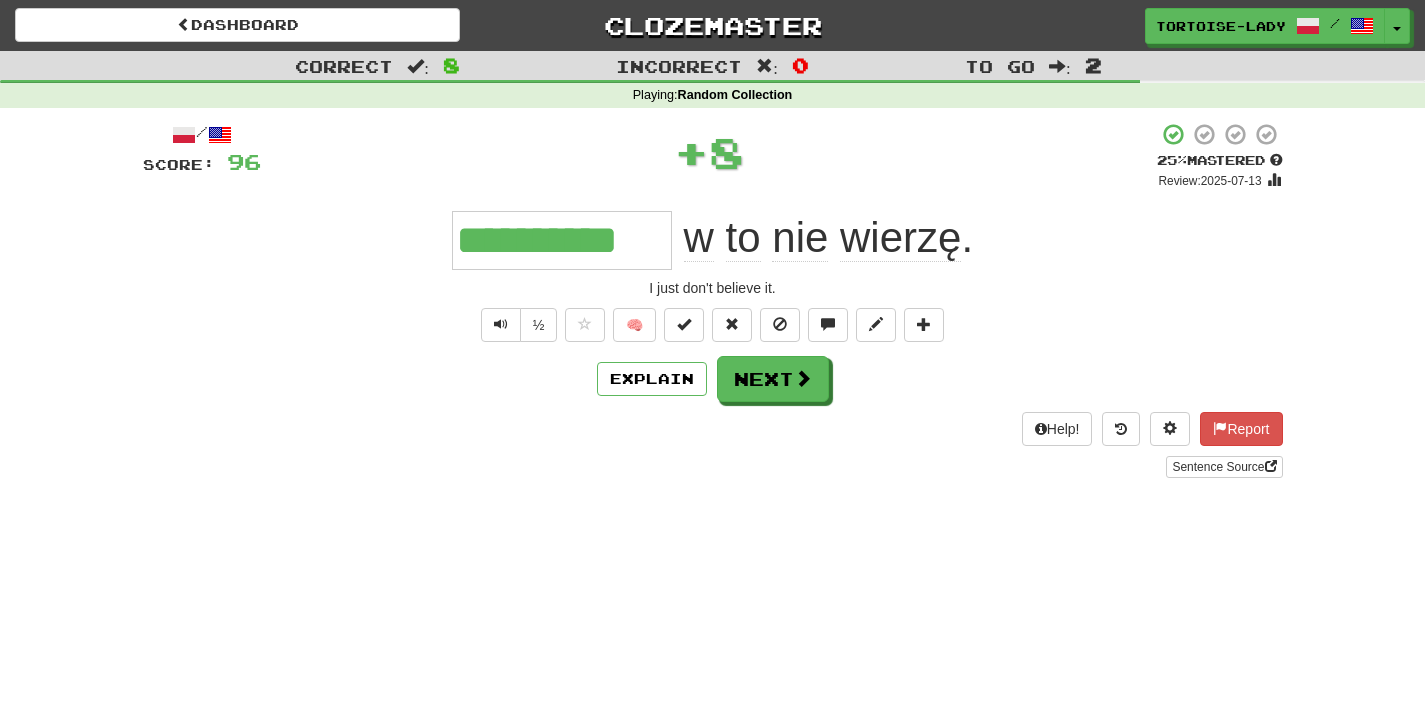 click on "**********" at bounding box center [713, 300] 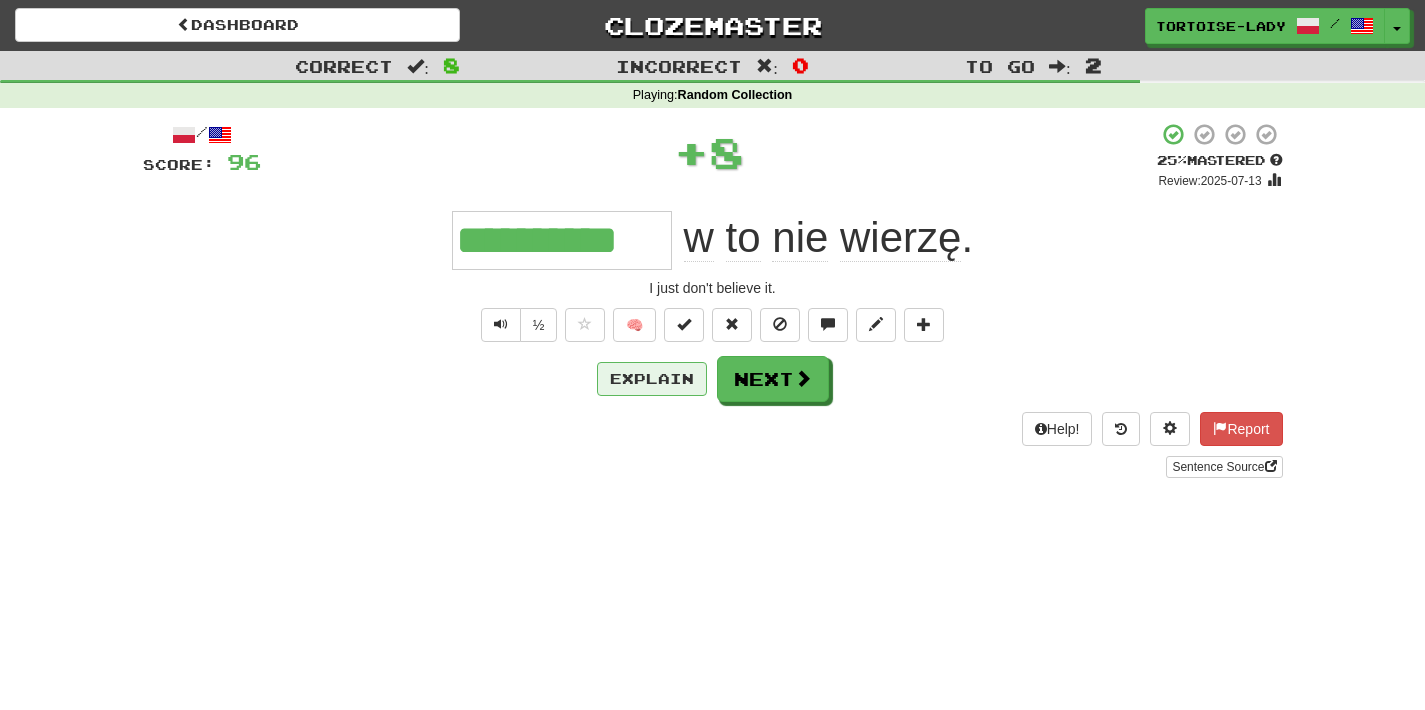click on "Explain" at bounding box center [652, 379] 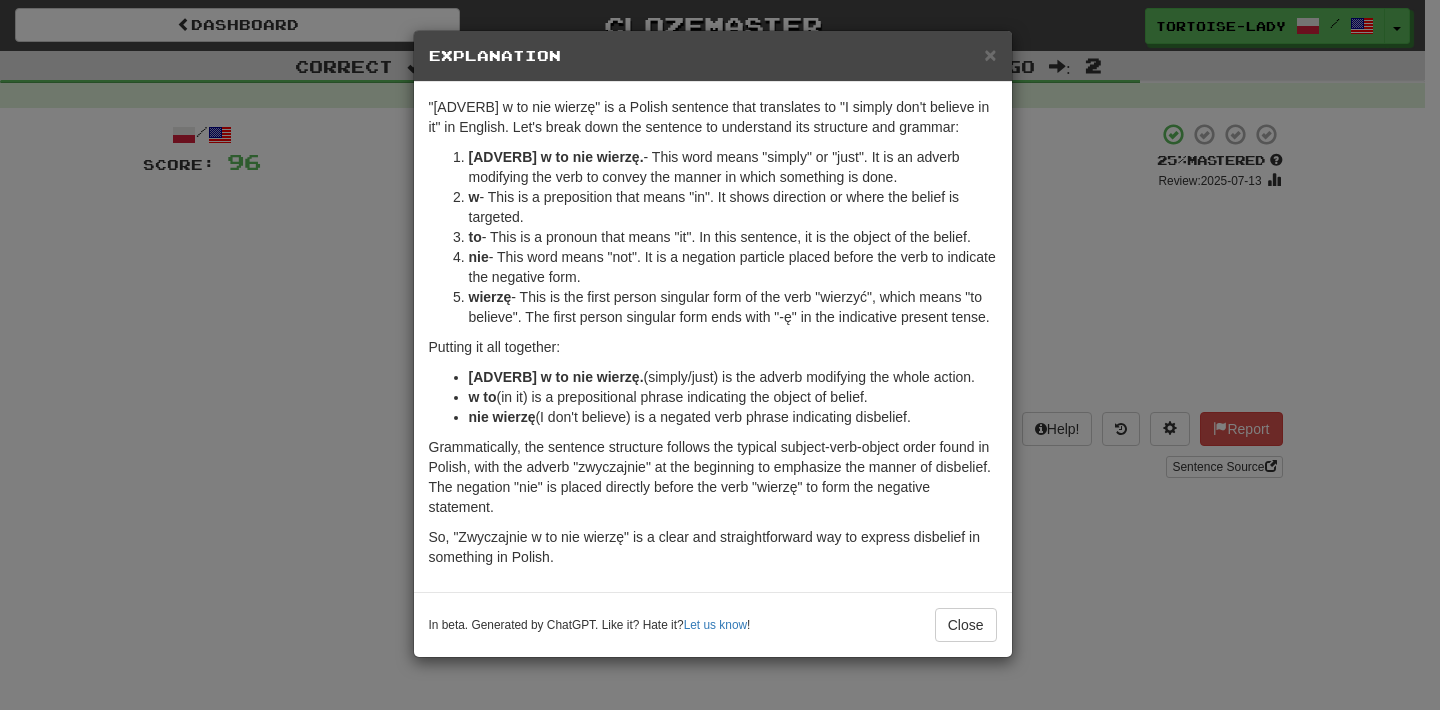 click on "× Explanation" at bounding box center (713, 56) 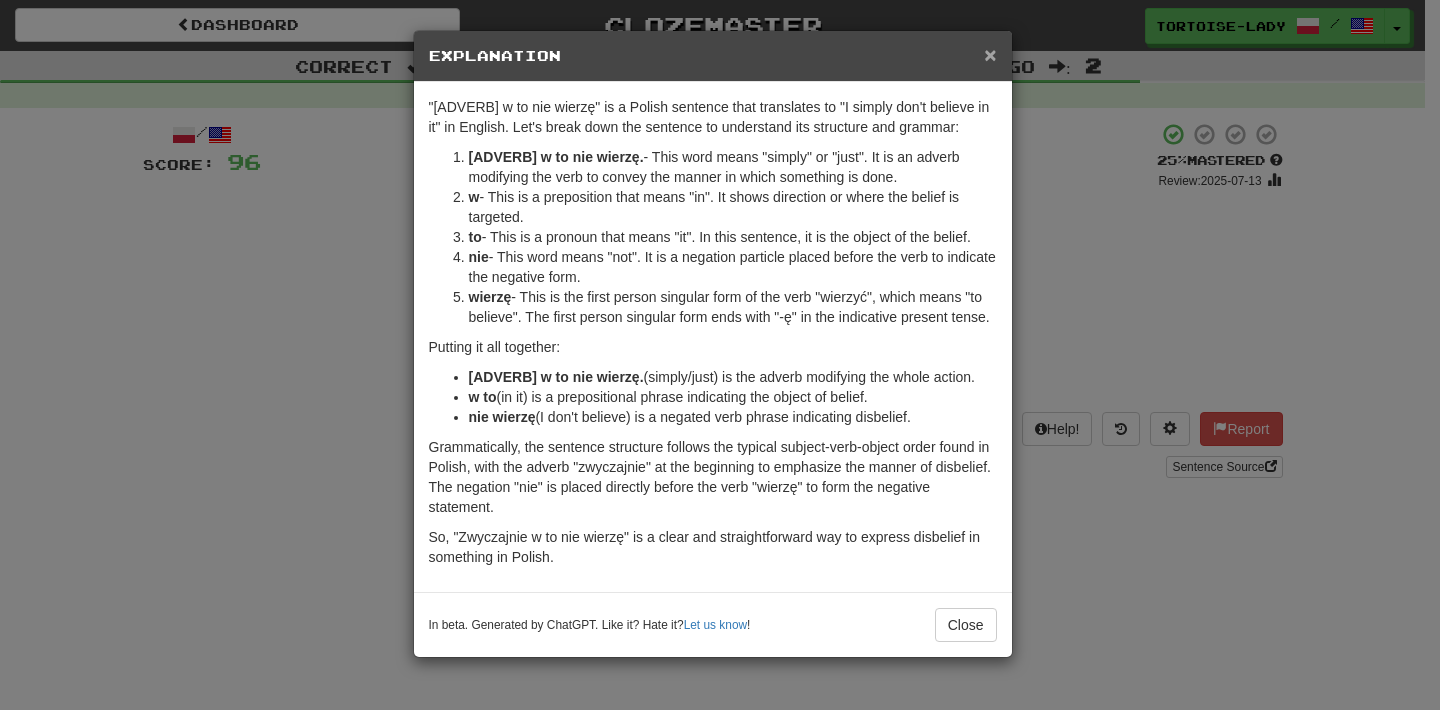 click on "×" at bounding box center [990, 54] 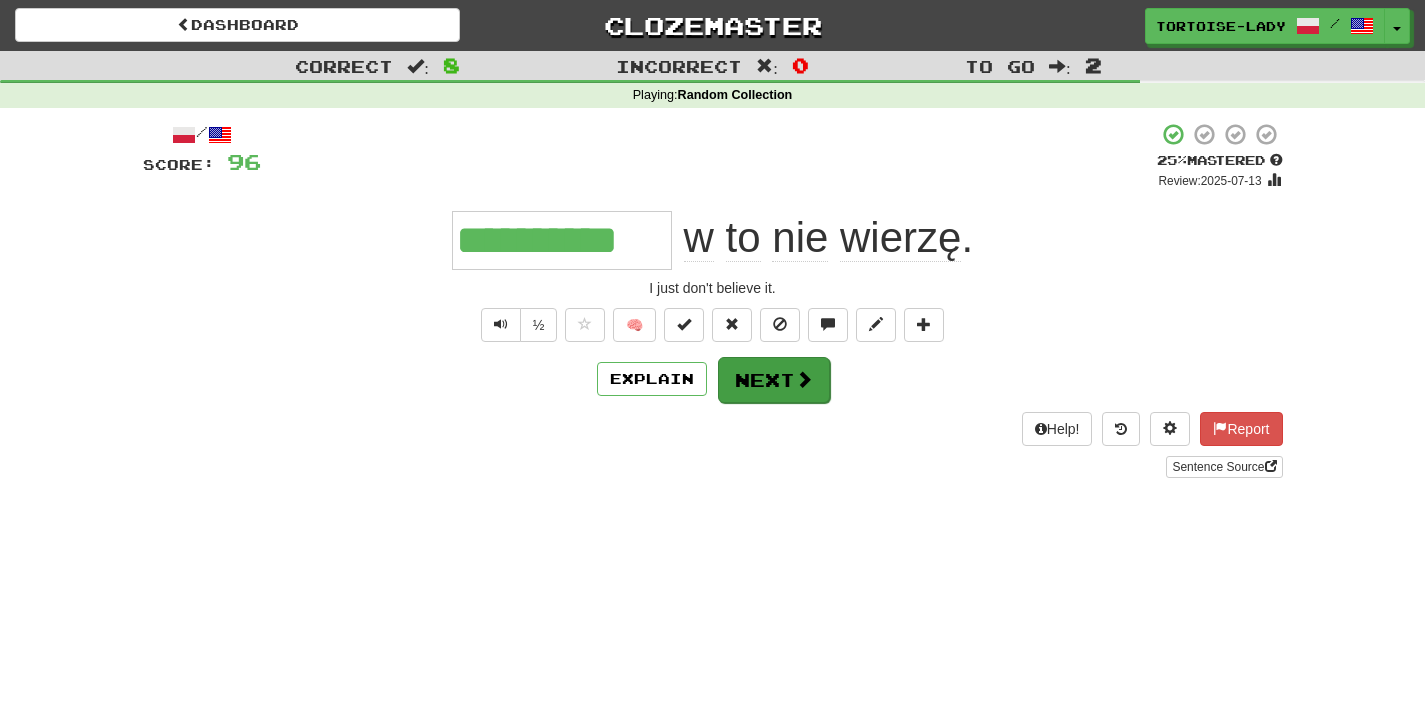 click on "Next" at bounding box center [774, 380] 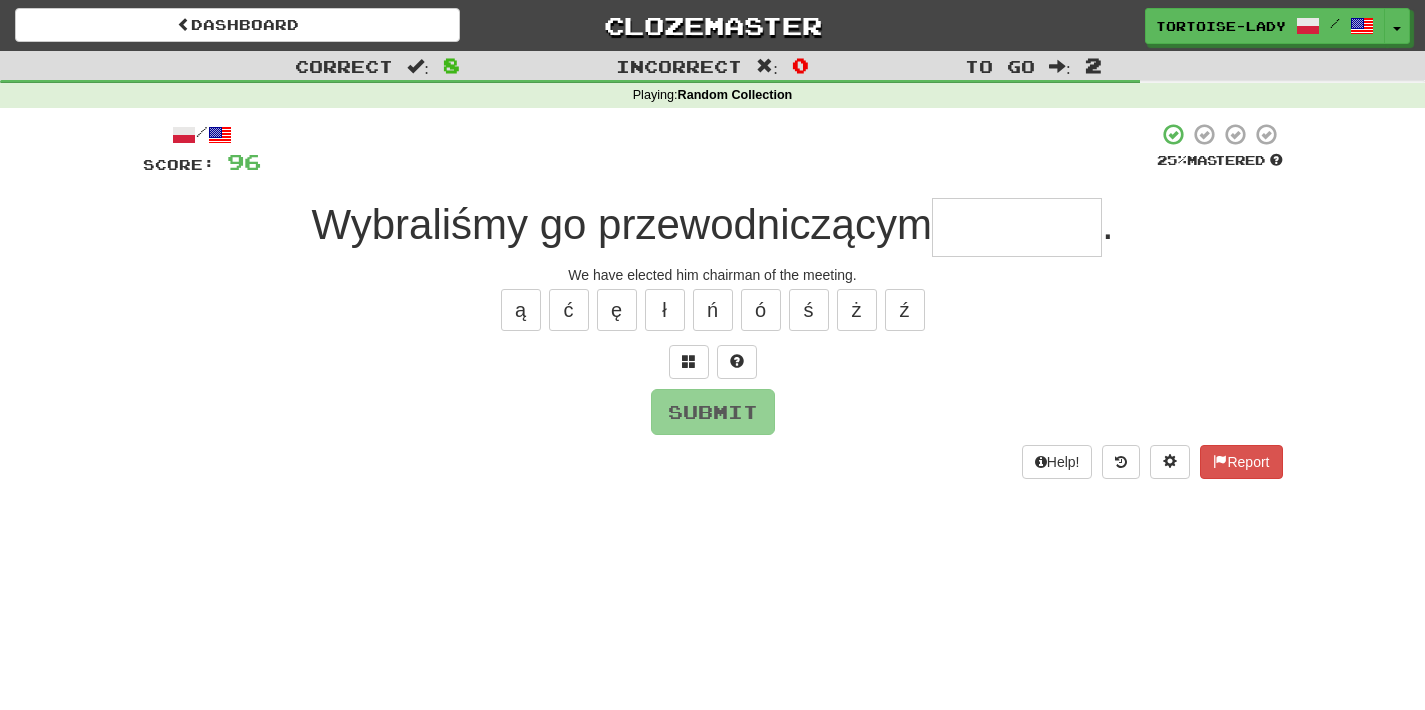 type on "*" 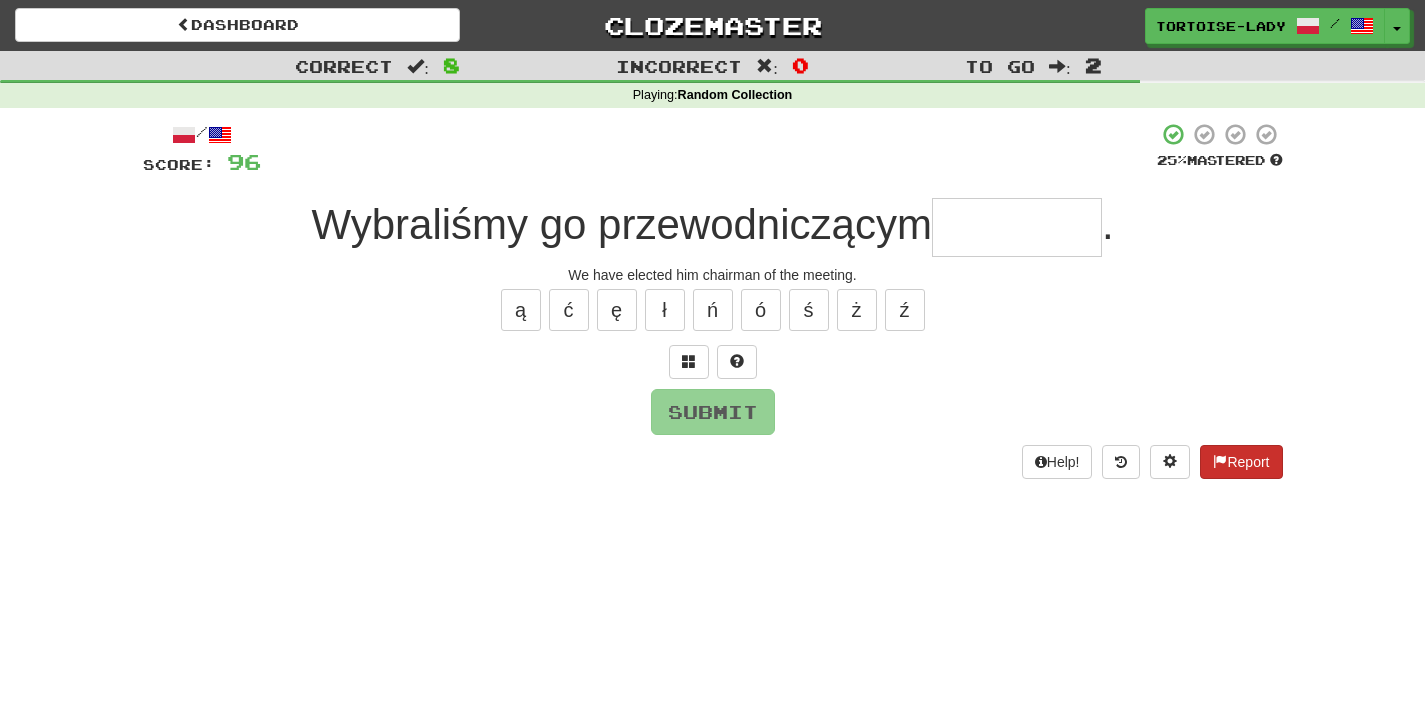 click on "Report" at bounding box center (1241, 462) 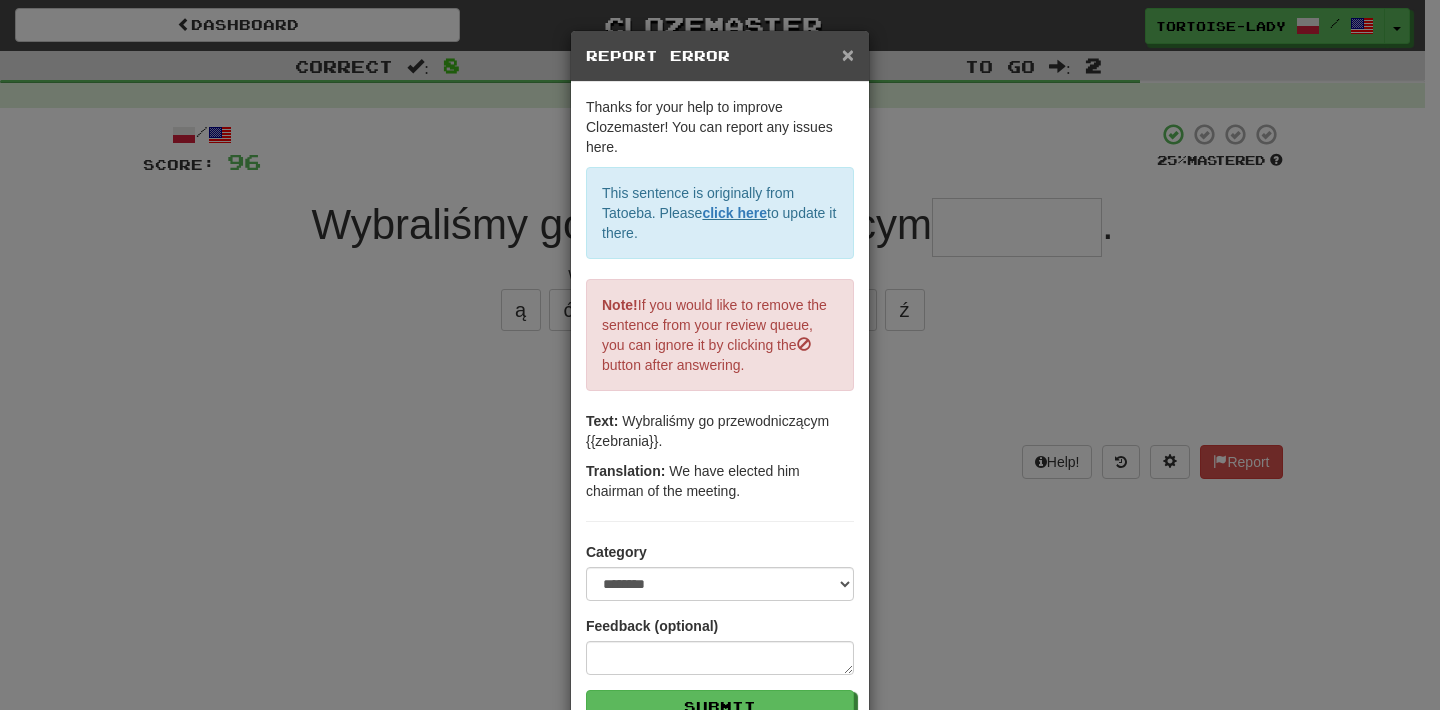 click on "×" at bounding box center (848, 54) 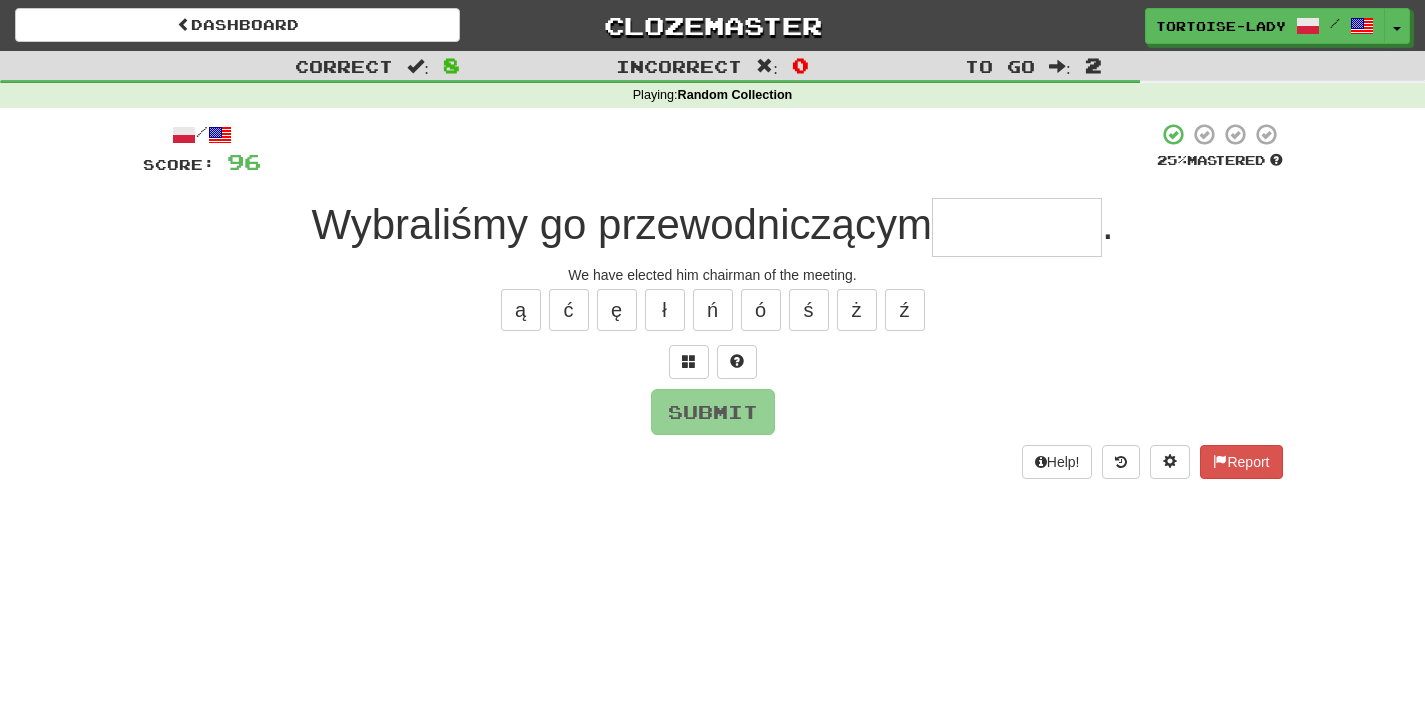 click at bounding box center [1017, 227] 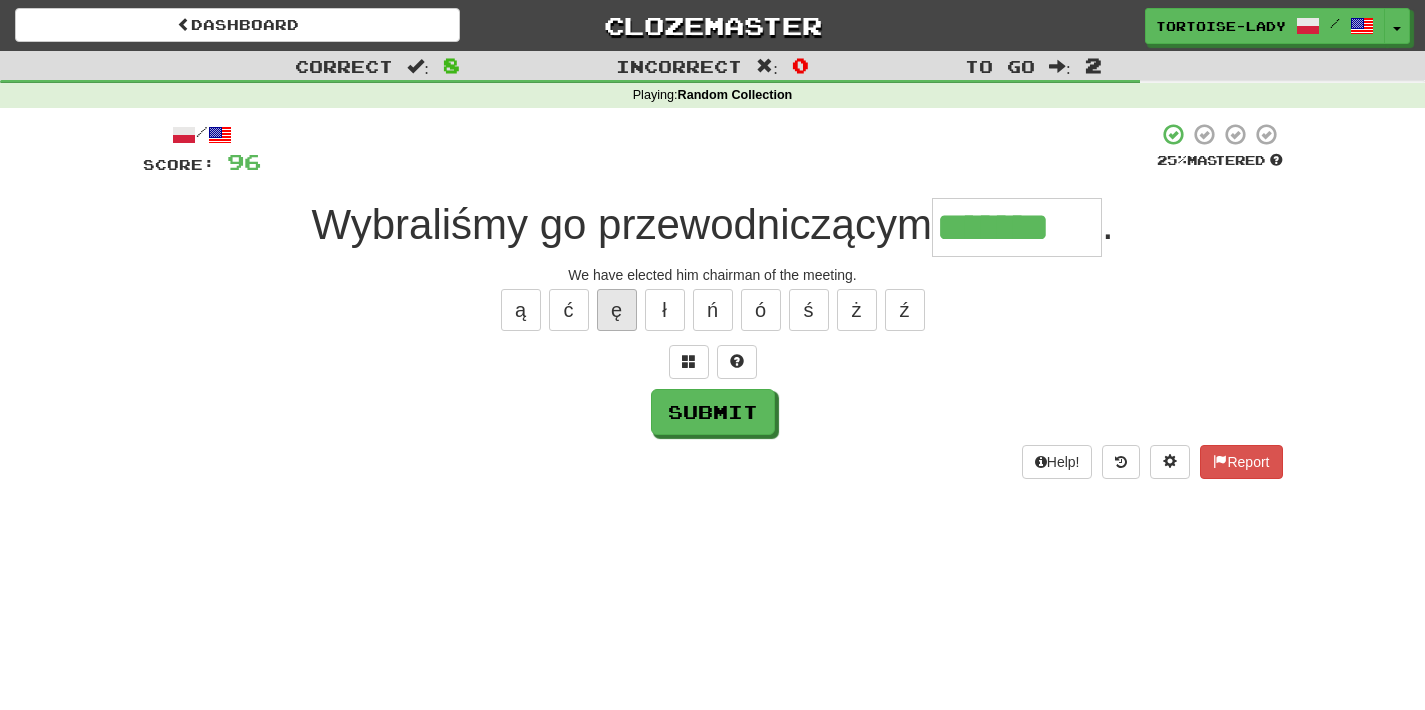 click on "ę" at bounding box center (617, 310) 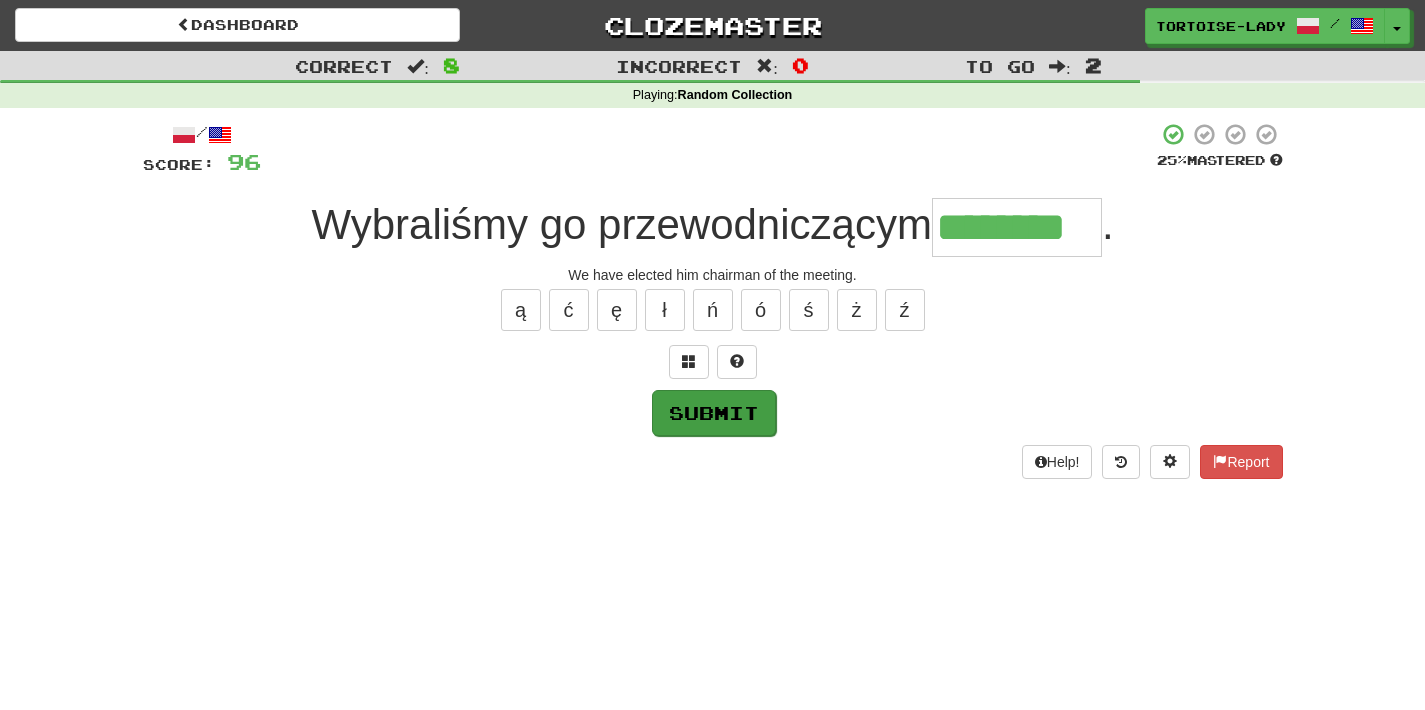 type on "********" 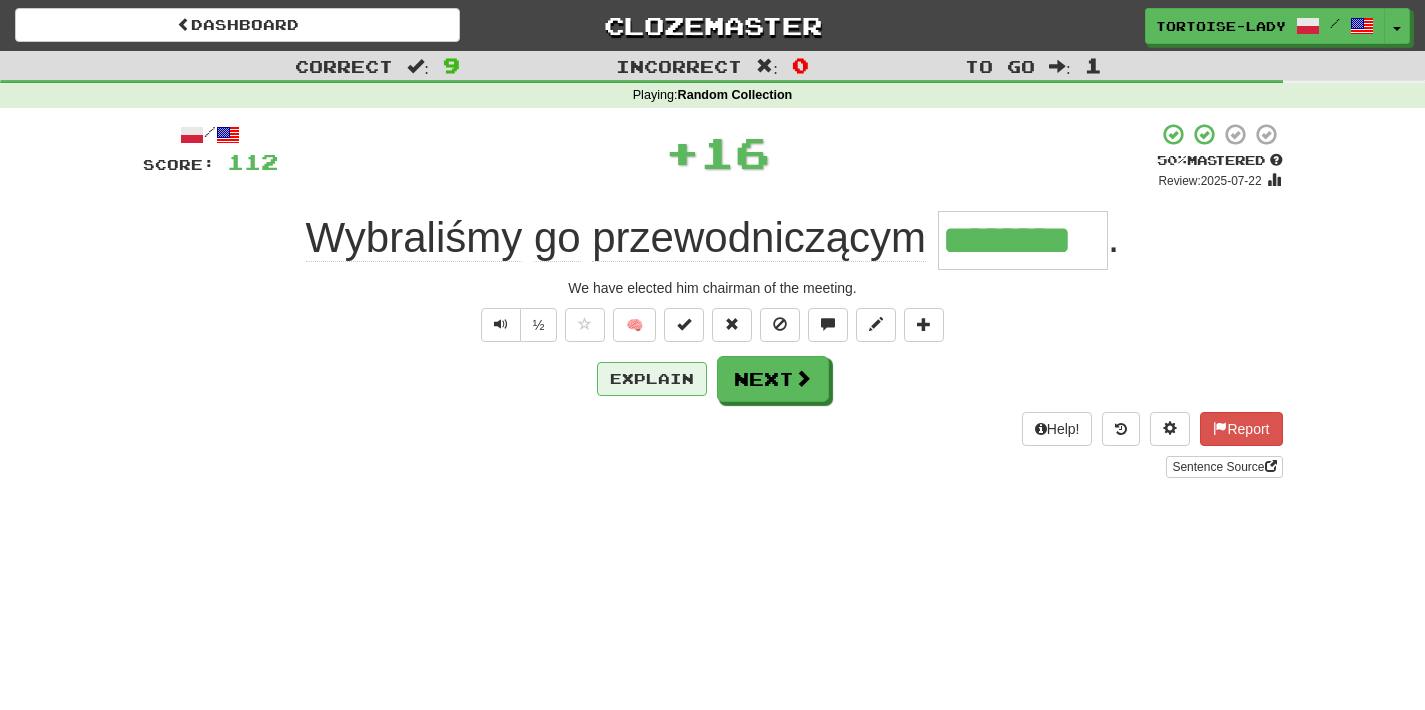 click on "Explain" at bounding box center (652, 379) 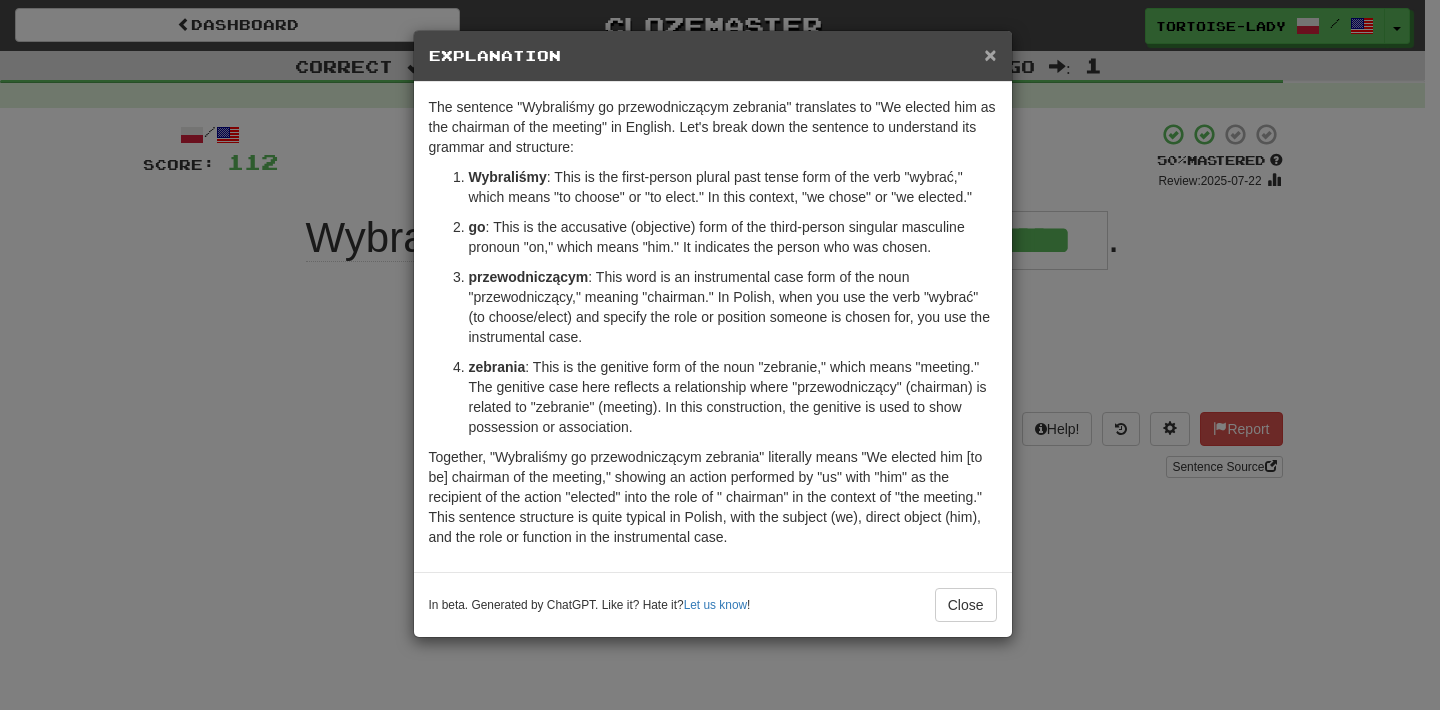 click on "×" at bounding box center [990, 54] 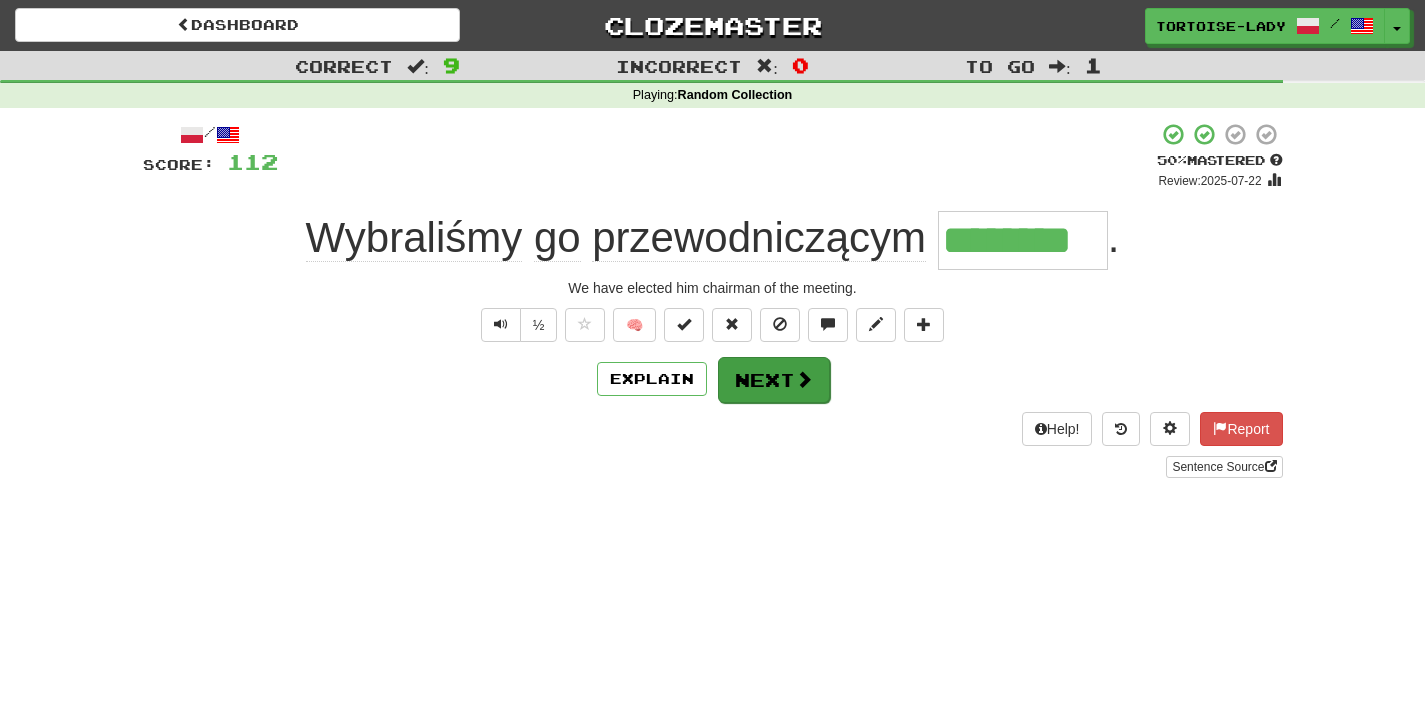 click on "Next" at bounding box center (774, 380) 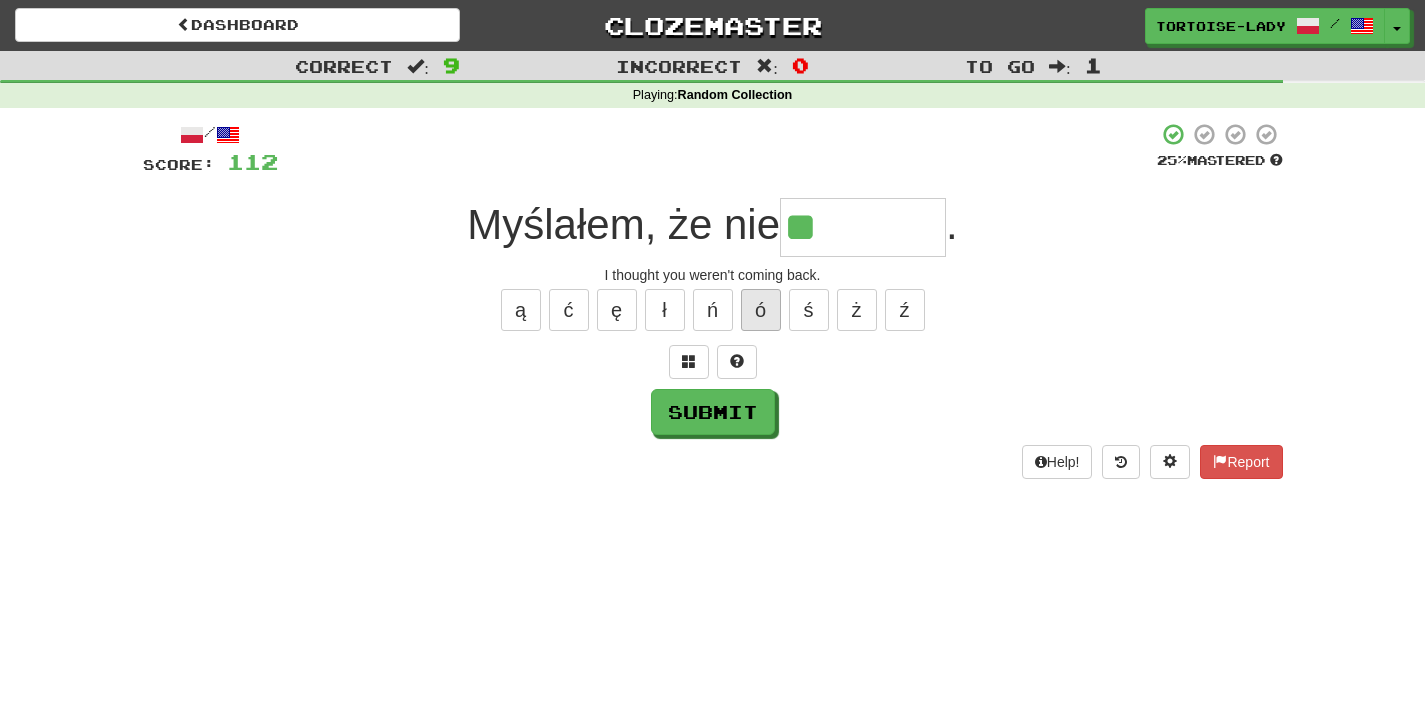 click on "ó" at bounding box center [761, 310] 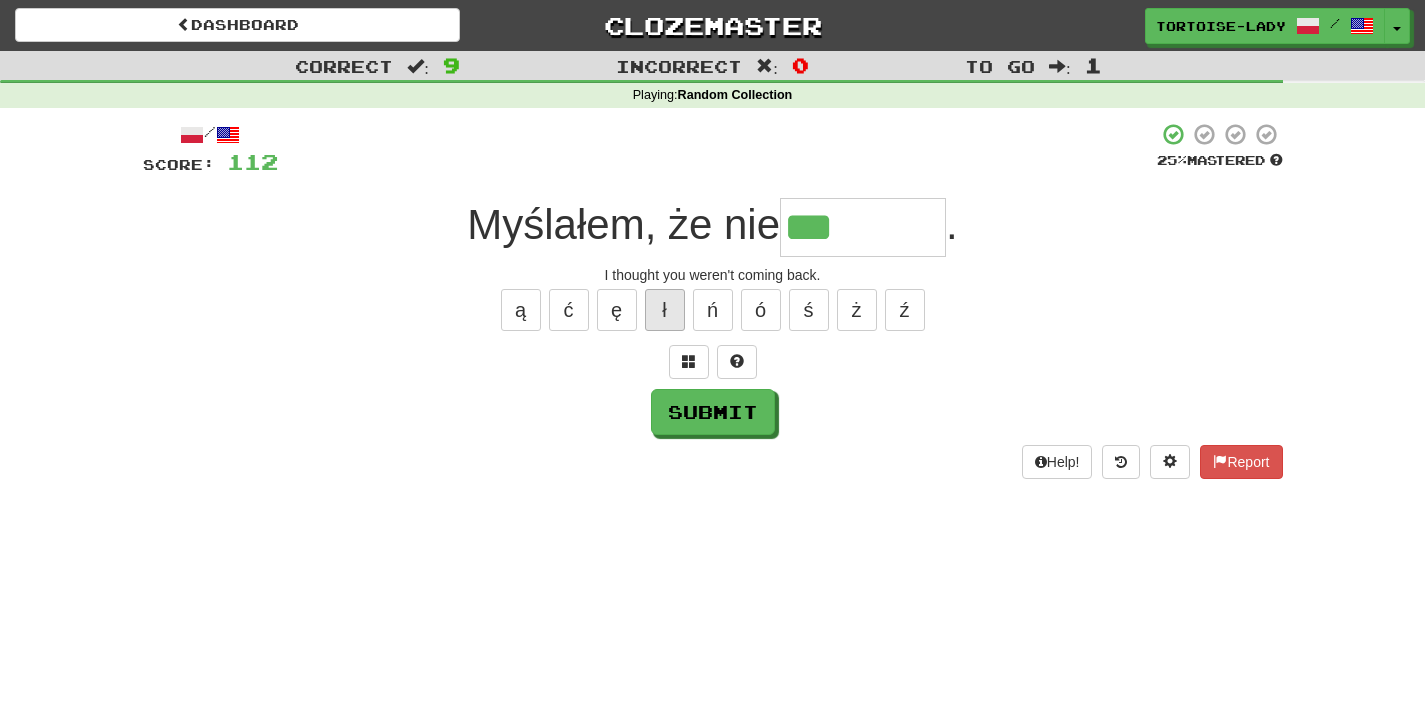 click on "ł" at bounding box center (665, 310) 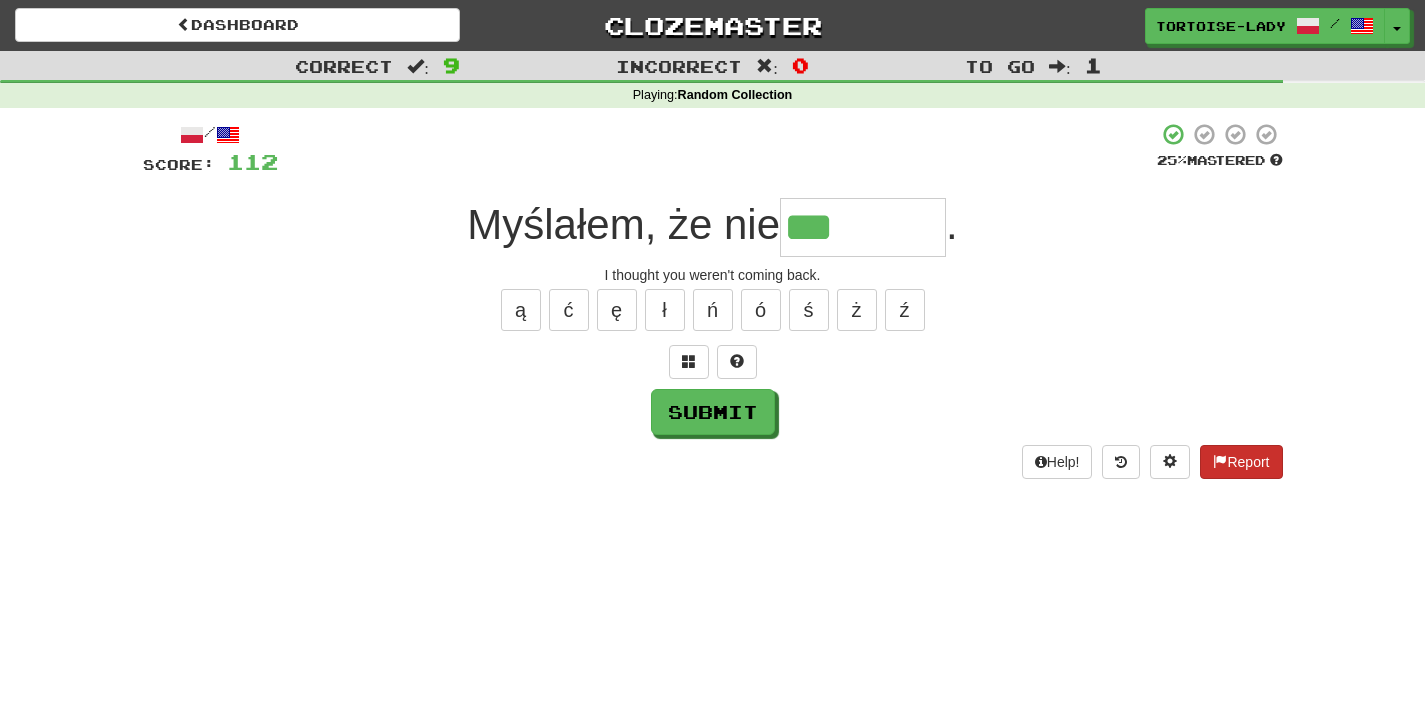 click on "Report" at bounding box center [1241, 462] 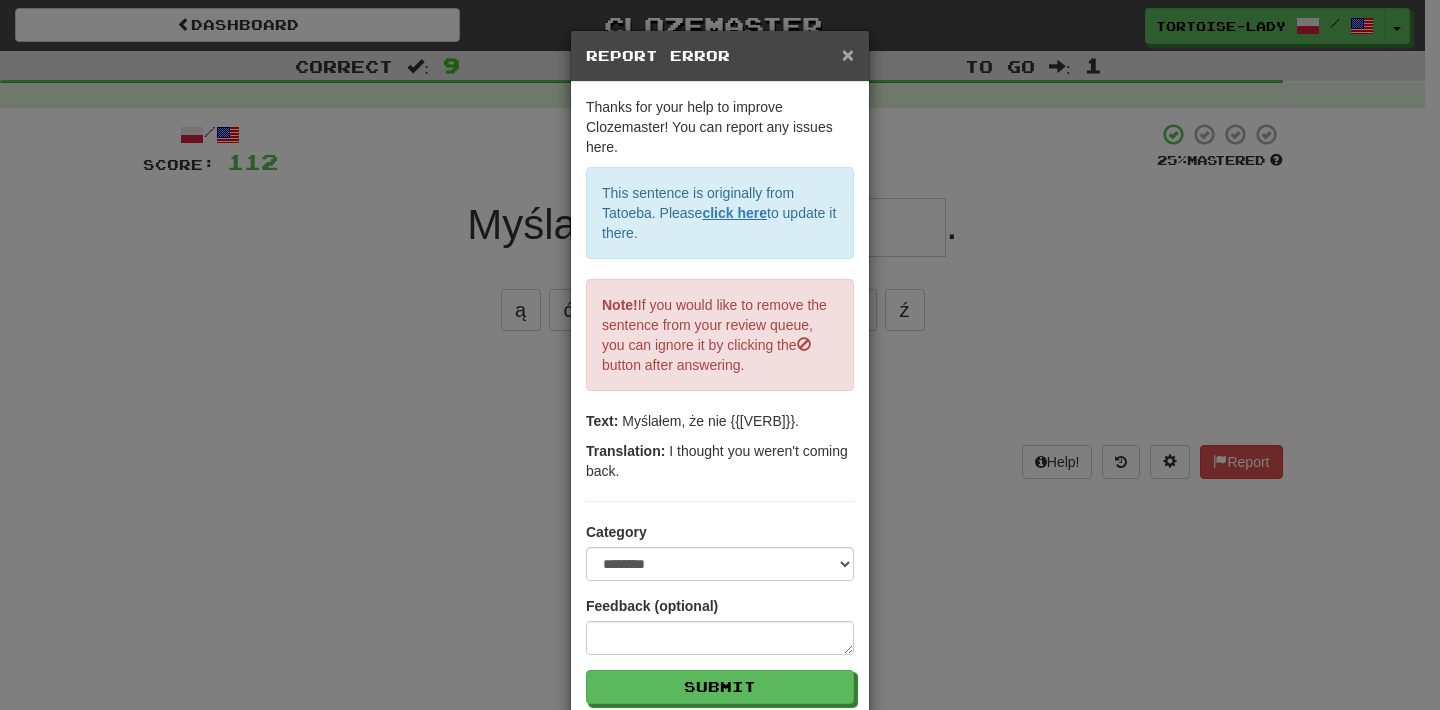 click on "×" at bounding box center (848, 54) 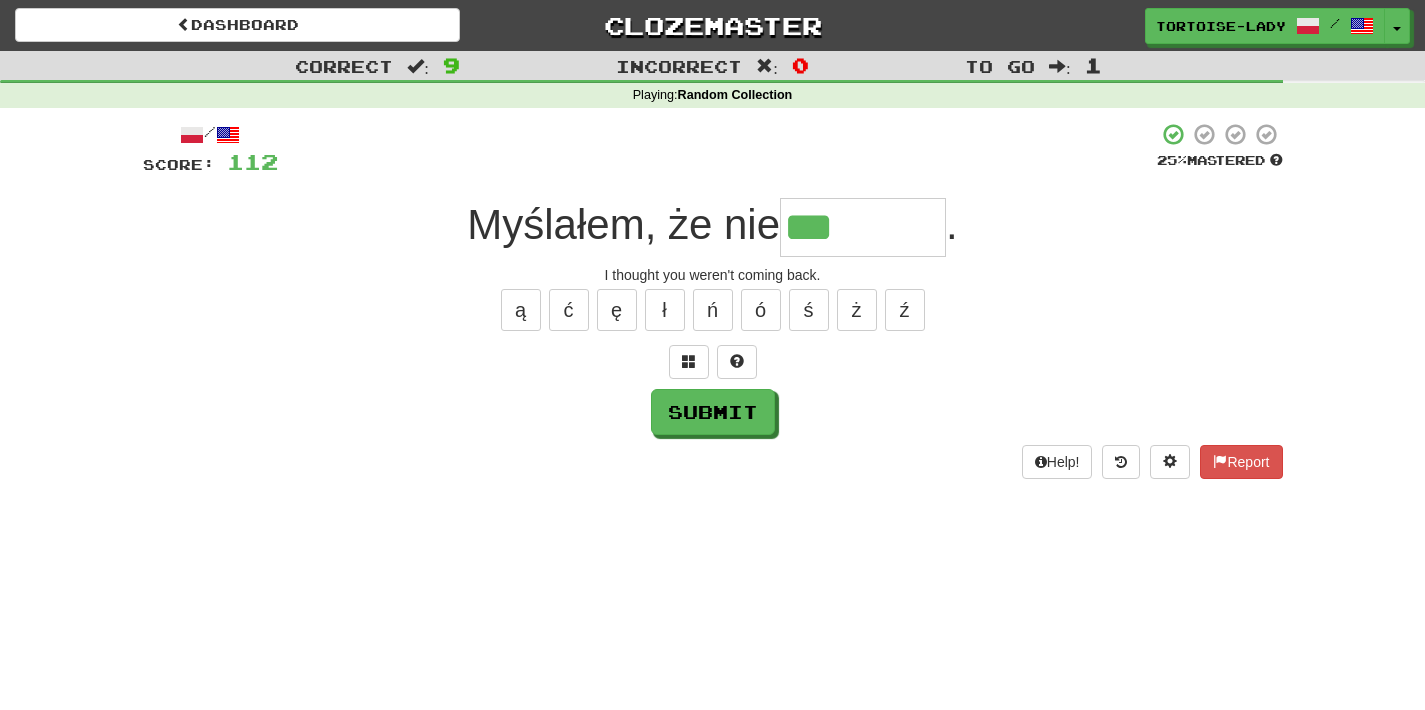 click on "***" at bounding box center [863, 227] 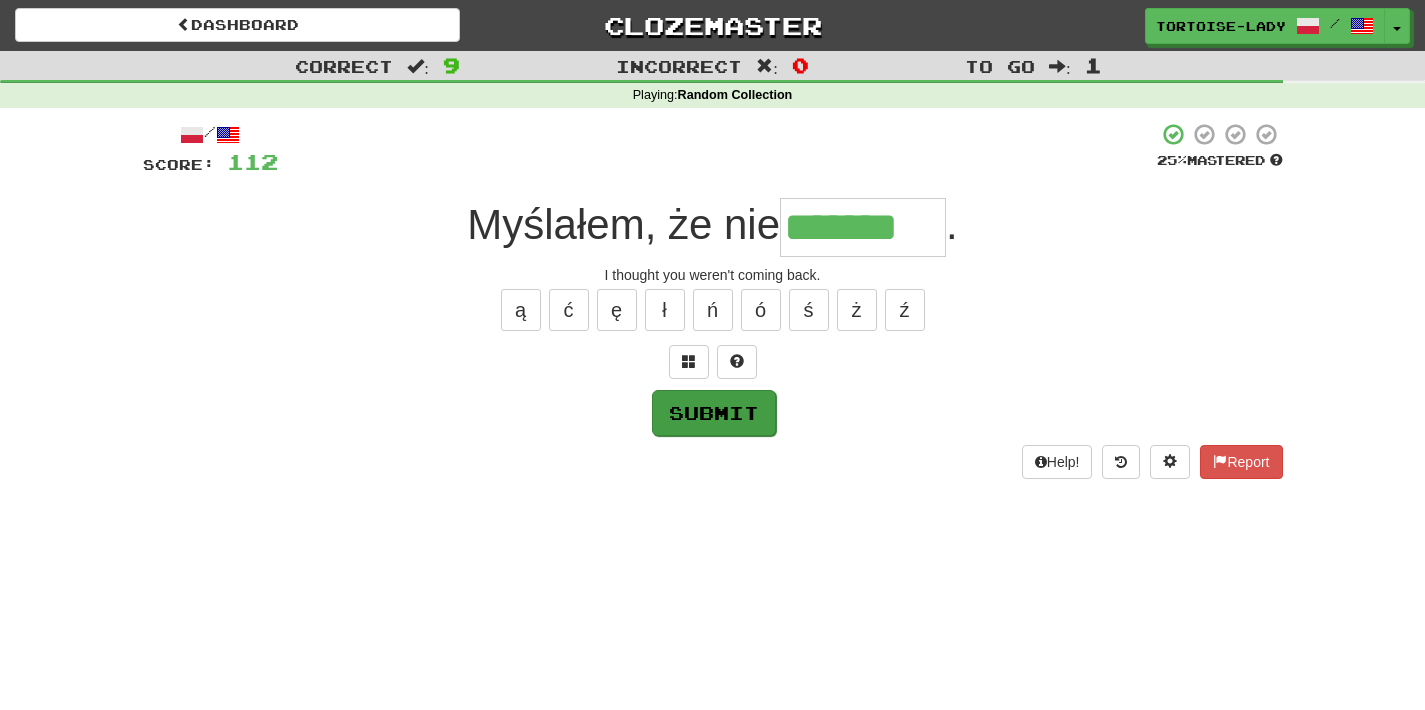 type on "*******" 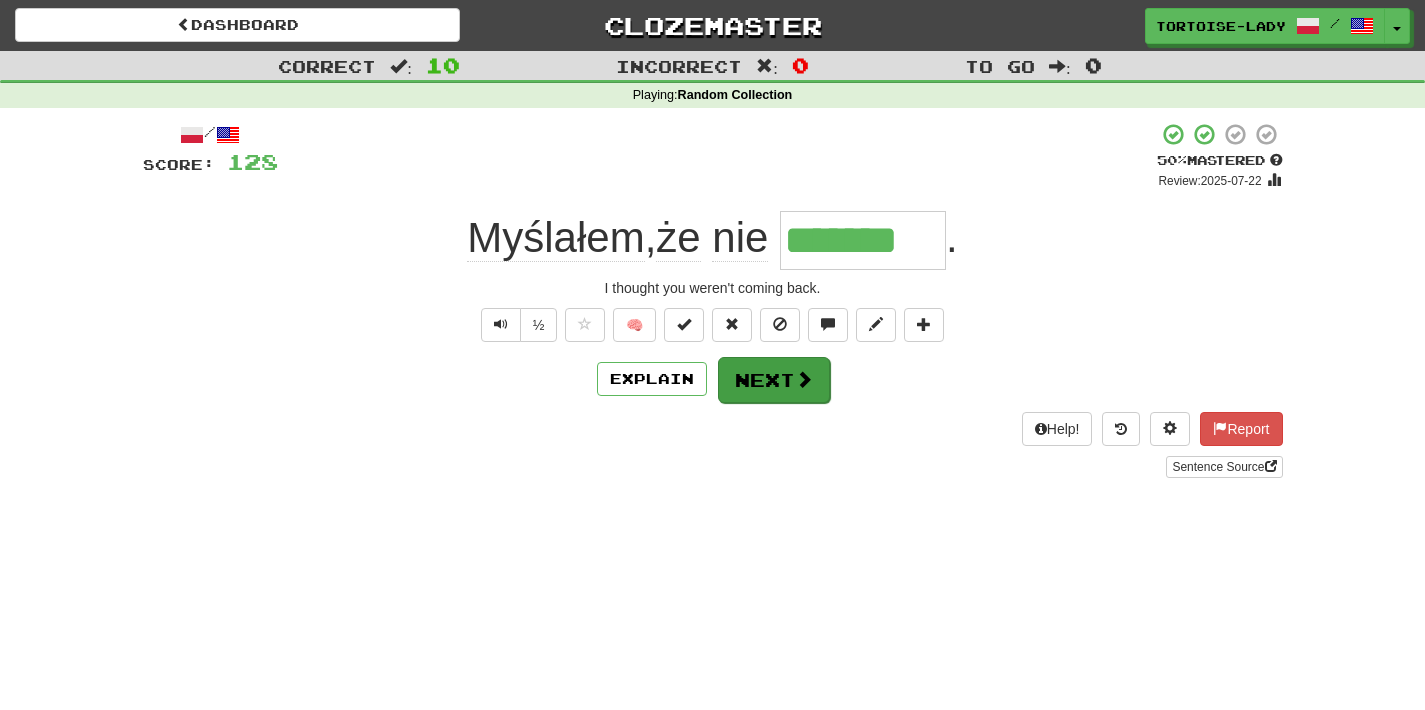 click at bounding box center (804, 379) 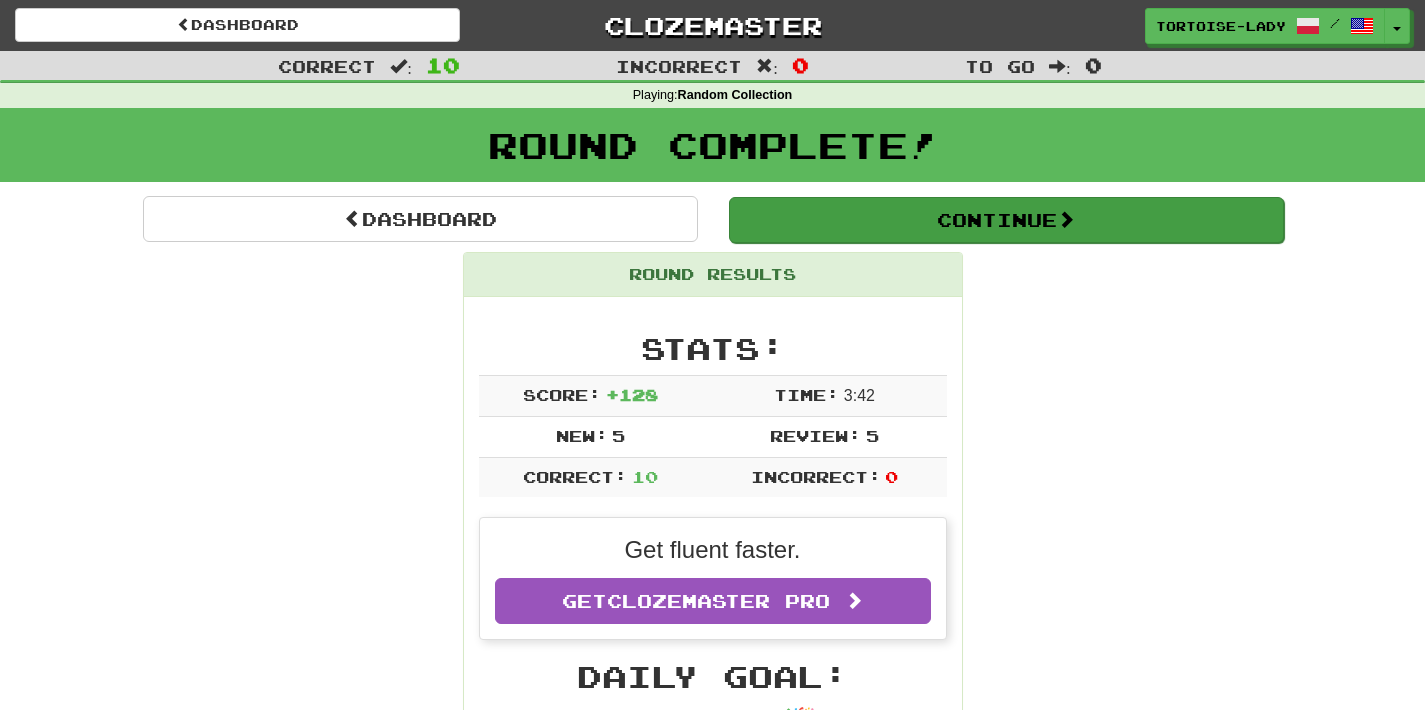 click on "Continue" at bounding box center [1006, 220] 